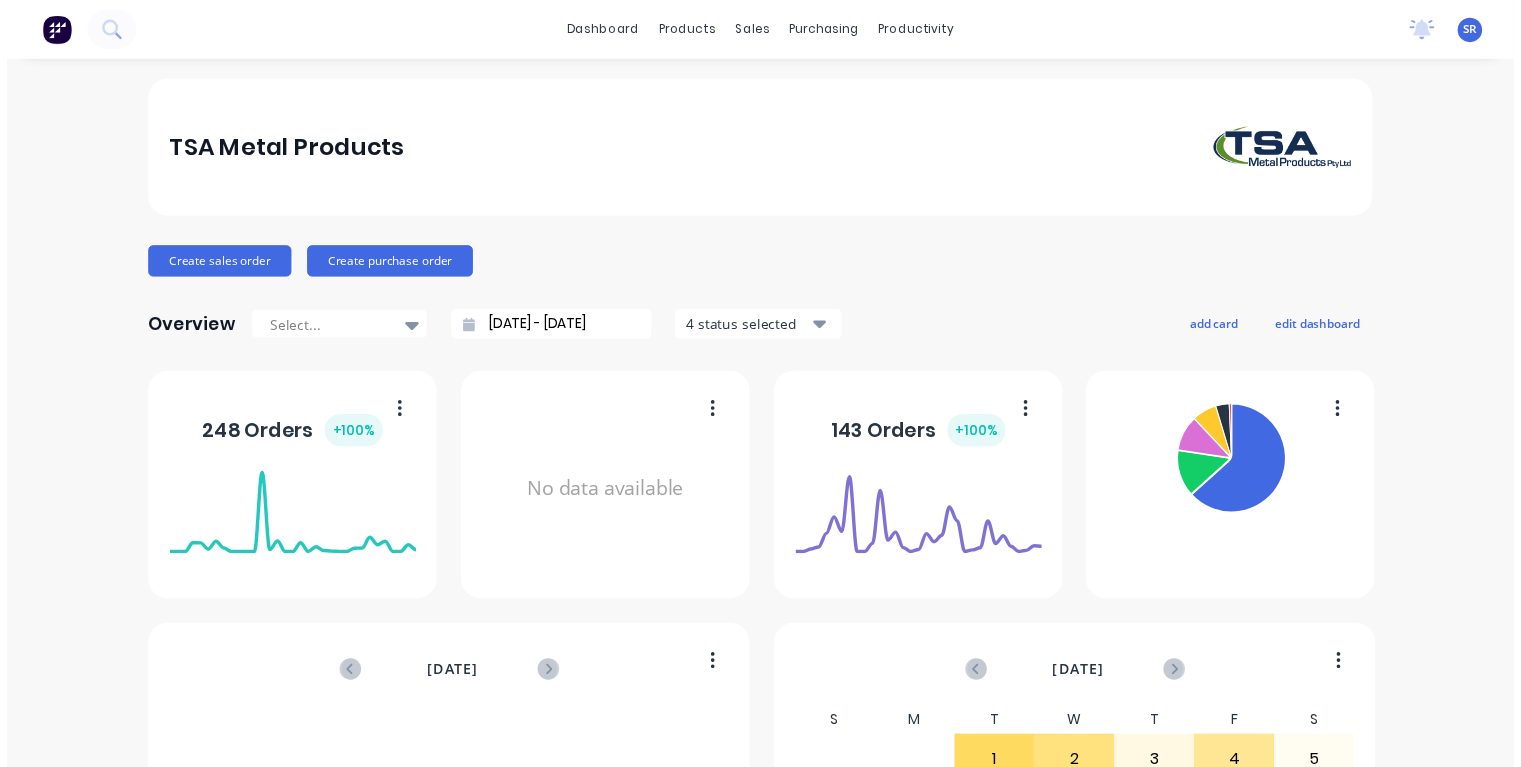 scroll, scrollTop: 0, scrollLeft: 0, axis: both 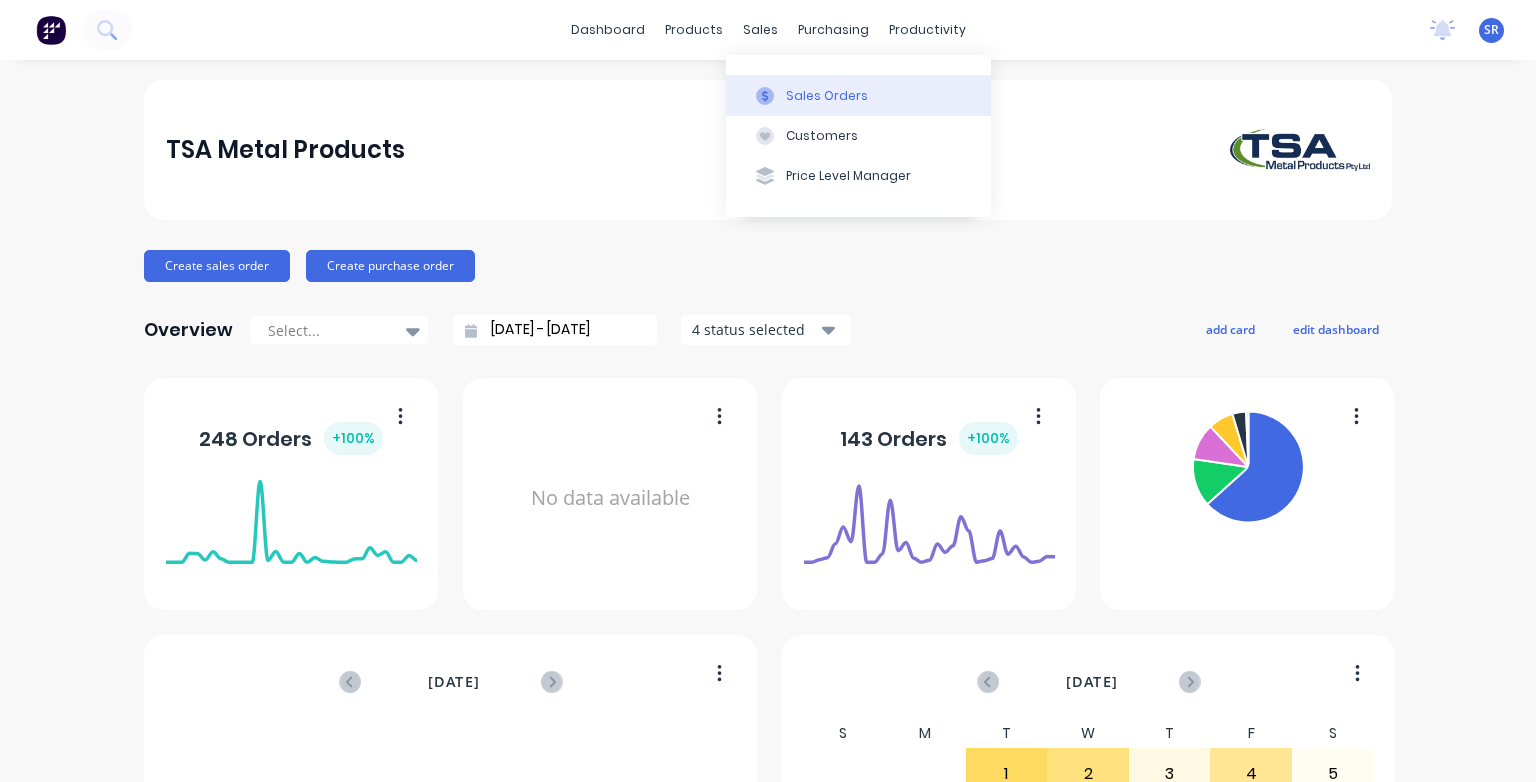 click on "Sales Orders" at bounding box center (827, 96) 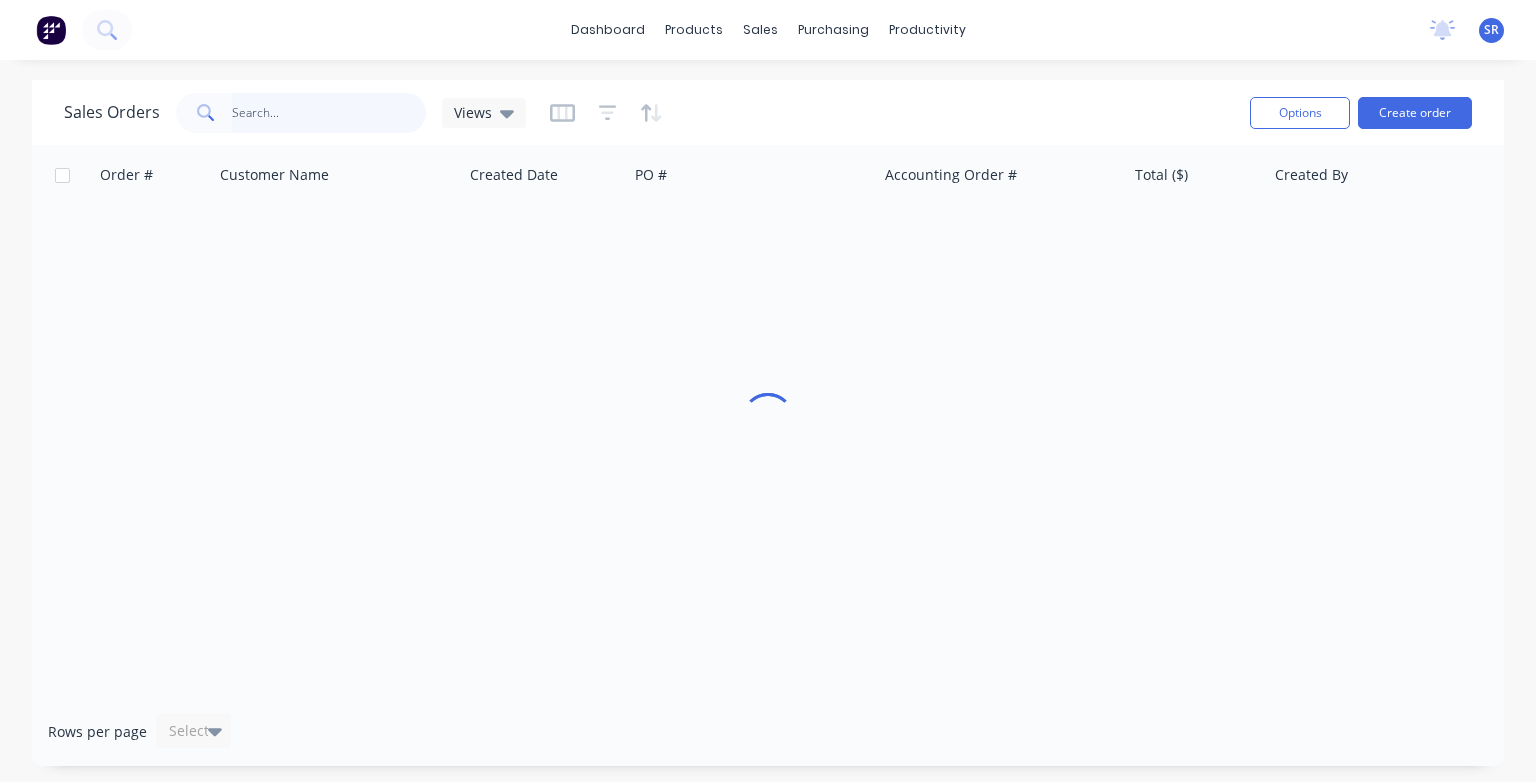 click at bounding box center [329, 113] 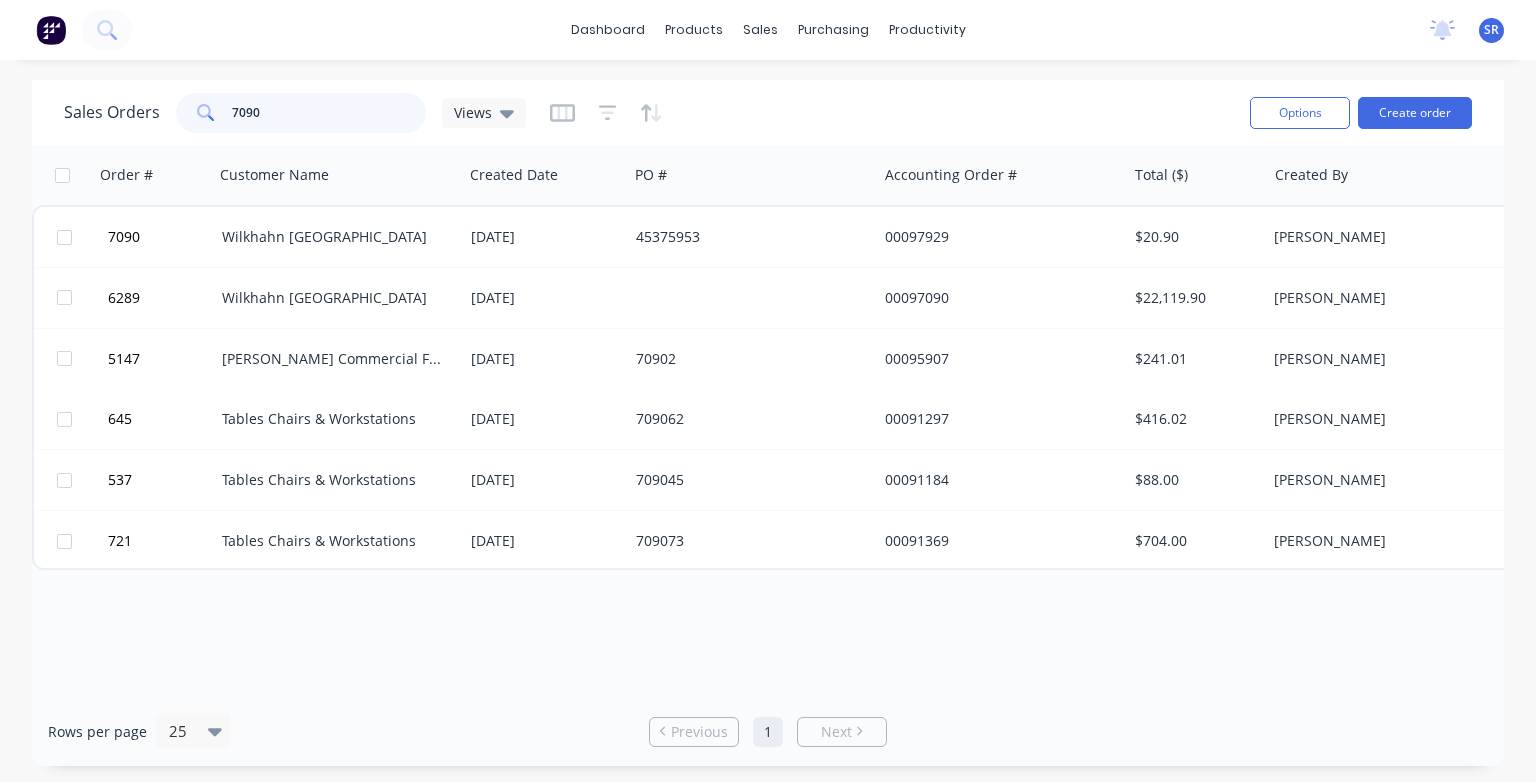 type on "7090" 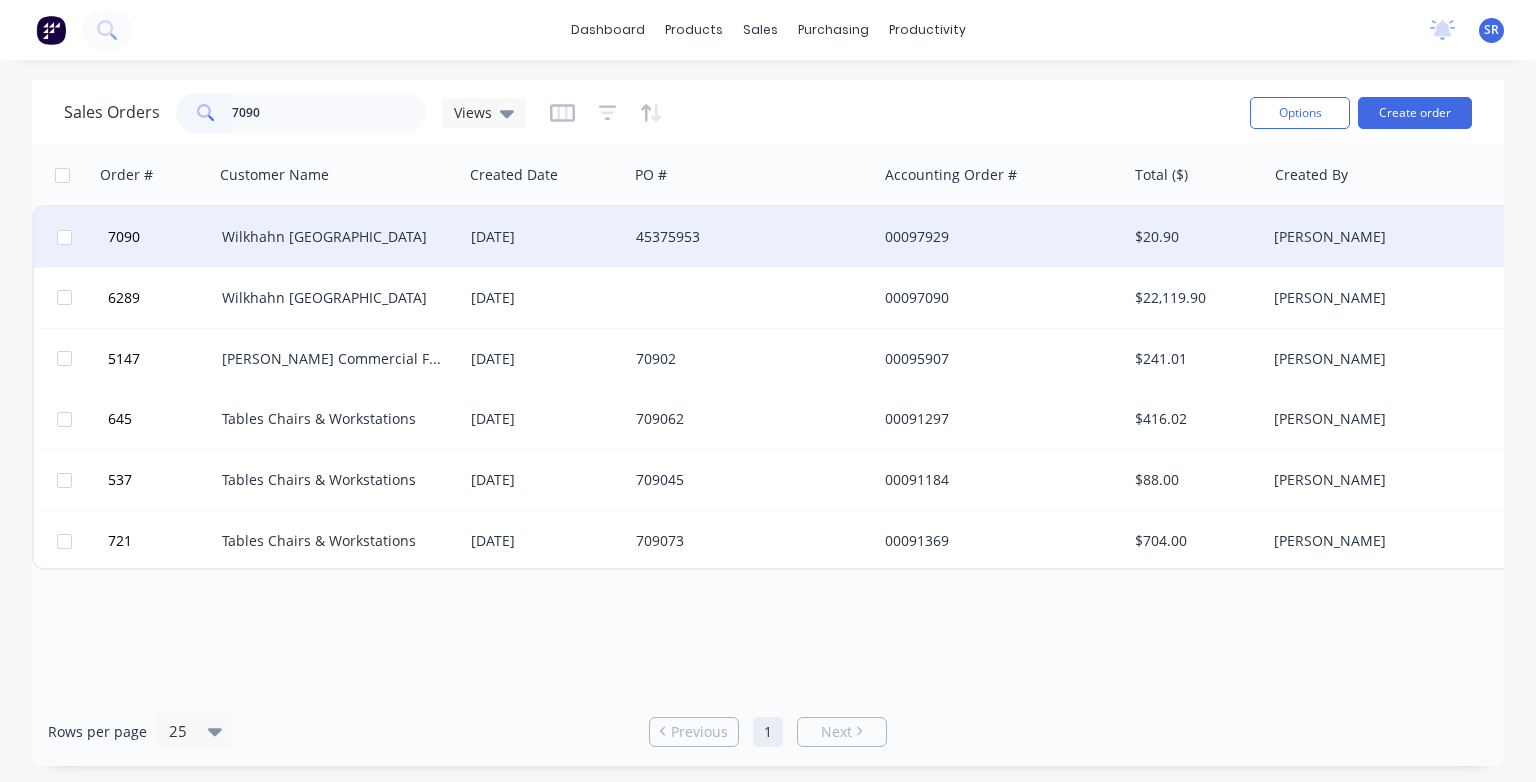 click on "Wilkhahn [GEOGRAPHIC_DATA]" at bounding box center (333, 237) 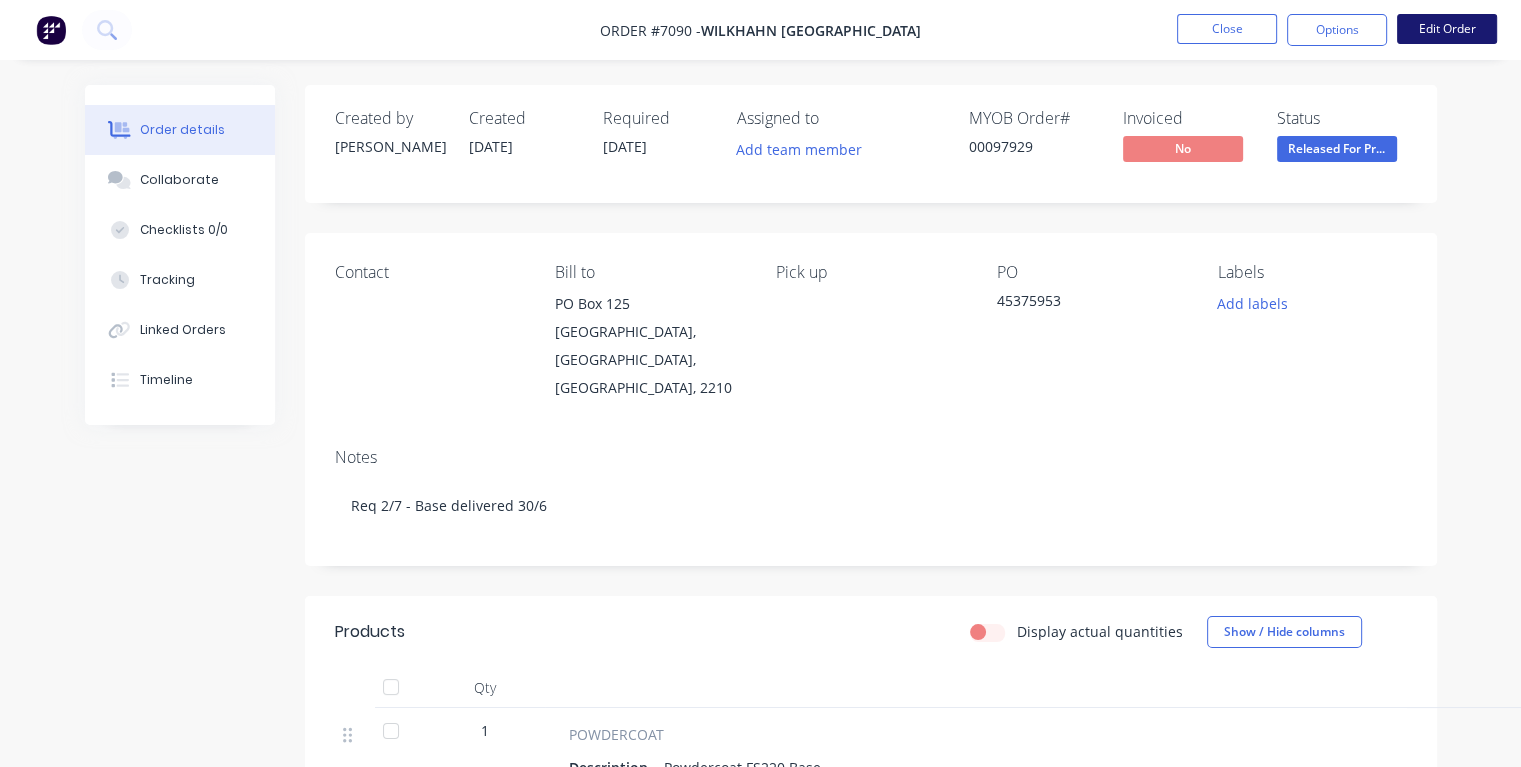 click on "Edit Order" at bounding box center (1447, 29) 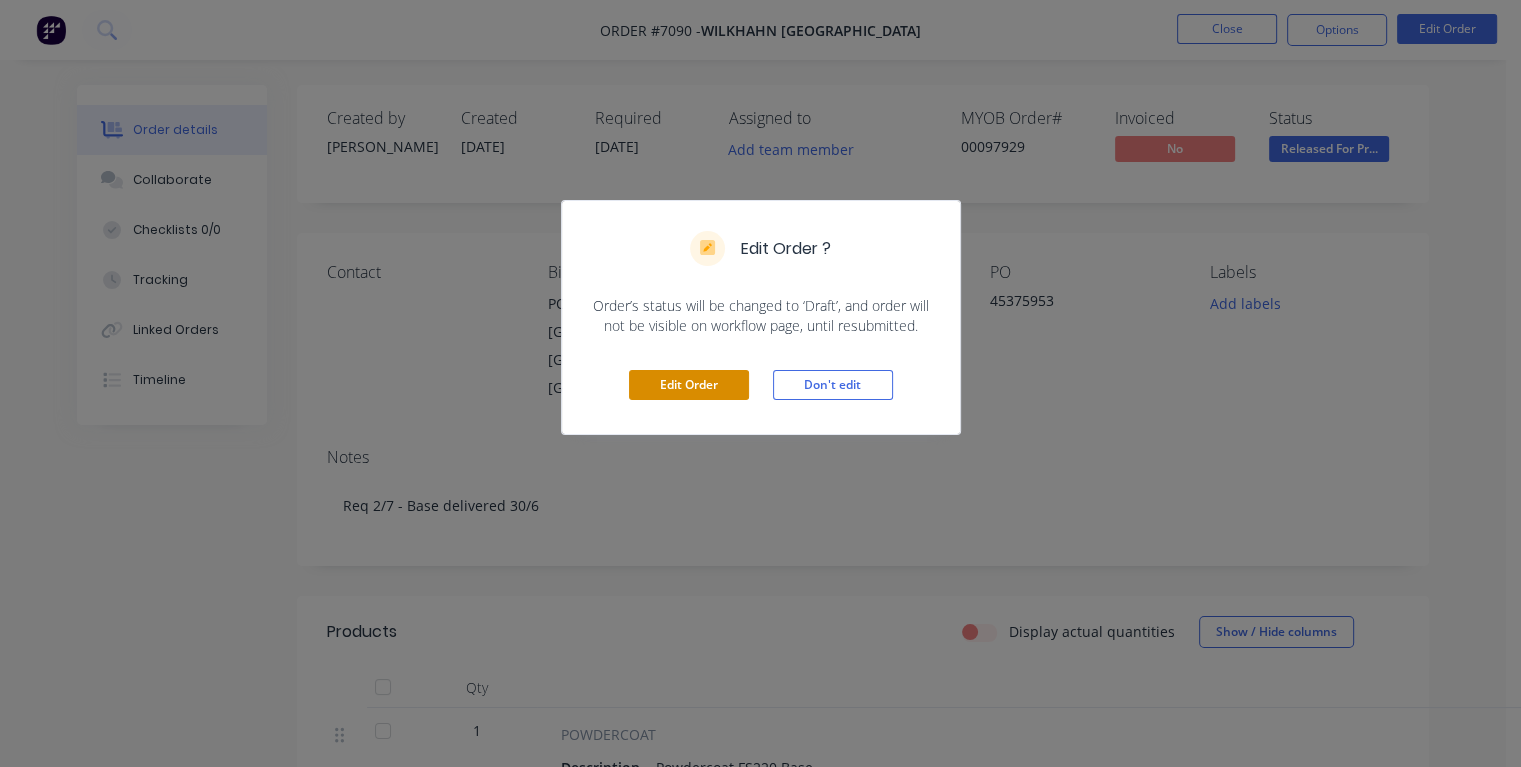 click on "Edit Order" at bounding box center [689, 385] 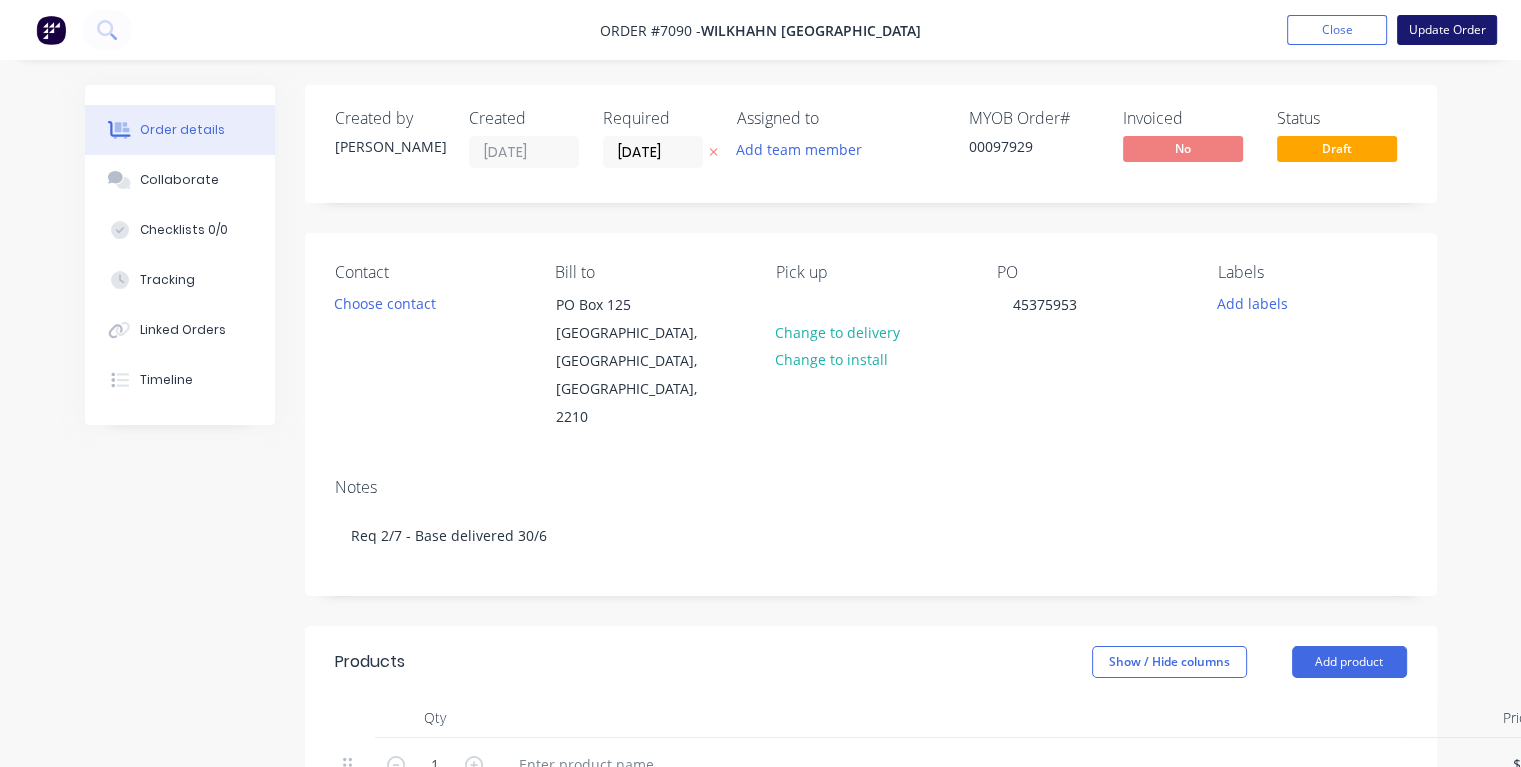 click on "Update Order" at bounding box center [1447, 30] 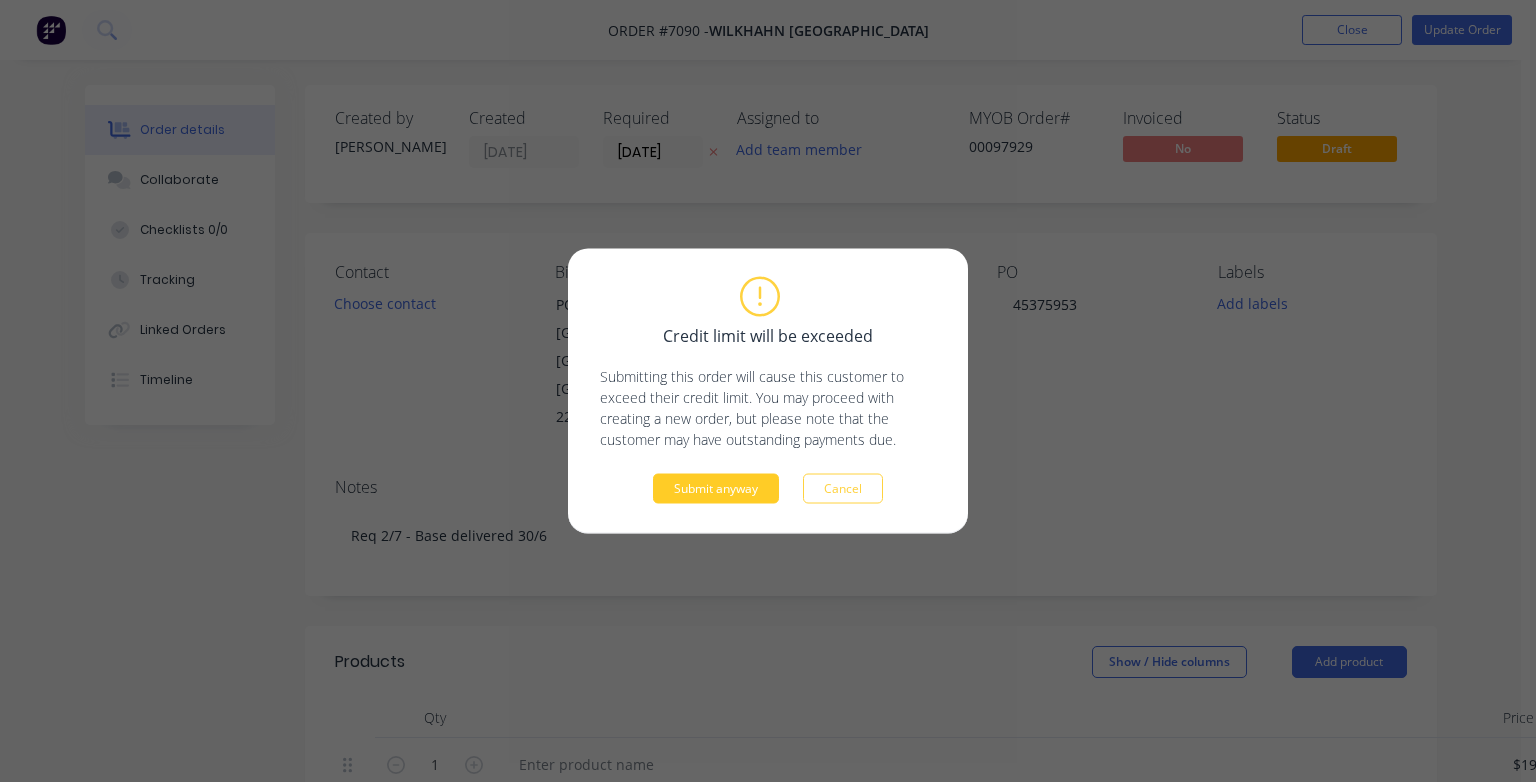 click on "Submit anyway" at bounding box center [716, 489] 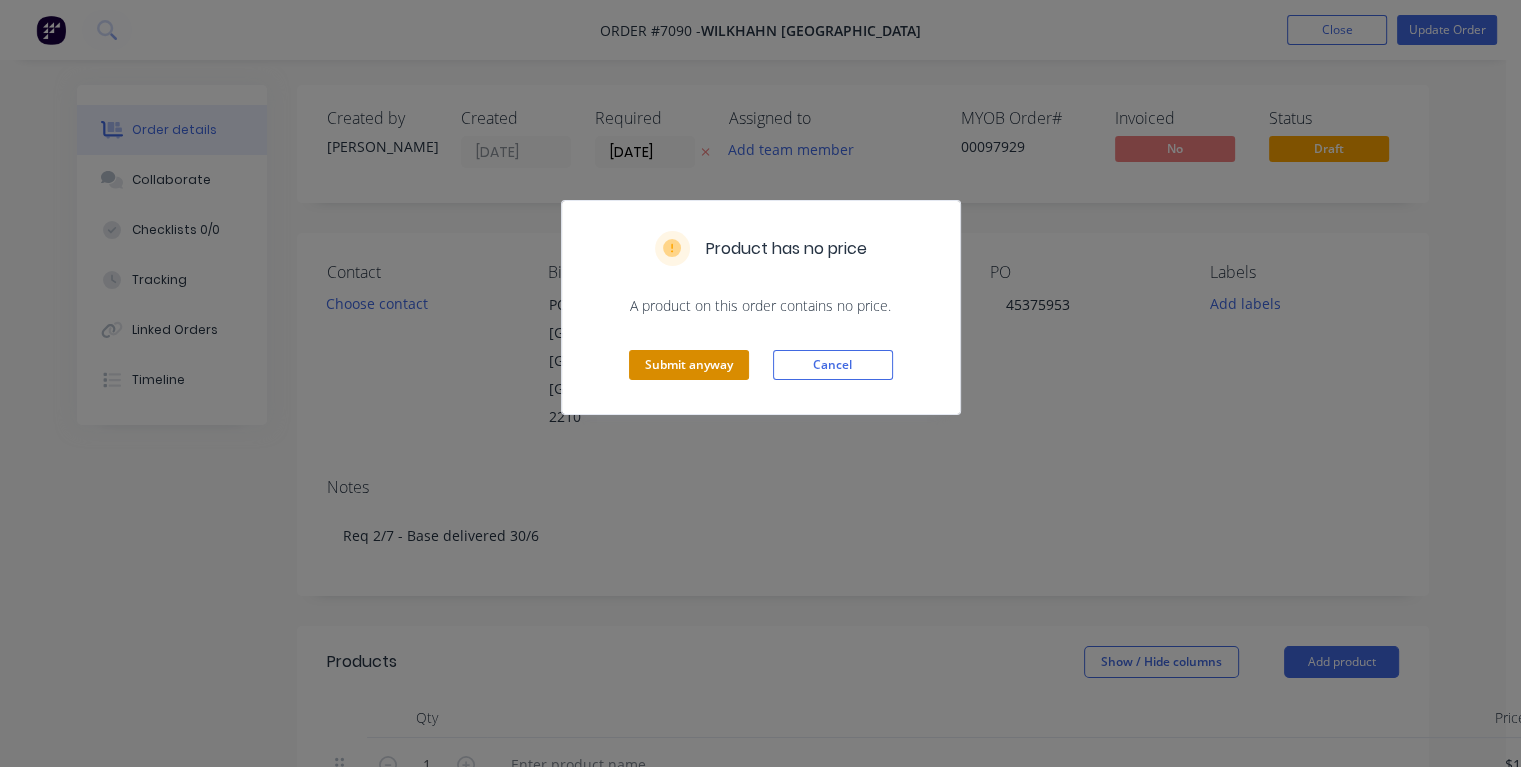 click on "Submit anyway" at bounding box center (689, 365) 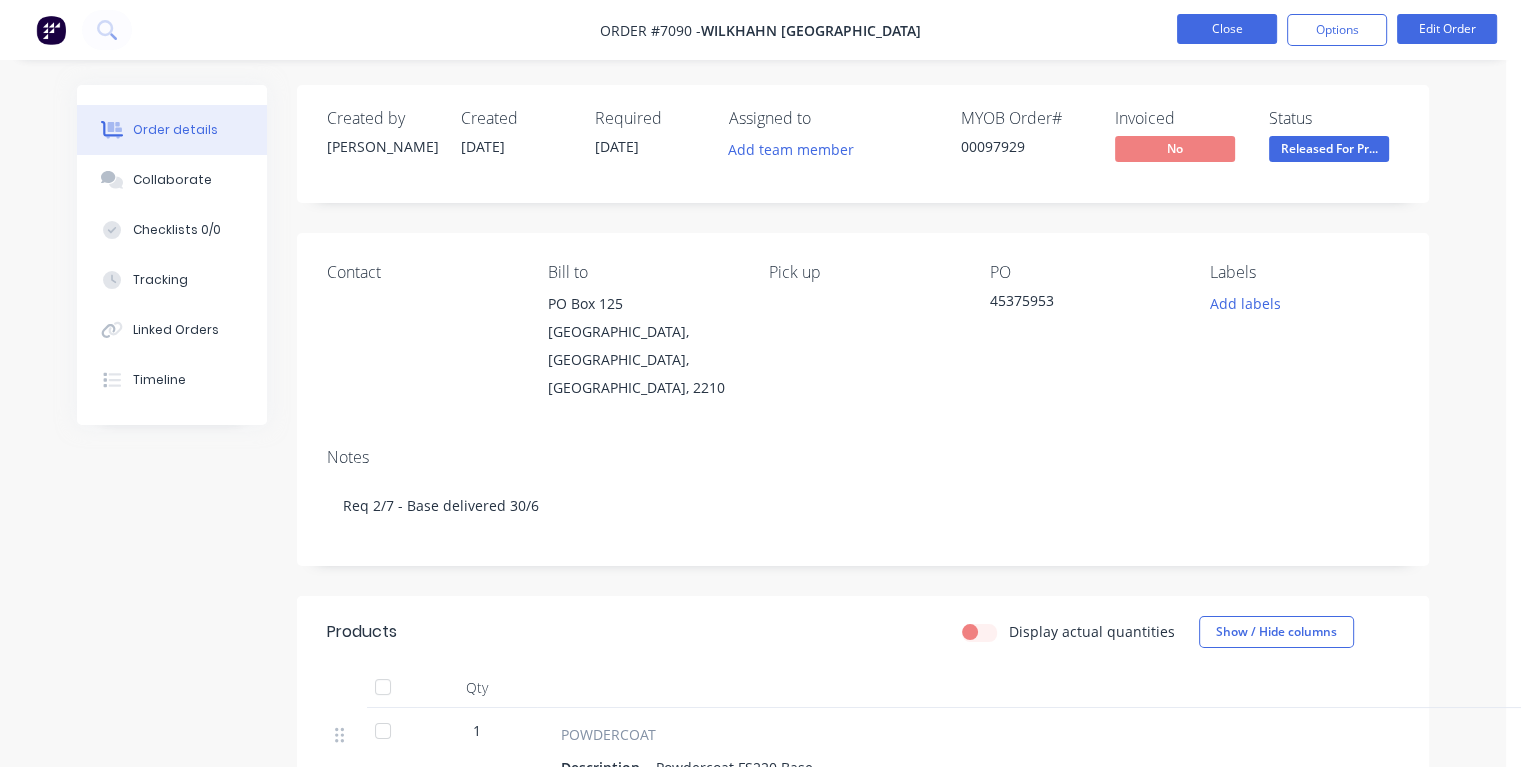 click on "Close" at bounding box center (1227, 29) 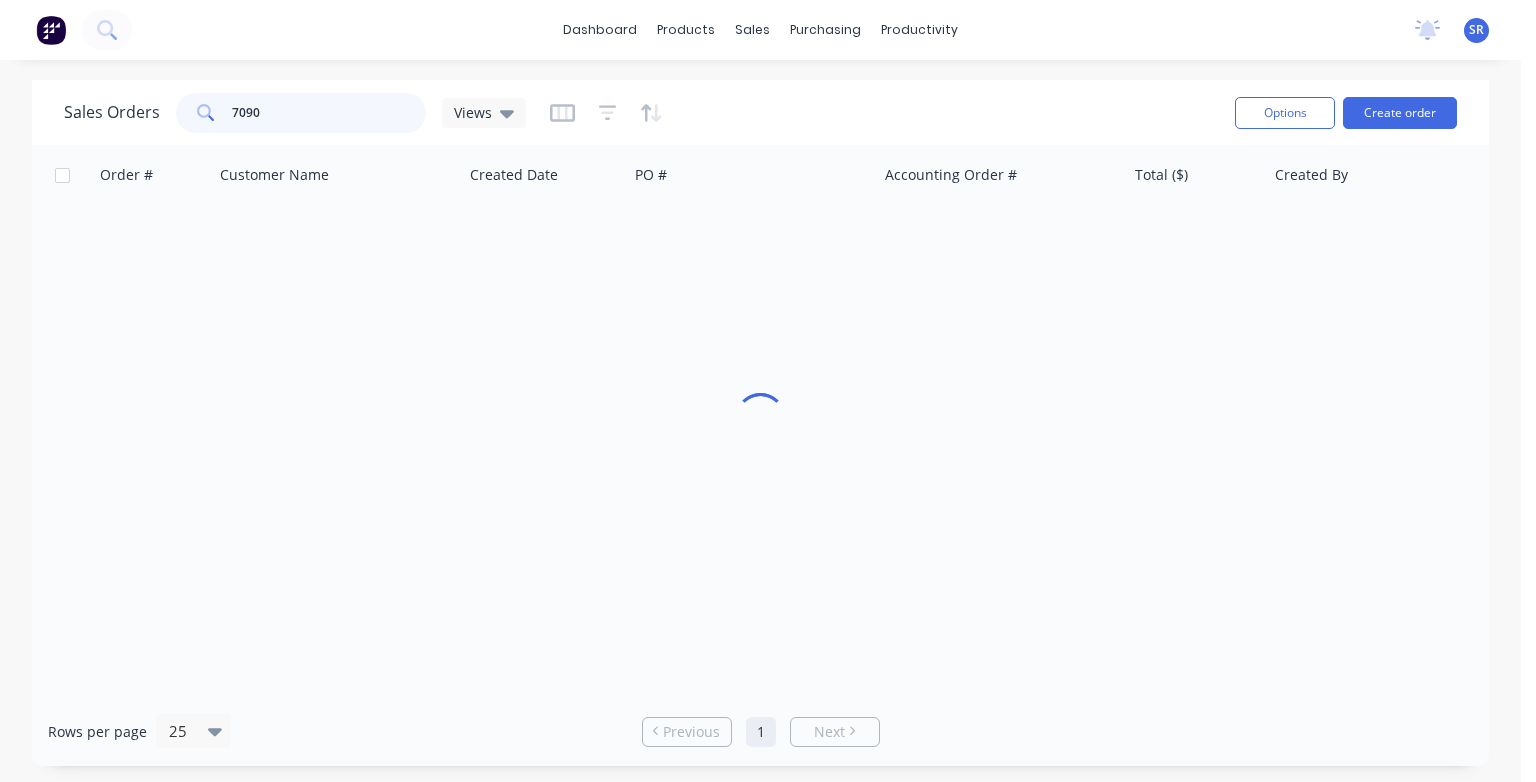 click on "7090" at bounding box center [329, 113] 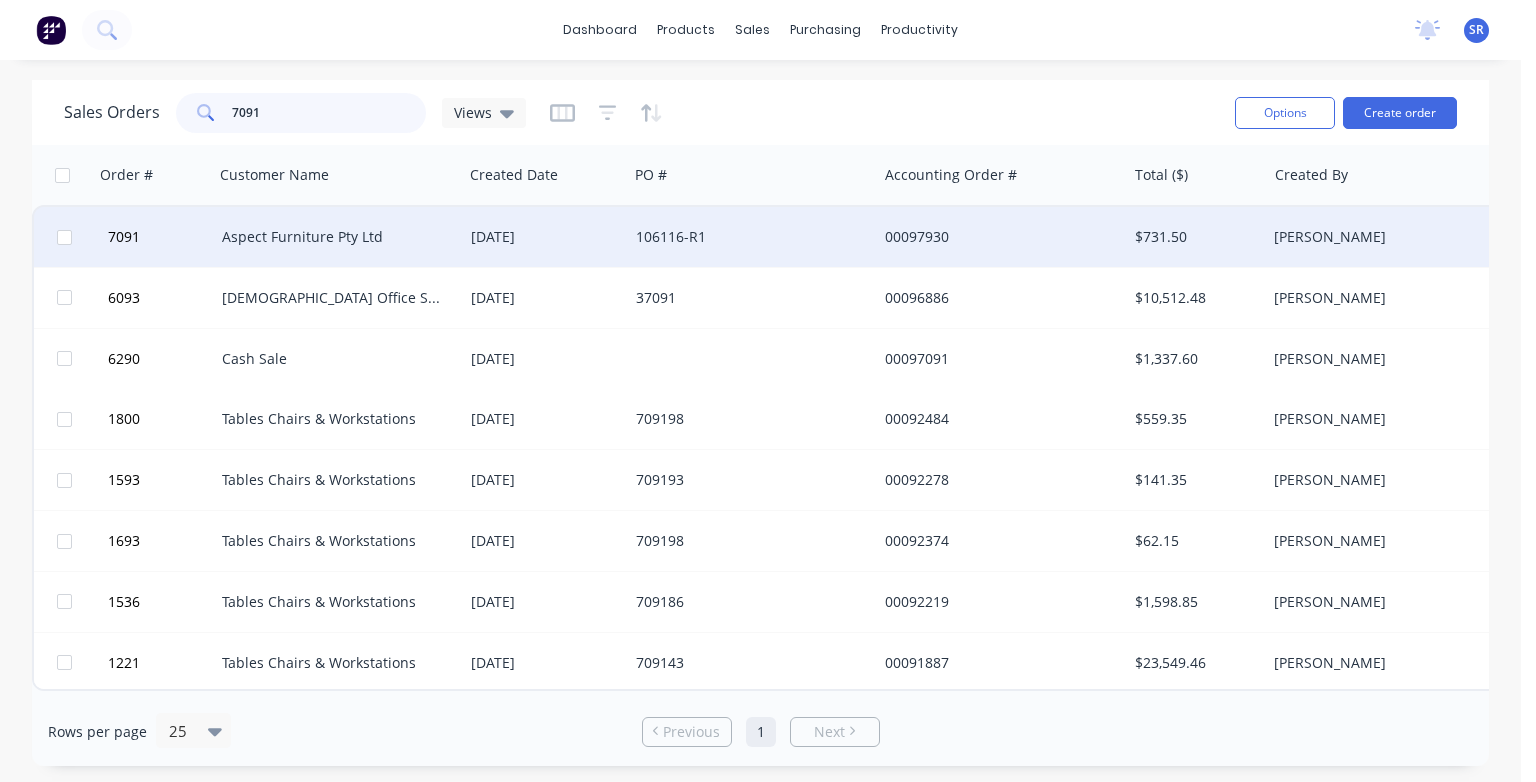 type on "7091" 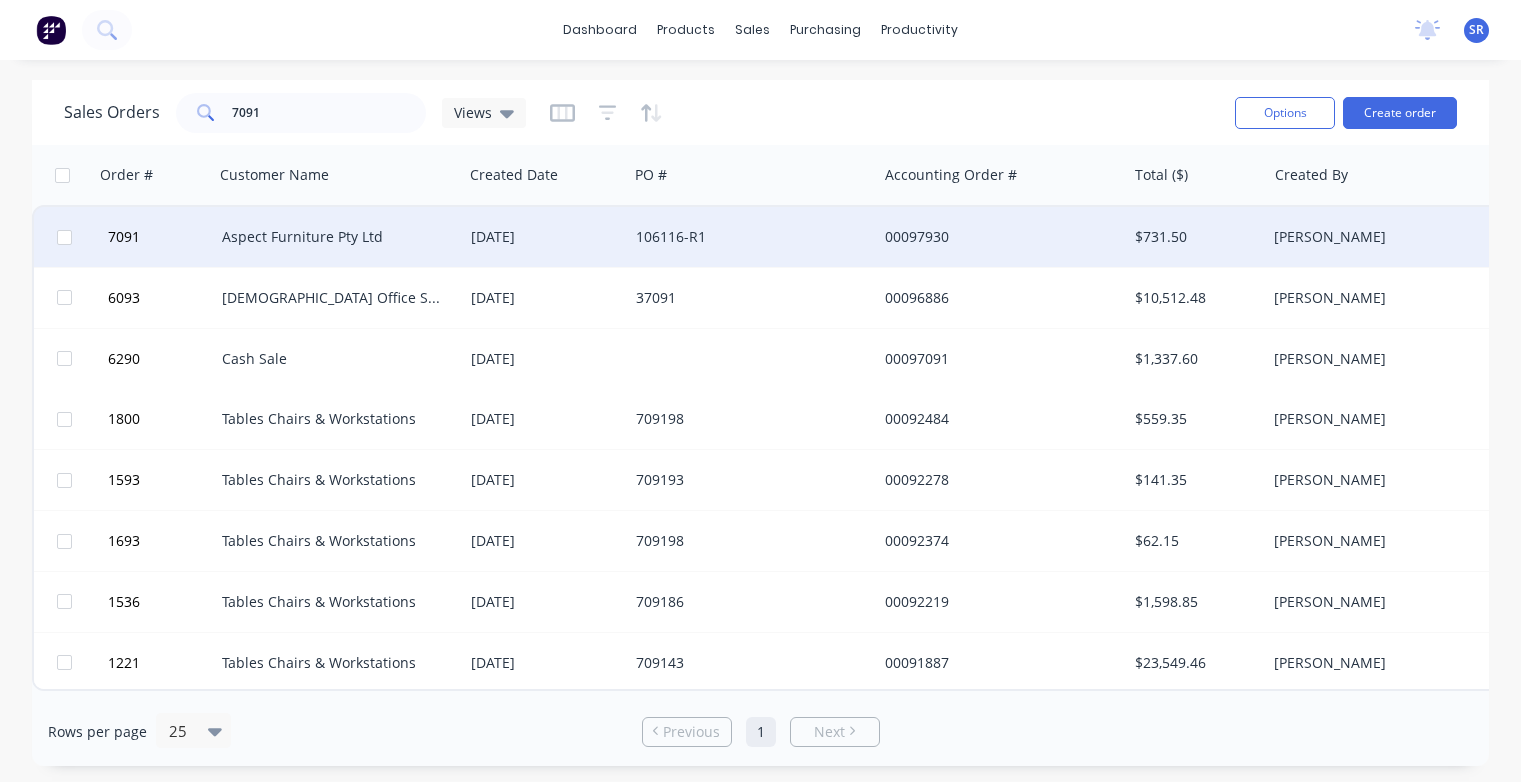 click on "Aspect Furniture Pty Ltd" at bounding box center [333, 237] 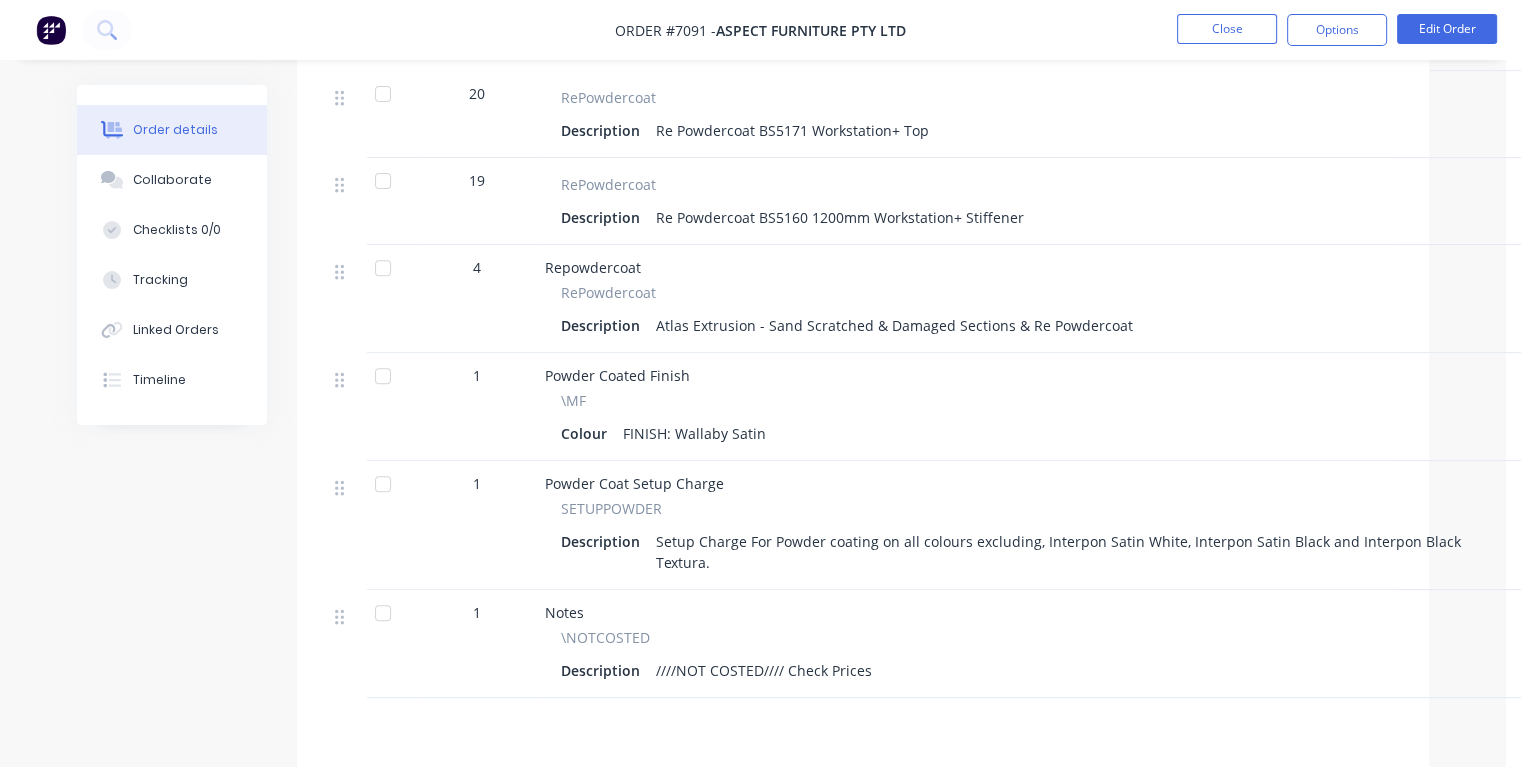 scroll, scrollTop: 916, scrollLeft: 0, axis: vertical 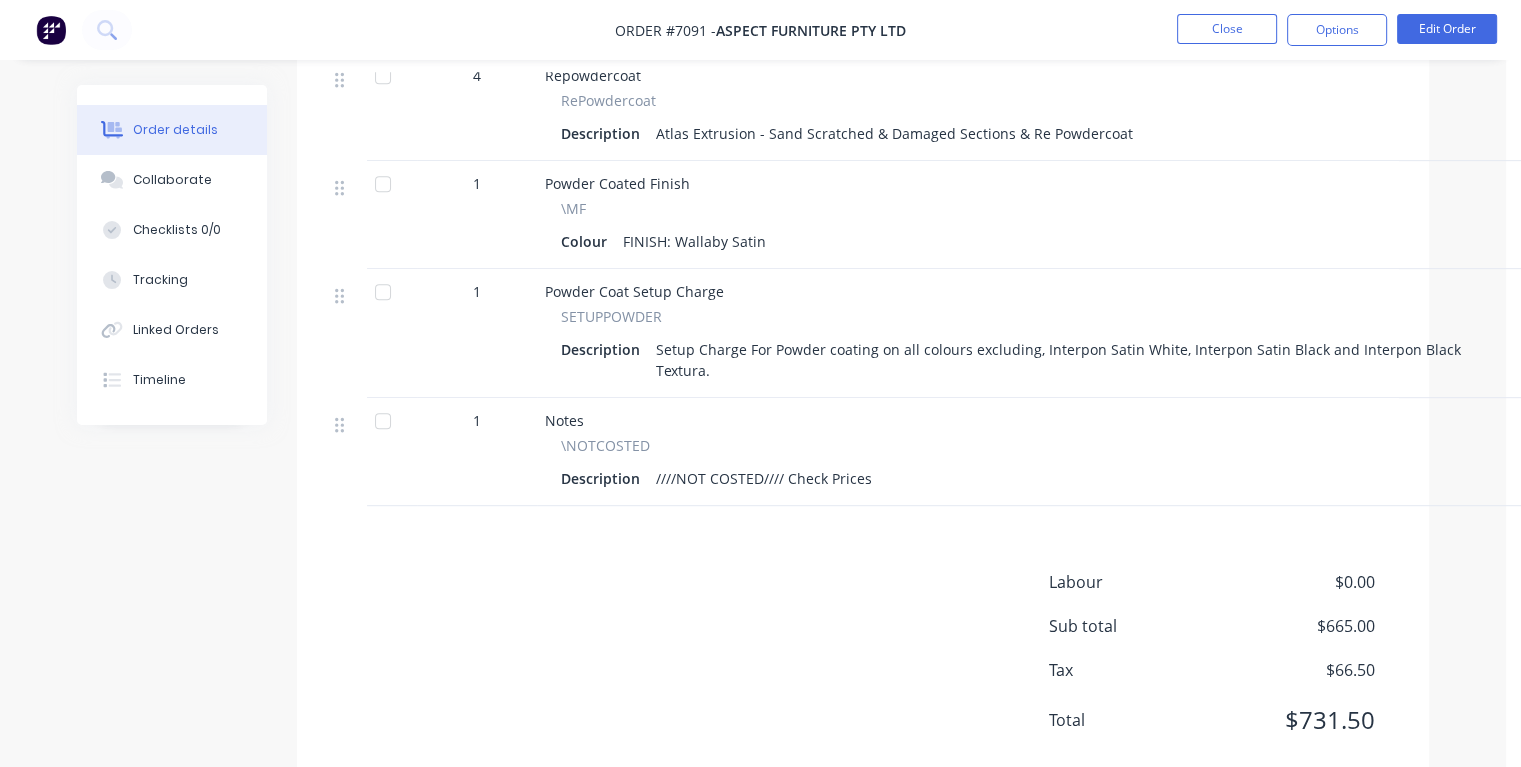 click on "Description ////NOT COSTED//// Check Prices" at bounding box center [1037, 478] 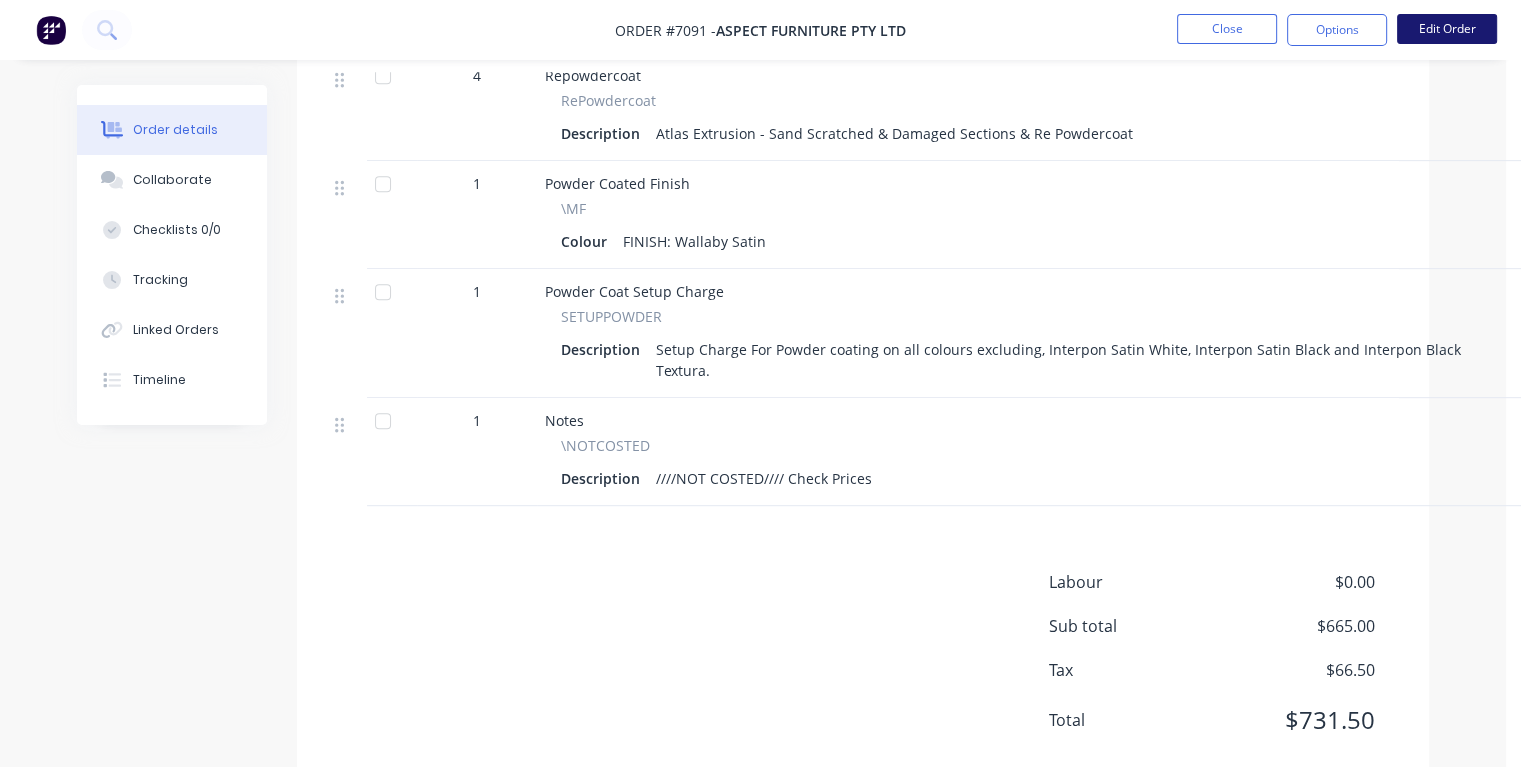 click on "Edit Order" at bounding box center [1447, 29] 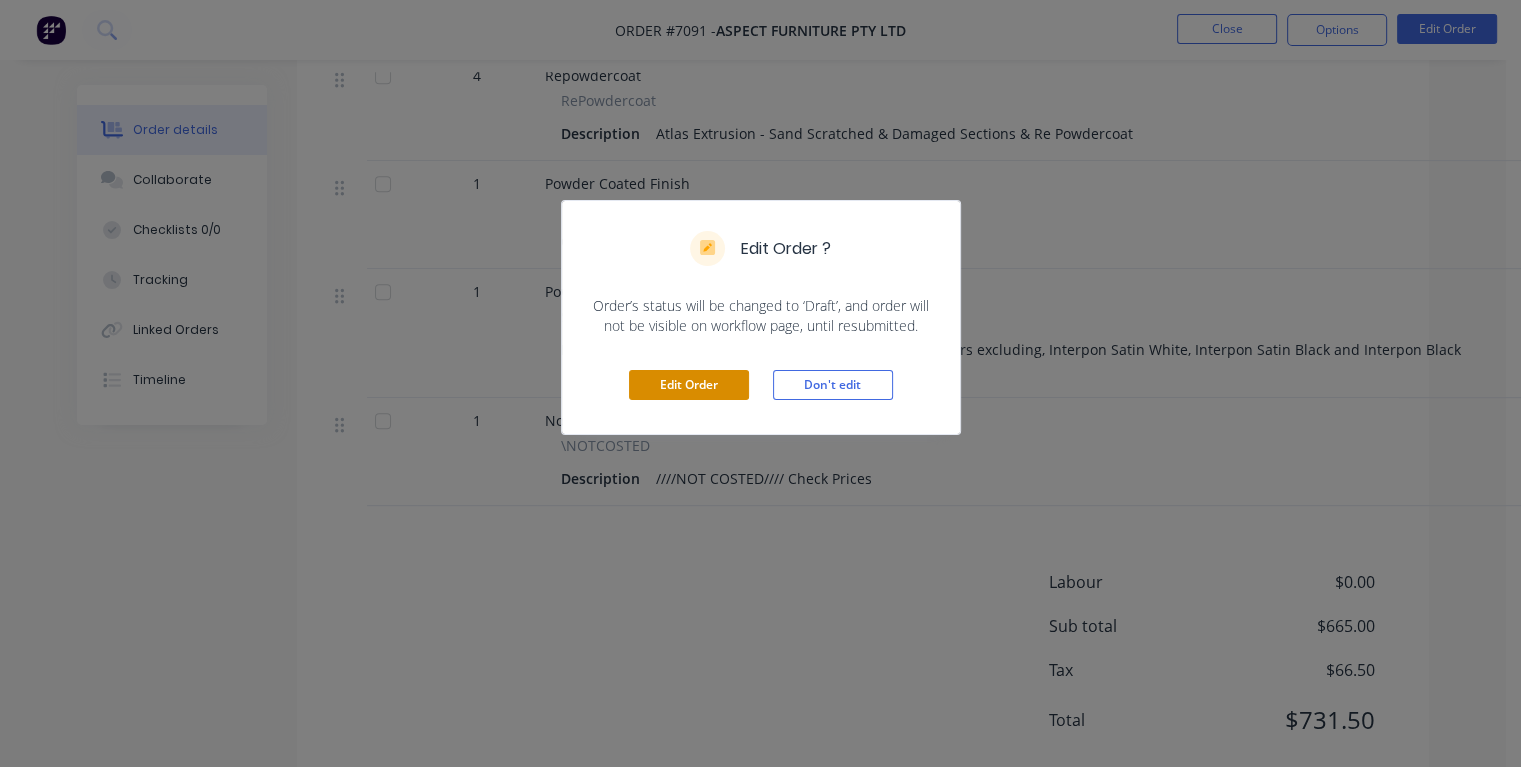 click on "Edit Order" at bounding box center (689, 385) 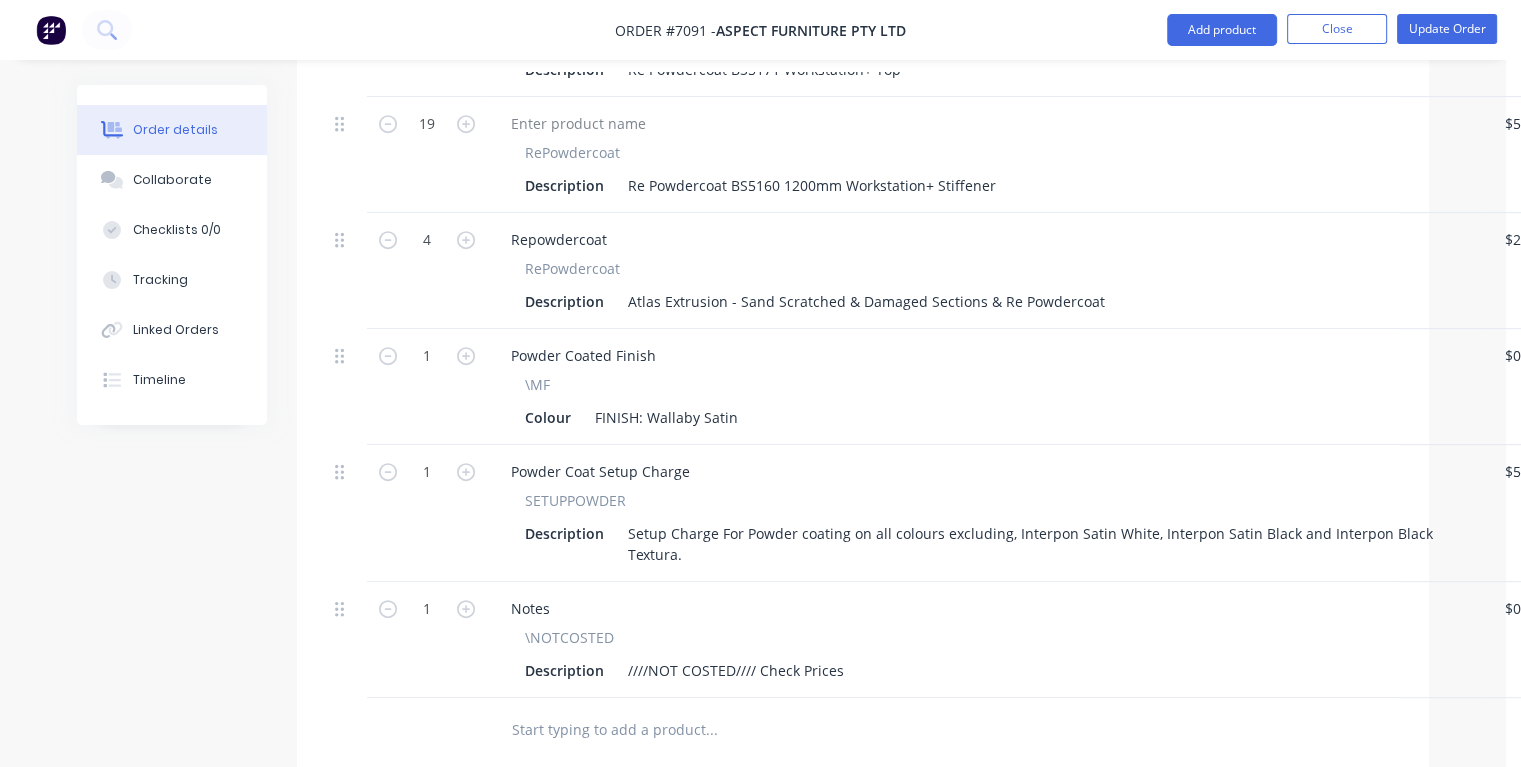 scroll, scrollTop: 1200, scrollLeft: 0, axis: vertical 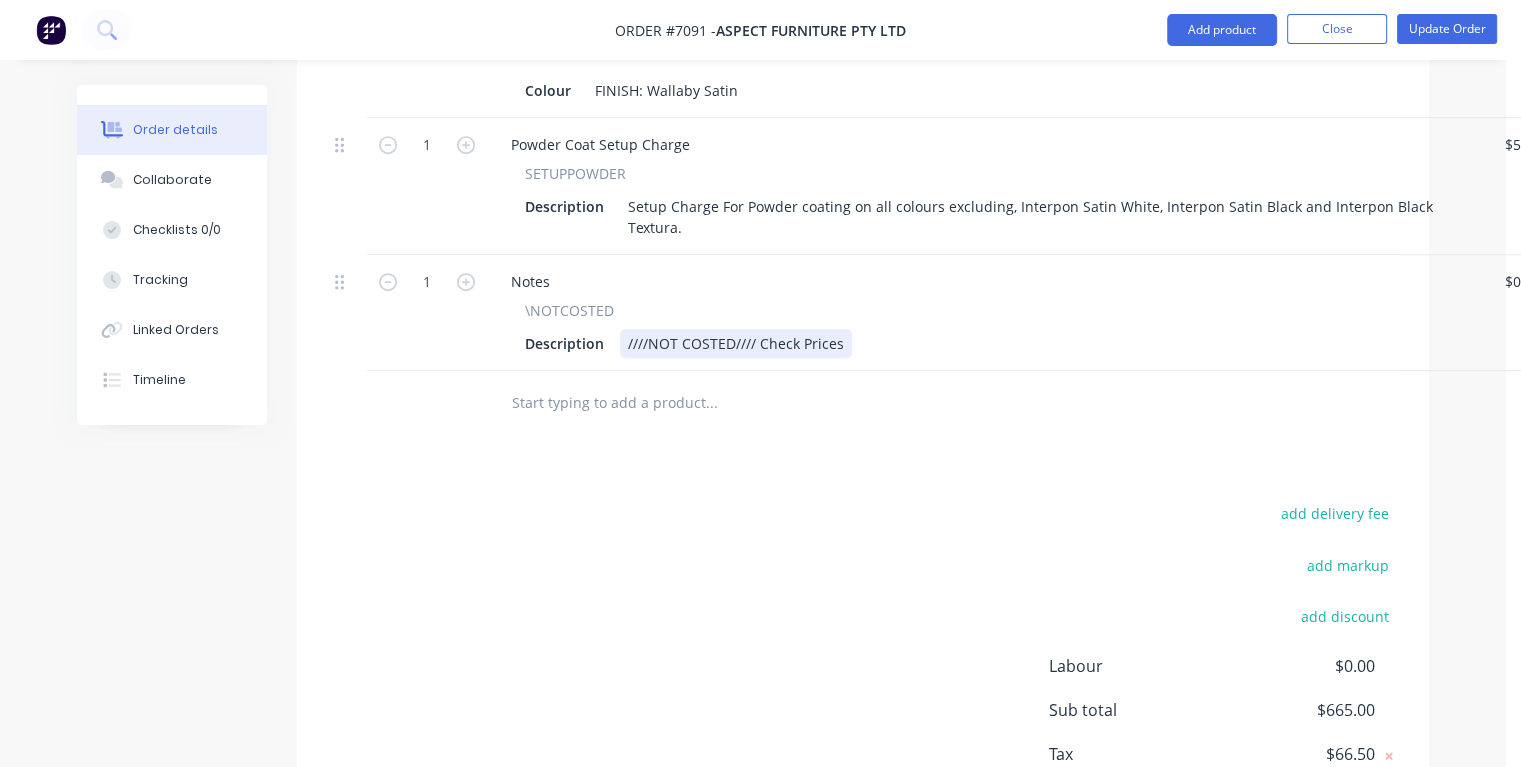 click on "Notes \NOTCOSTED Description ////NOT COSTED//// Check Prices" at bounding box center (987, 313) 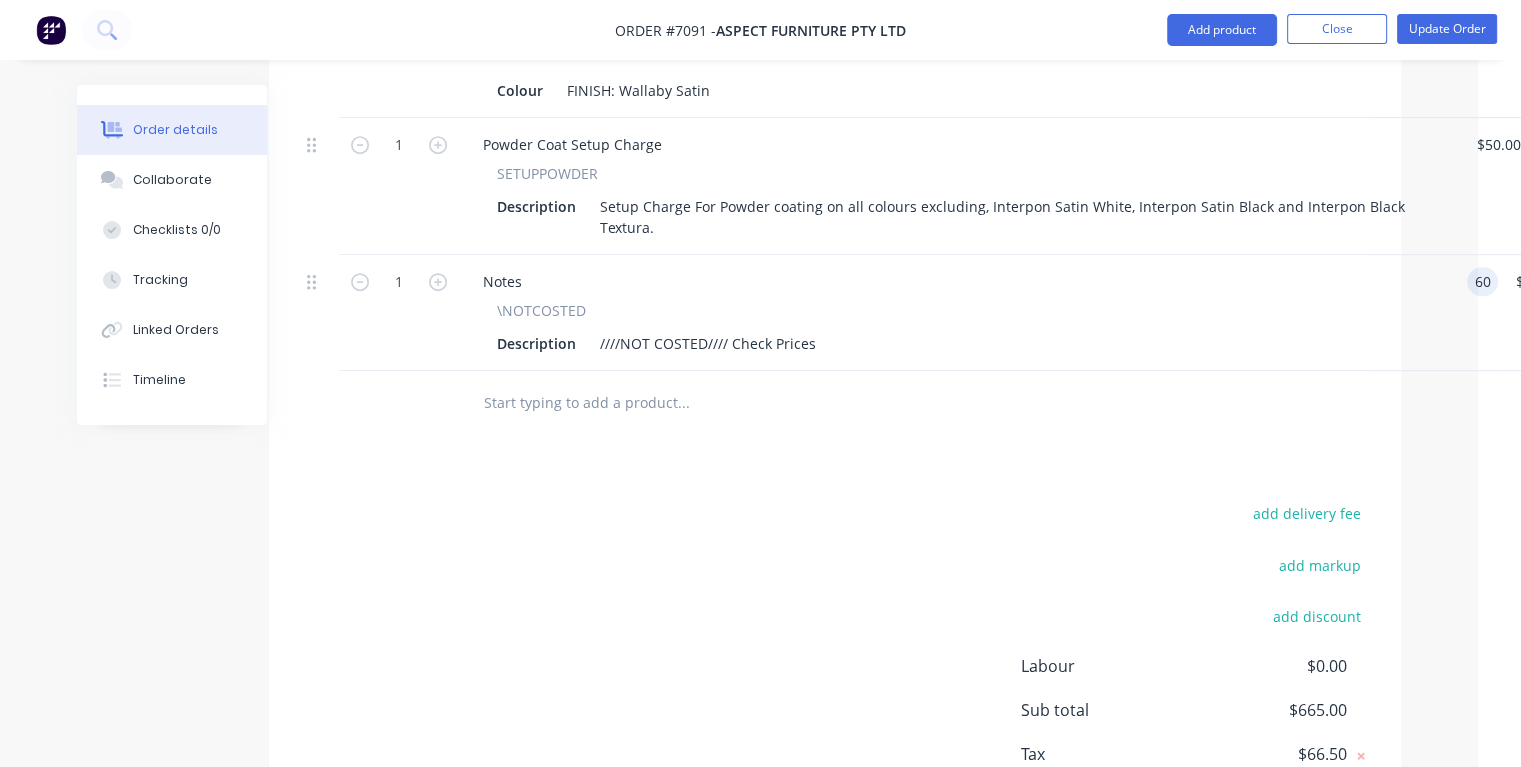 type on "$60.00" 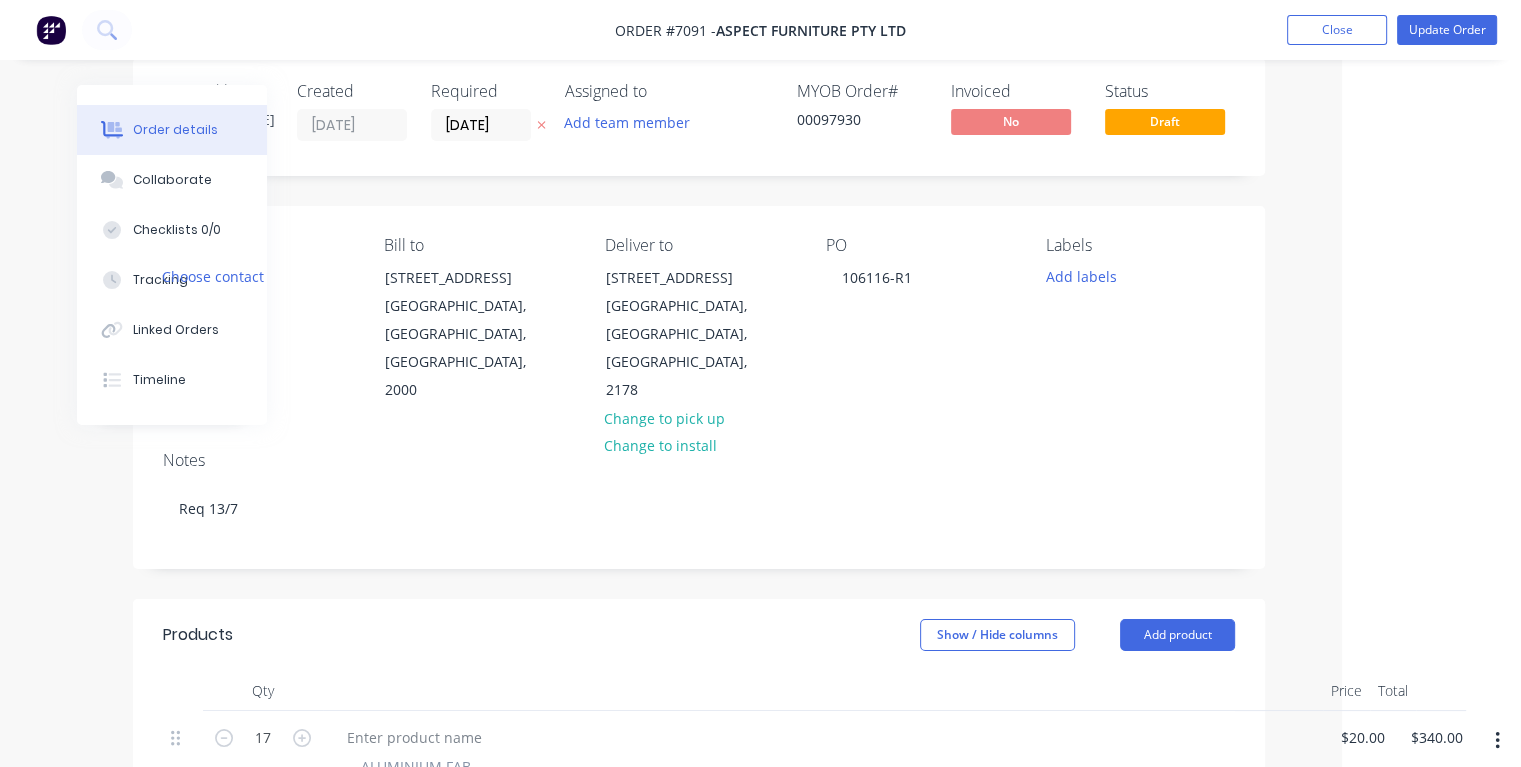 scroll, scrollTop: 0, scrollLeft: 164, axis: horizontal 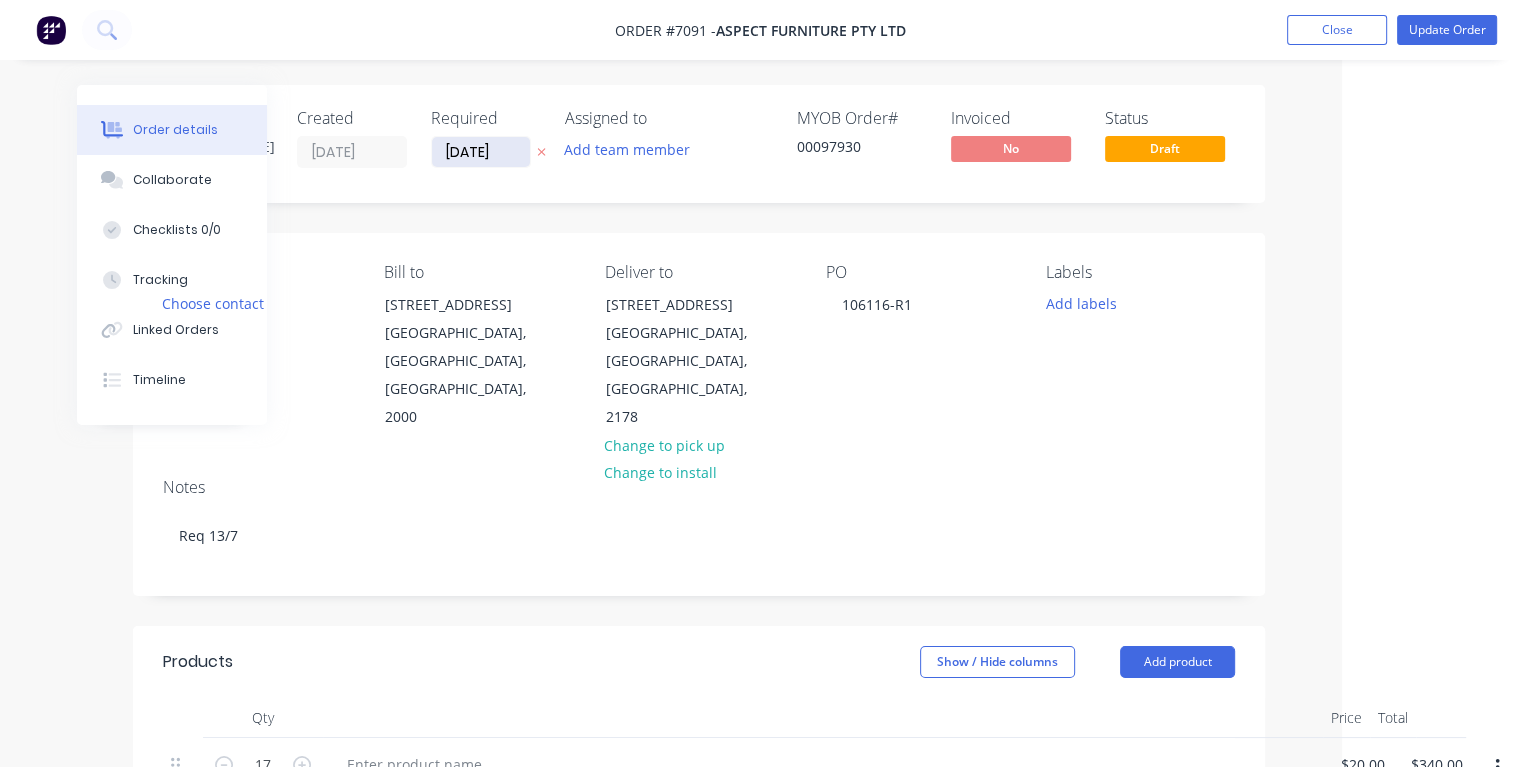 type on "$60.00" 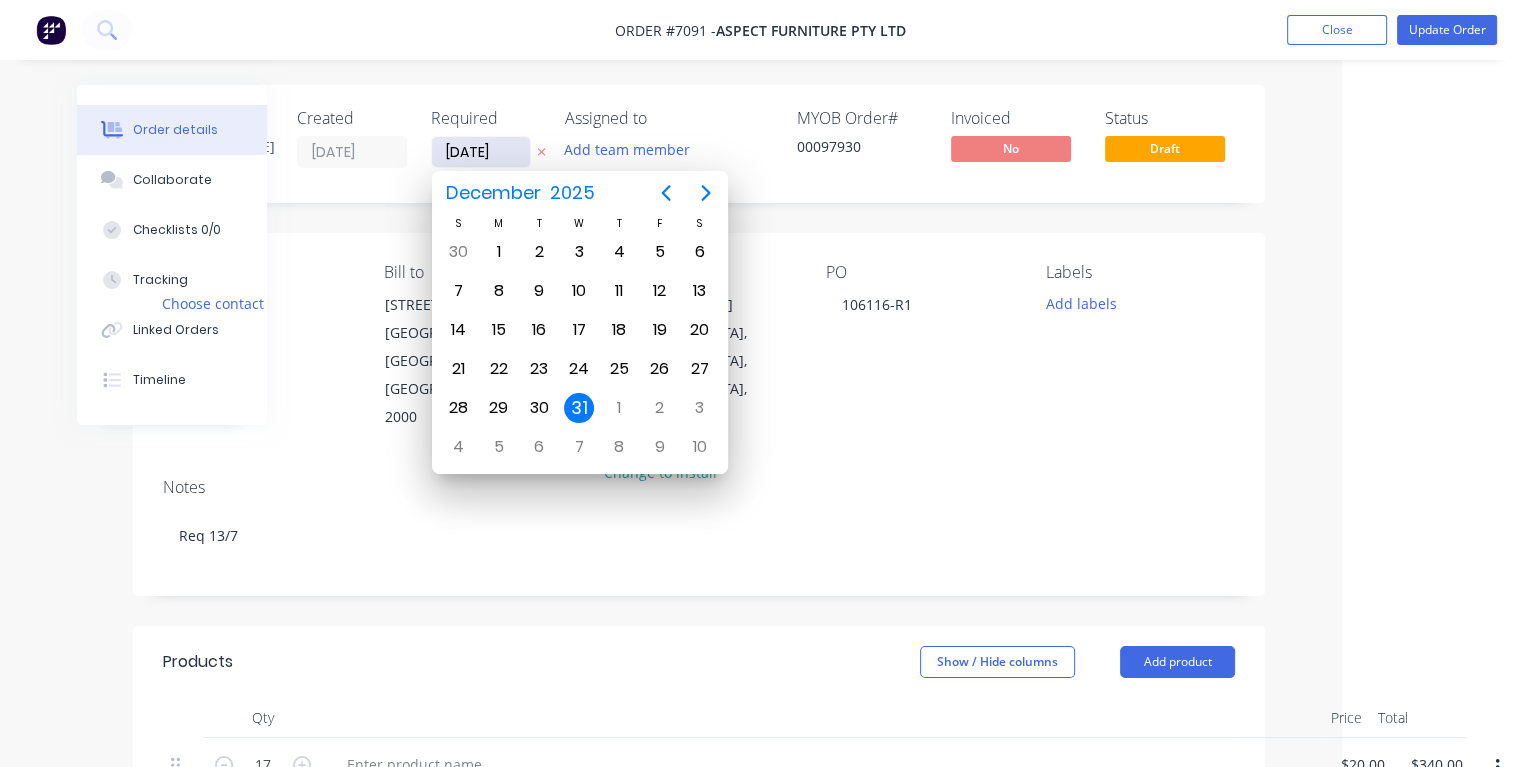 type on "[DATE]" 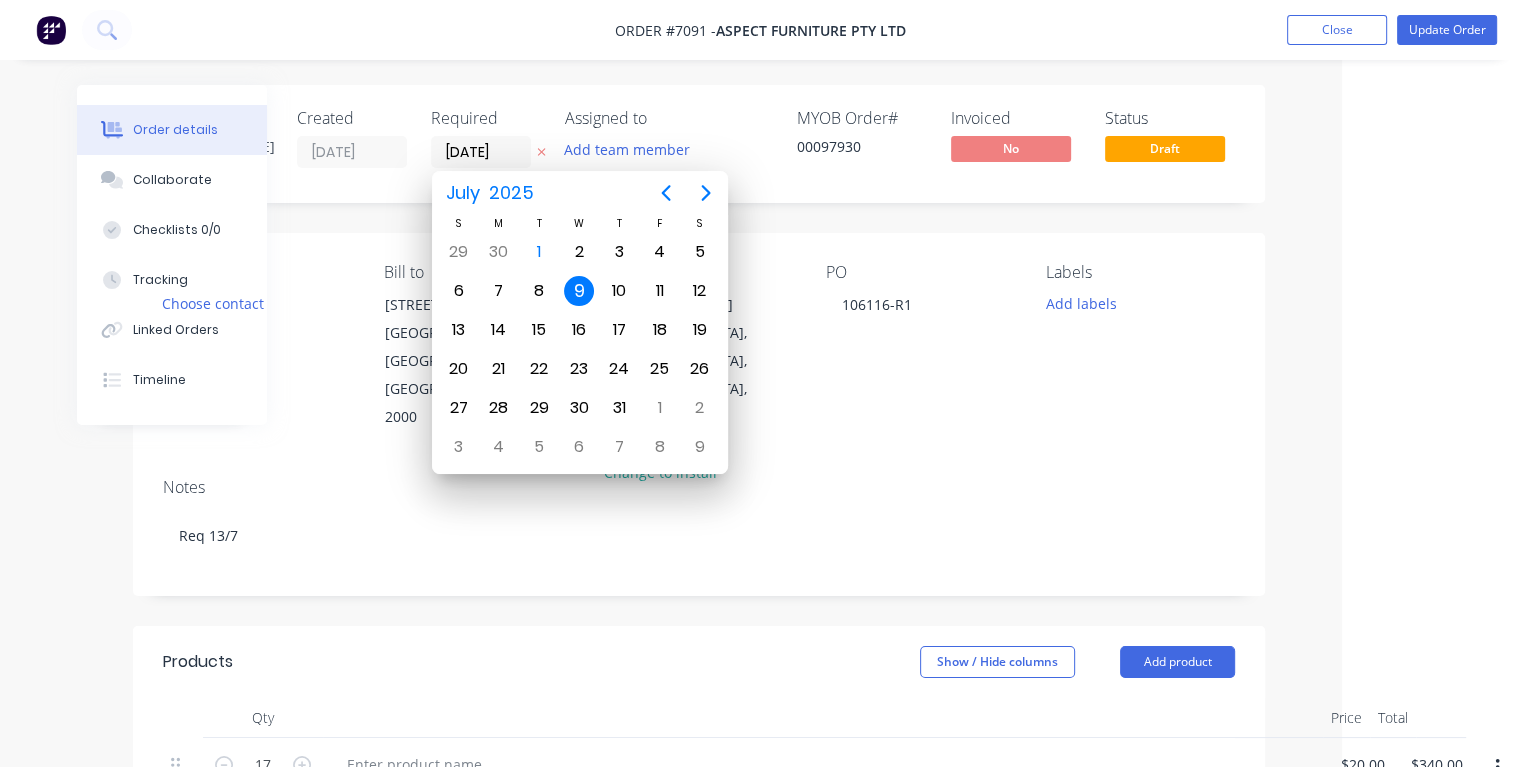 click on "9" at bounding box center (579, 291) 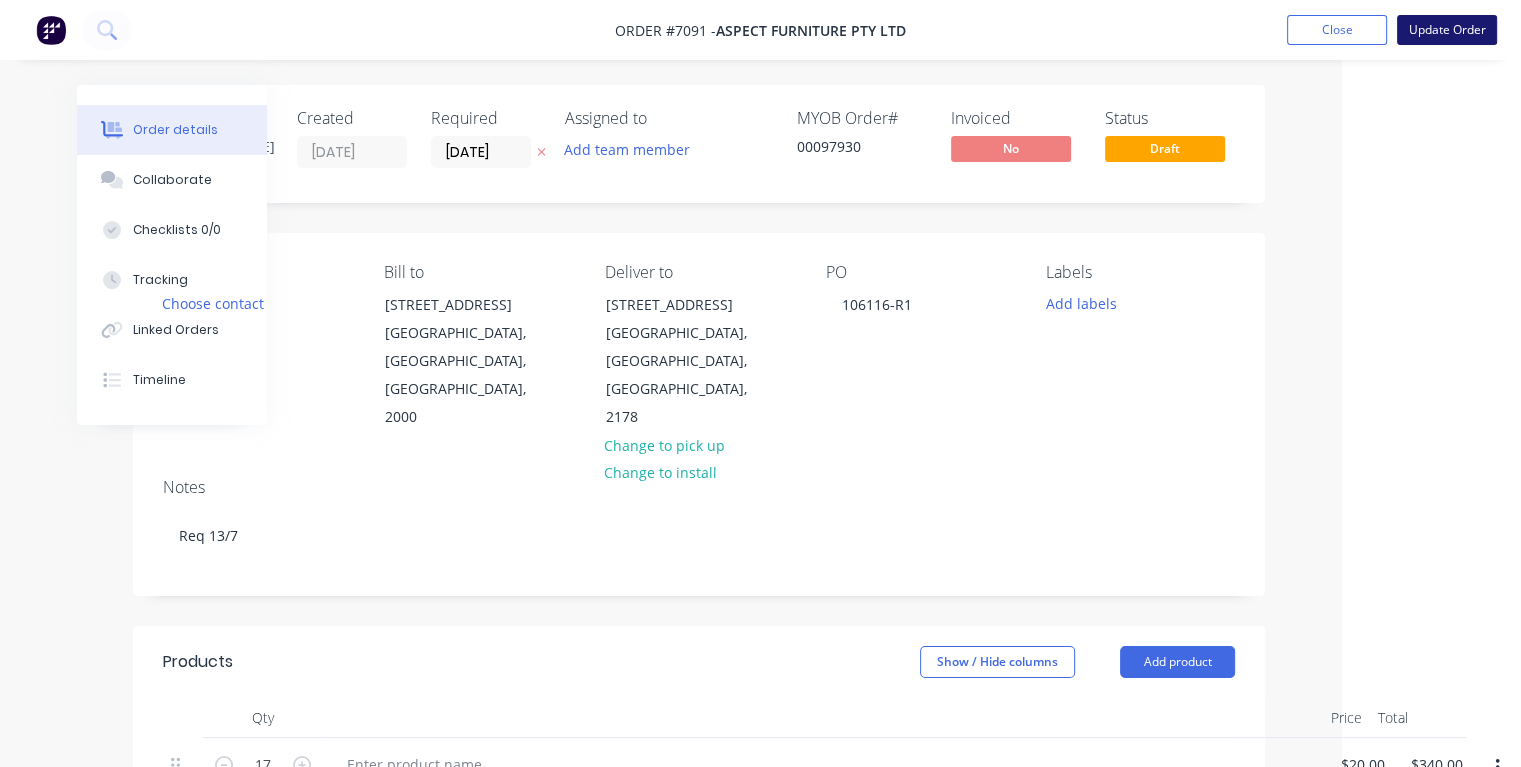 click on "Update Order" at bounding box center [1447, 30] 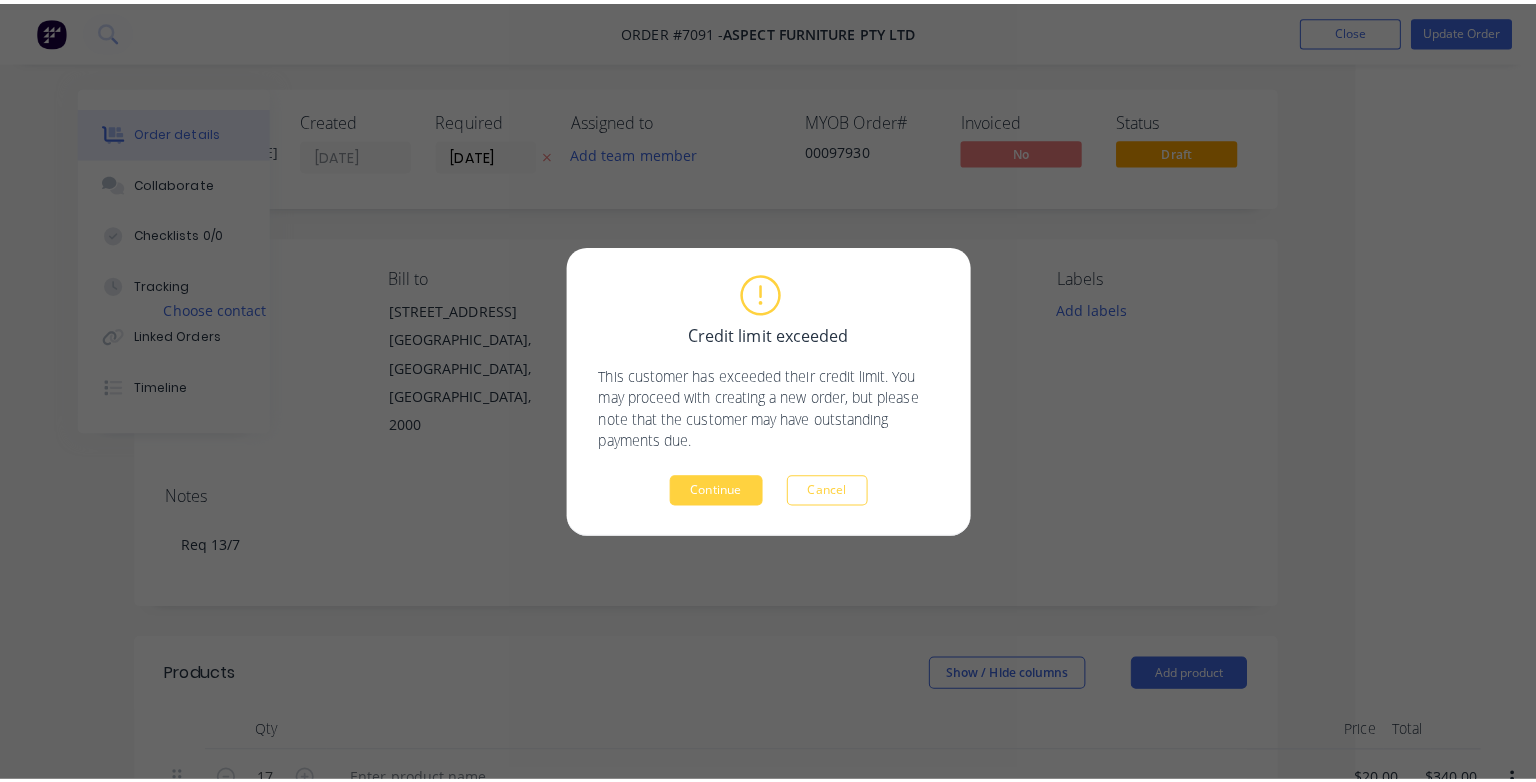 scroll, scrollTop: 0, scrollLeft: 156, axis: horizontal 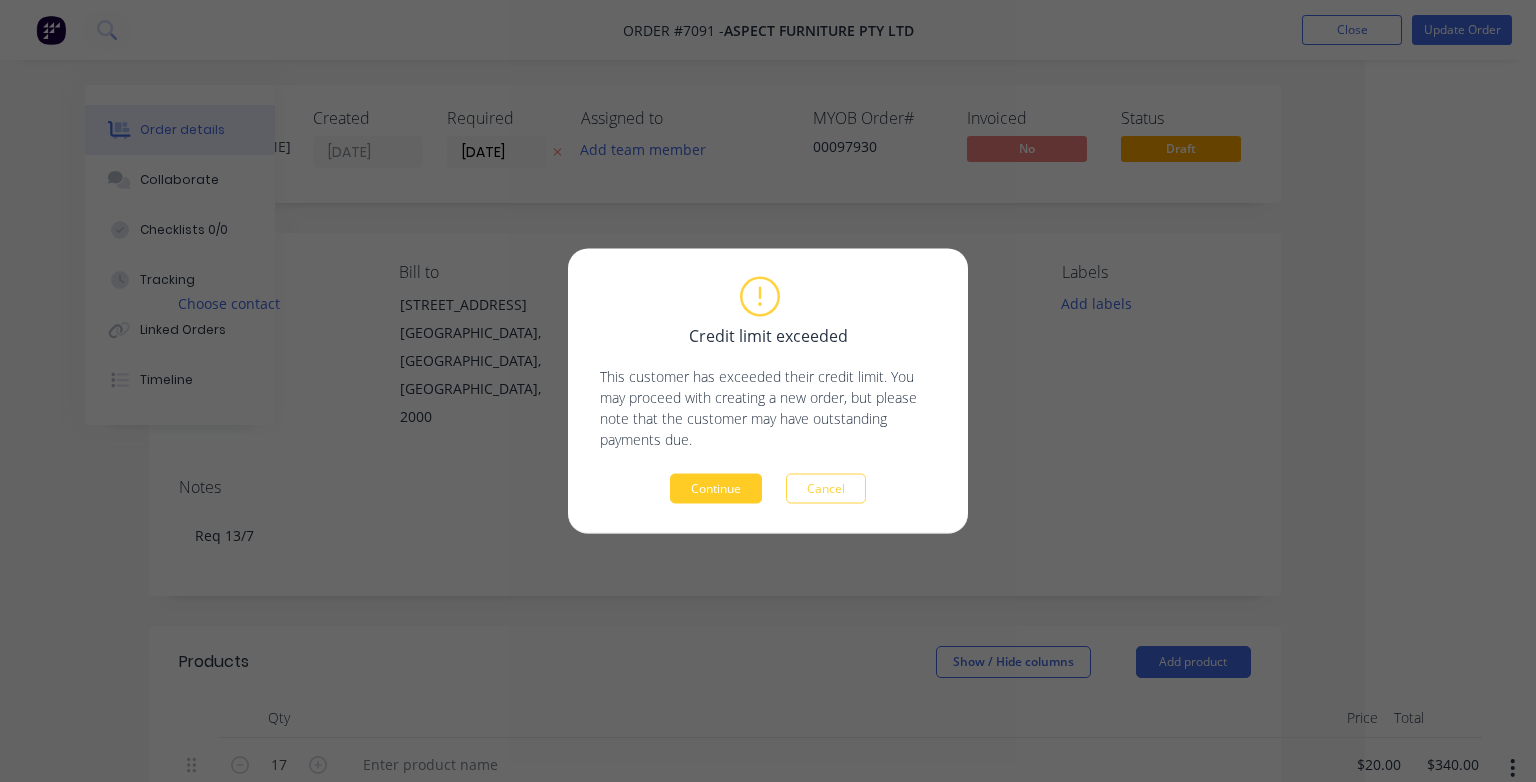click on "Continue" at bounding box center [716, 489] 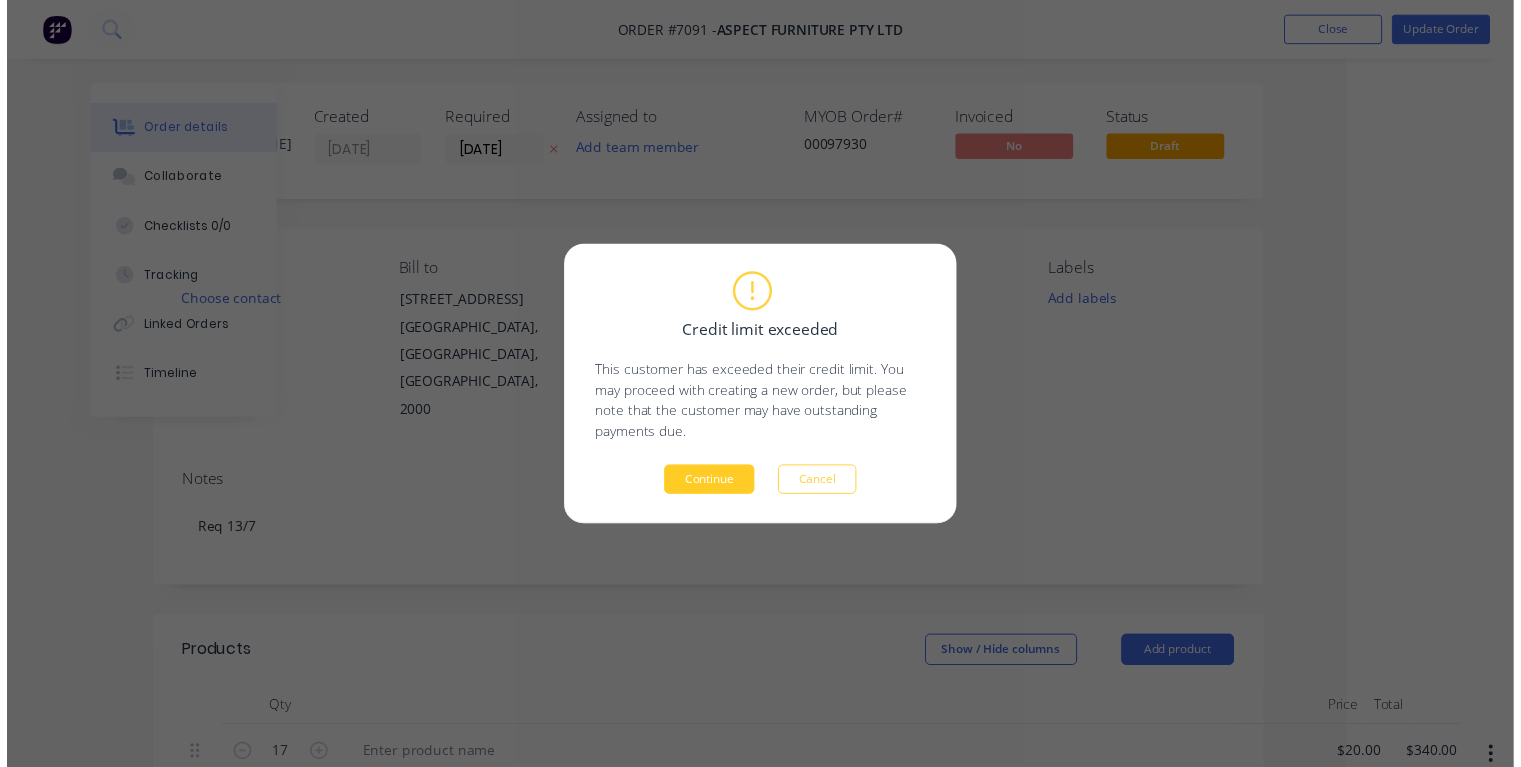 scroll, scrollTop: 0, scrollLeft: 108, axis: horizontal 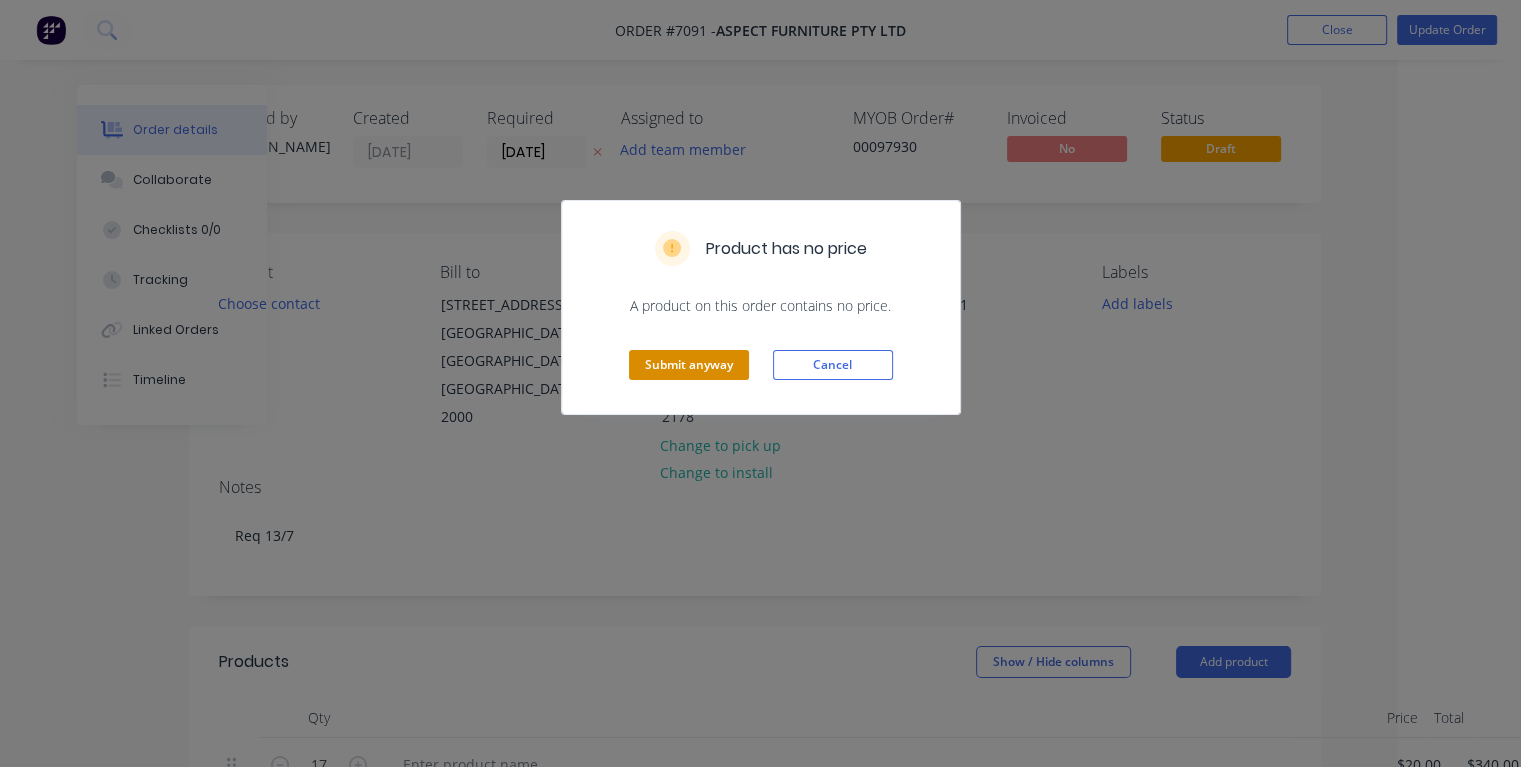 click on "Submit anyway" at bounding box center (689, 365) 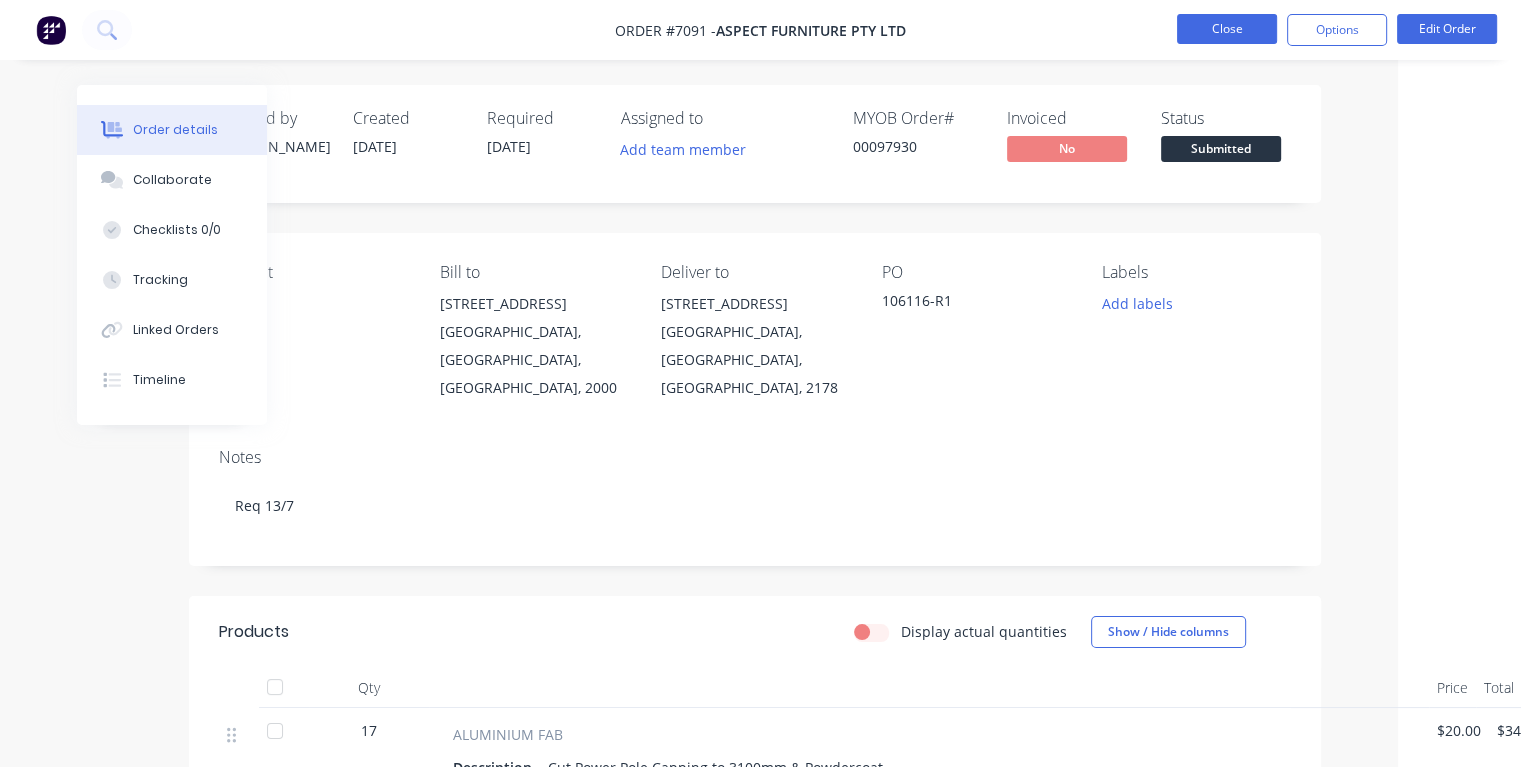 click on "Close" at bounding box center [1227, 29] 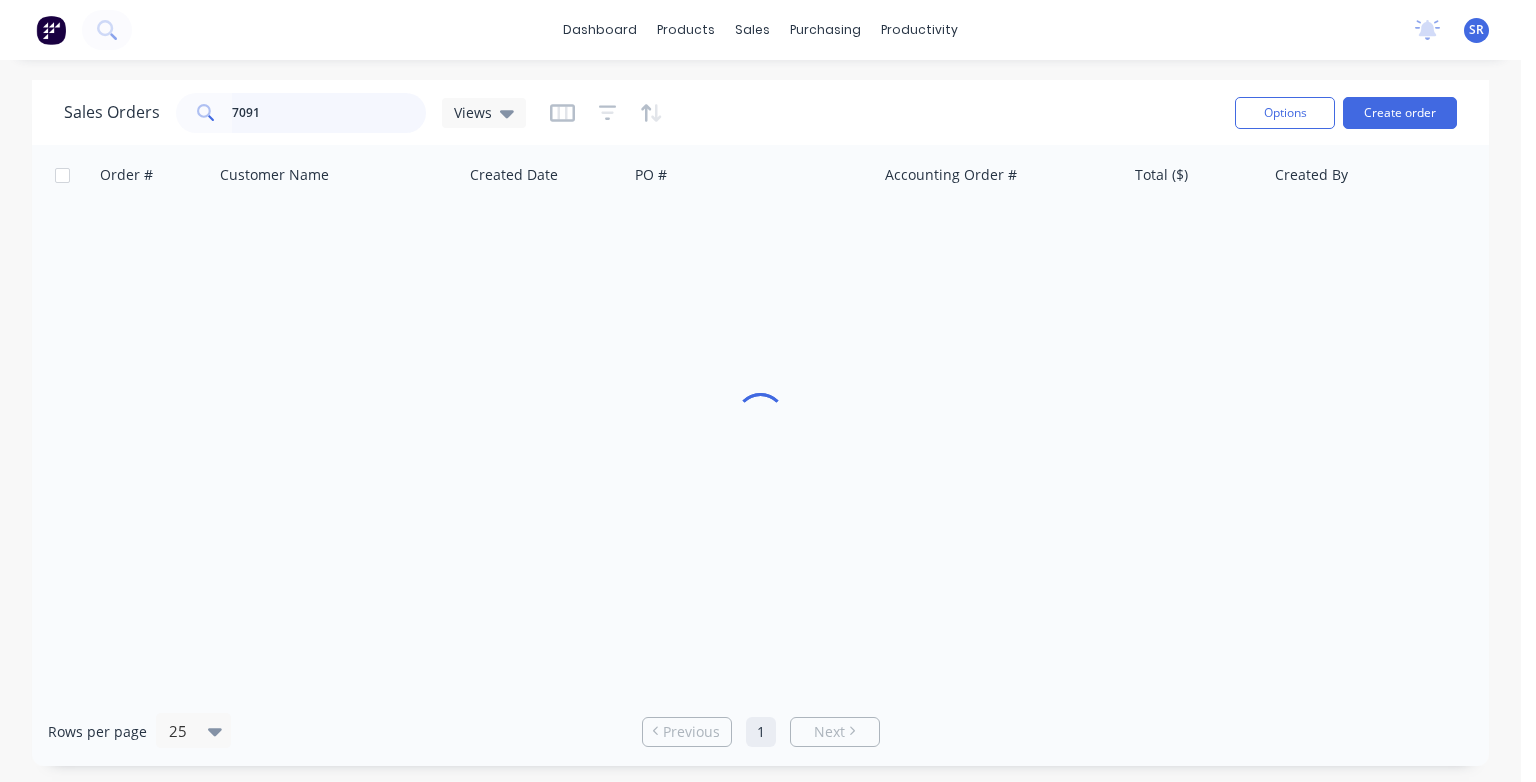 click on "7091" at bounding box center [329, 113] 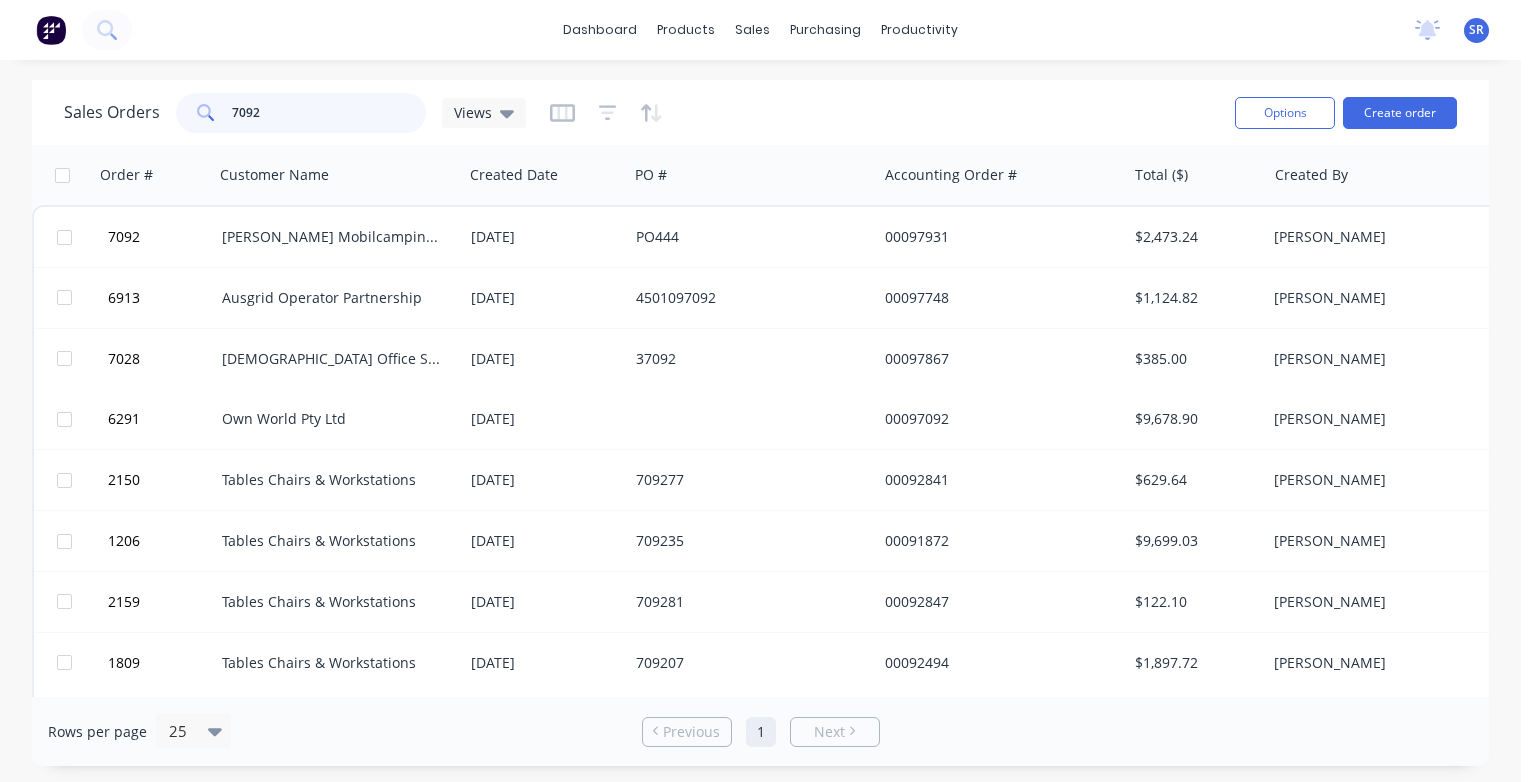 type on "7092" 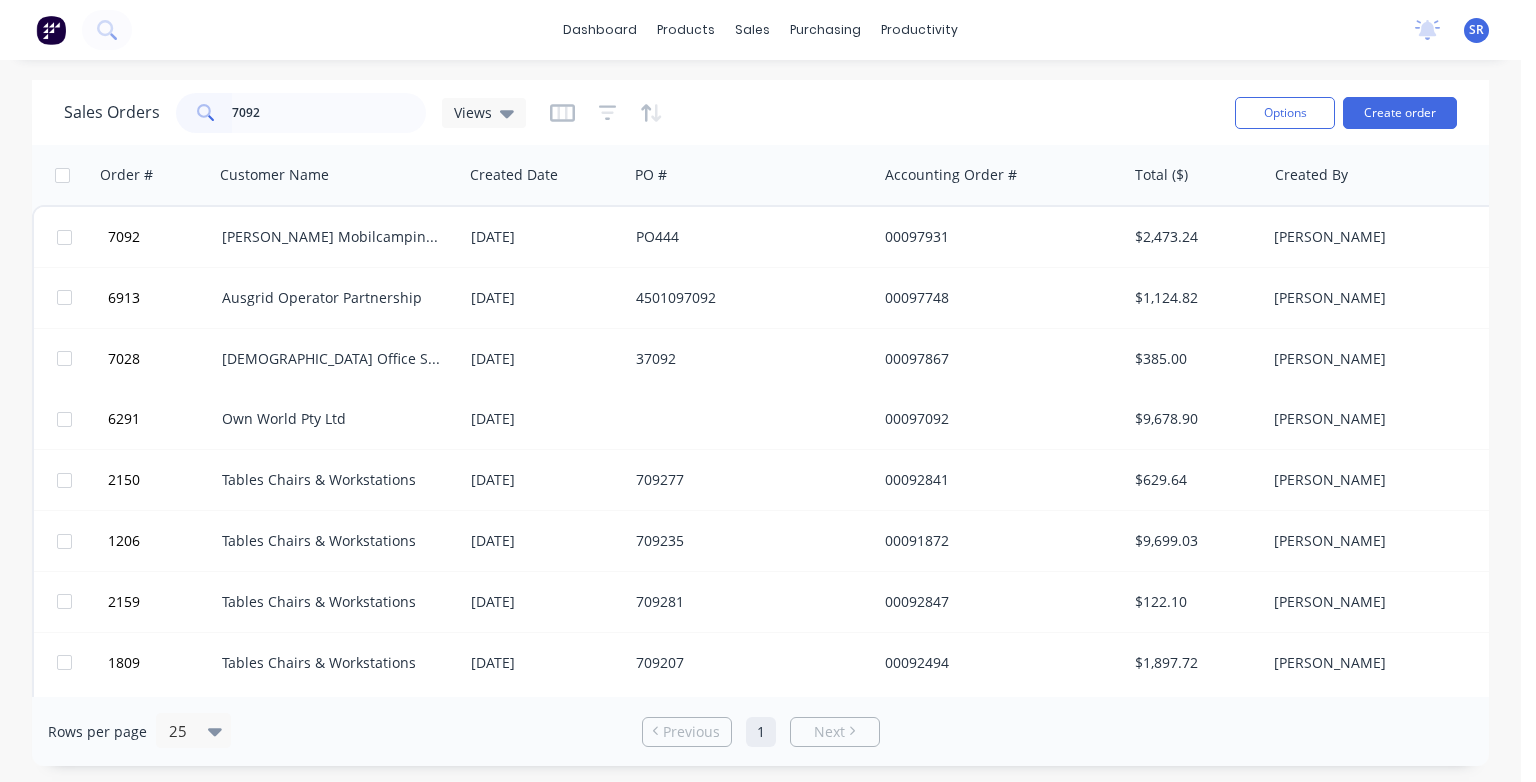 click on "[PERSON_NAME] Mobilcamping [GEOGRAPHIC_DATA]" at bounding box center (333, 237) 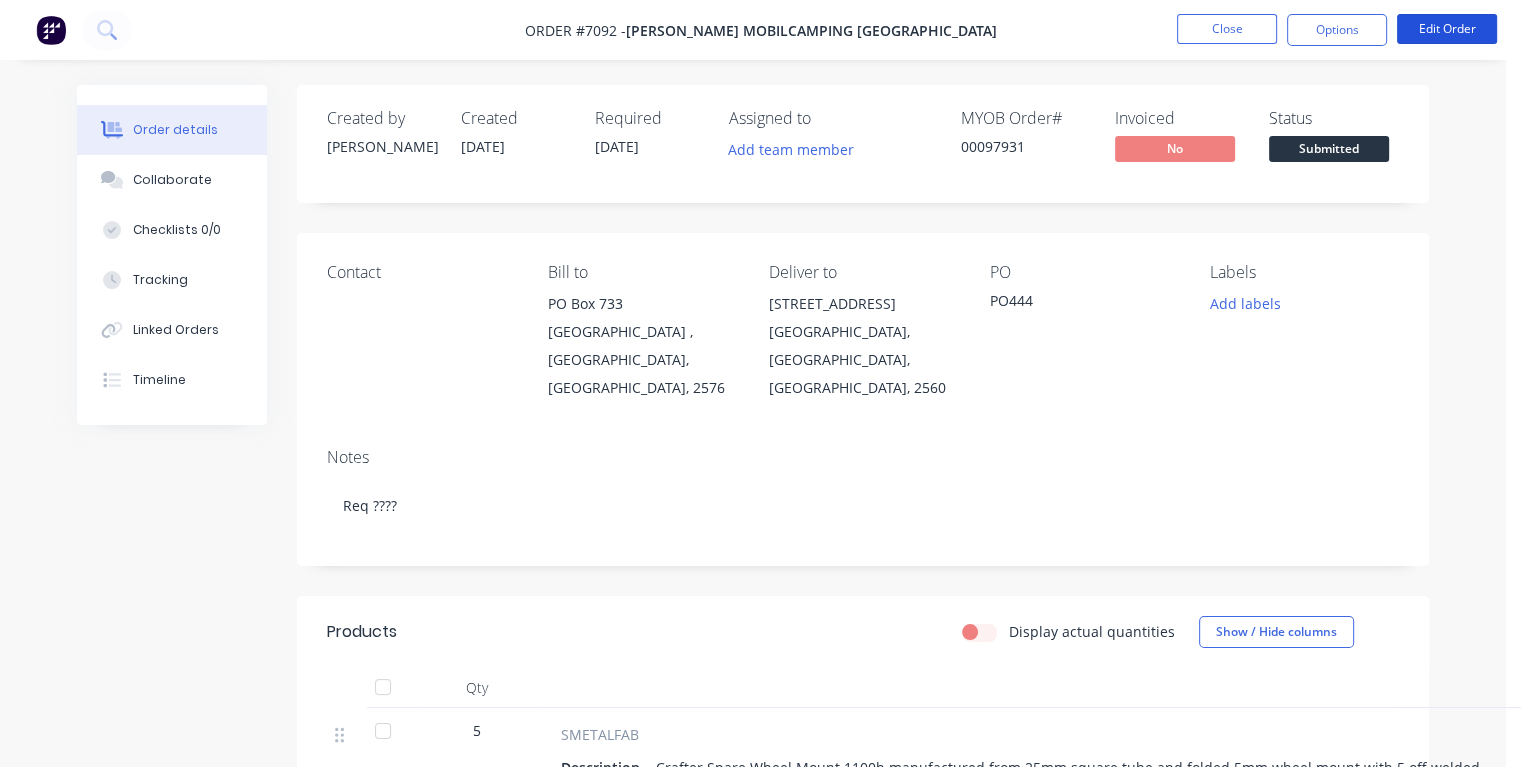 click on "Edit Order" at bounding box center (1447, 29) 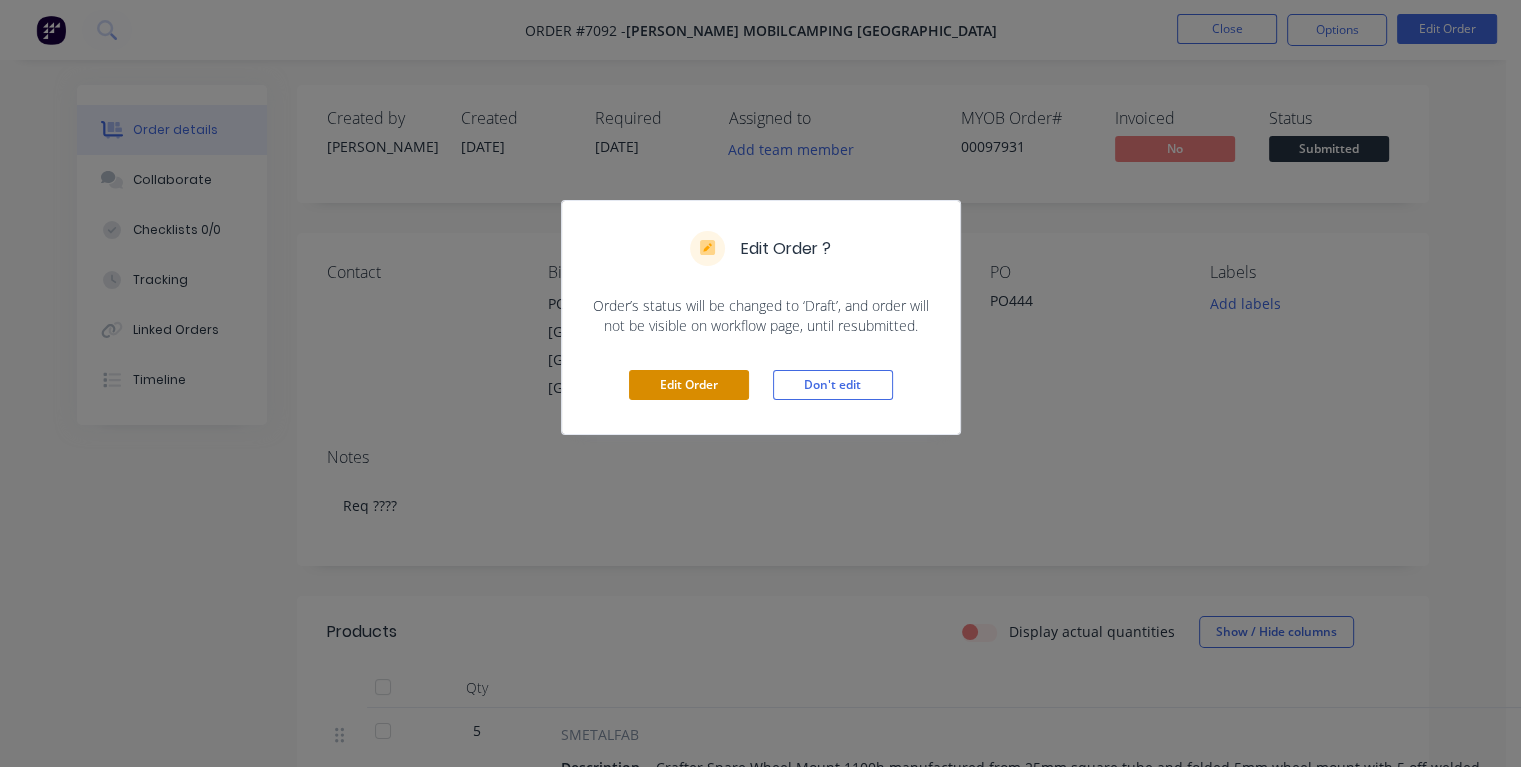 click on "Edit Order" at bounding box center (689, 385) 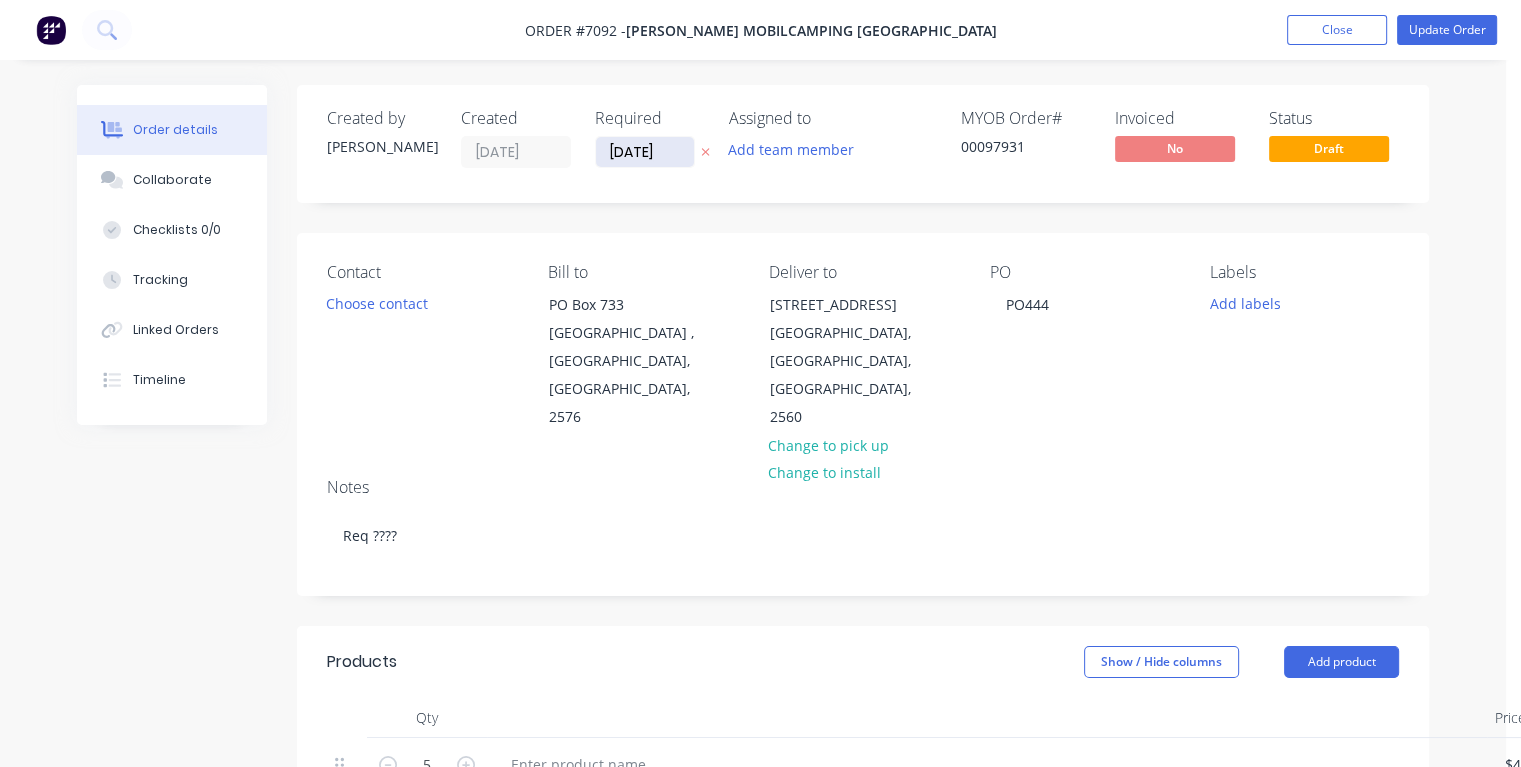 drag, startPoint x: 672, startPoint y: 151, endPoint x: 608, endPoint y: 162, distance: 64.93843 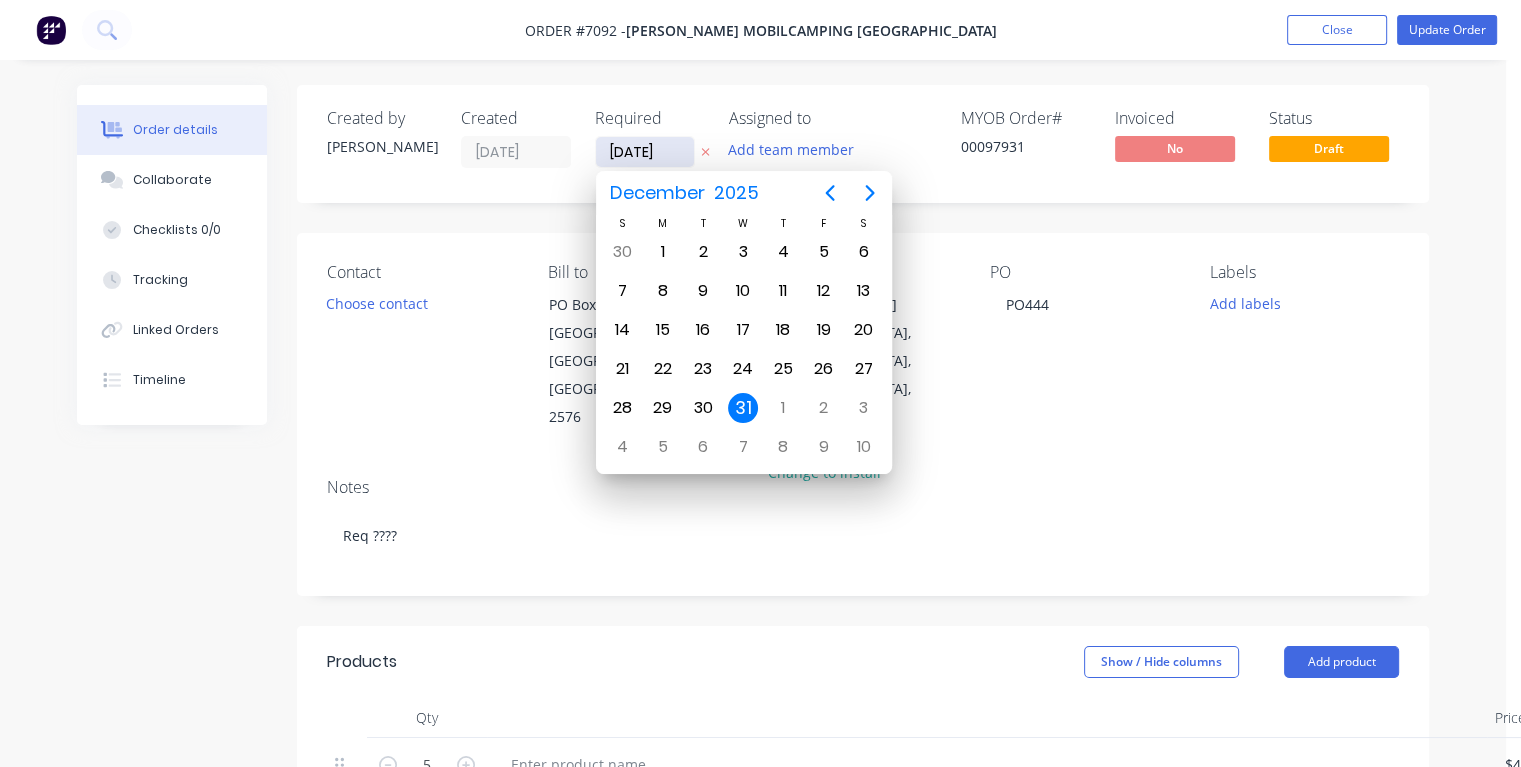 type on "[DATE]" 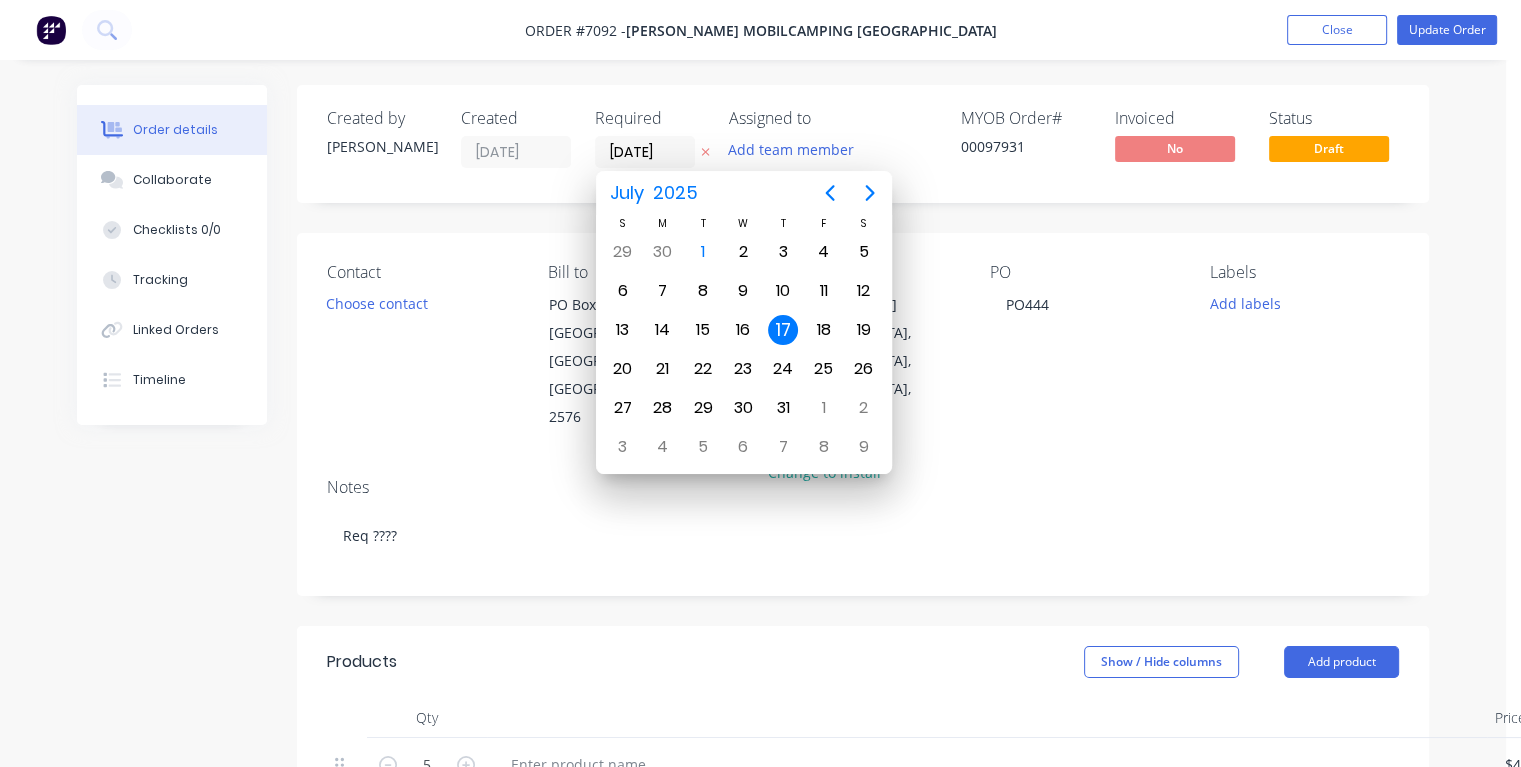 click on "17" at bounding box center (783, 330) 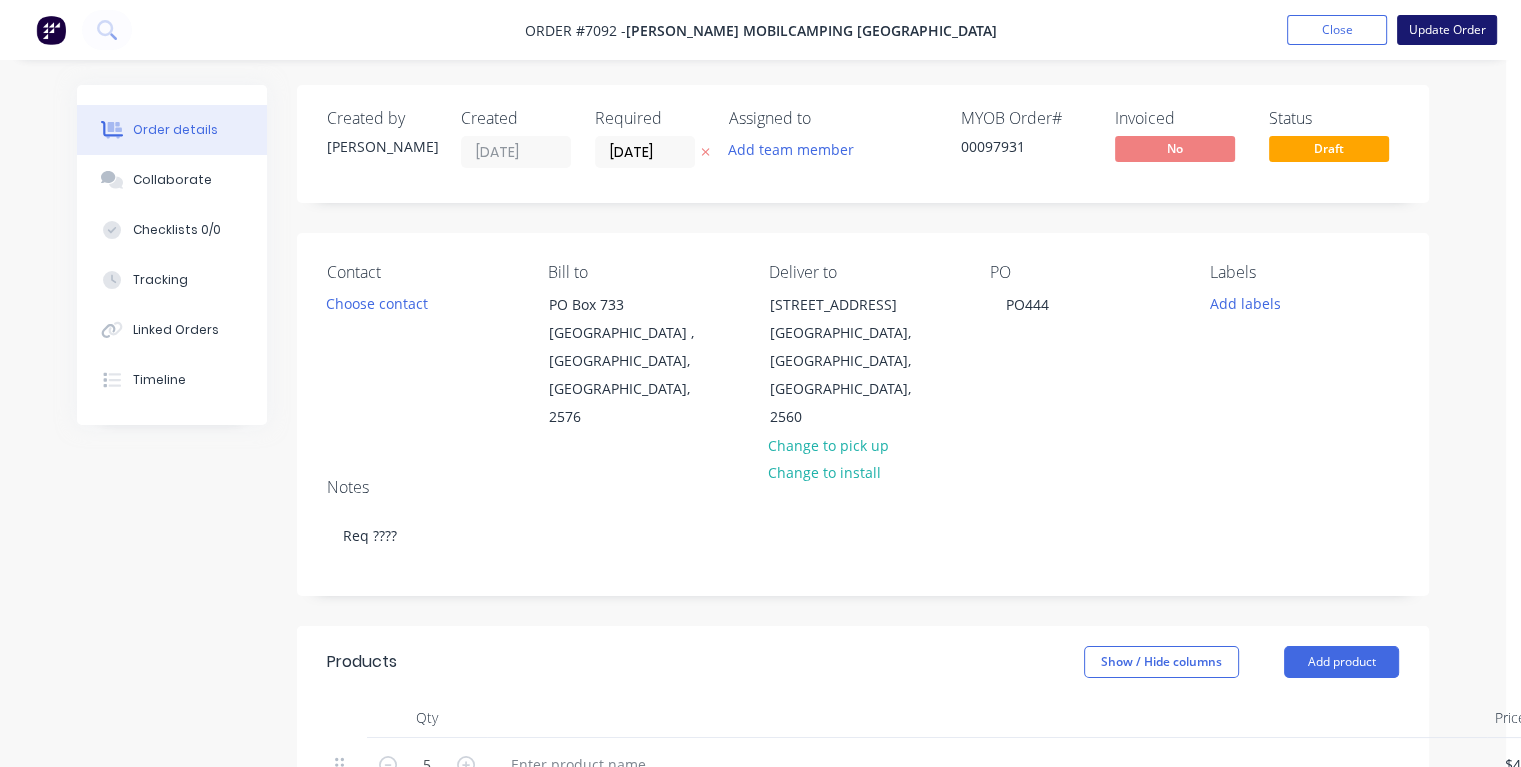 click on "Update Order" at bounding box center (1447, 30) 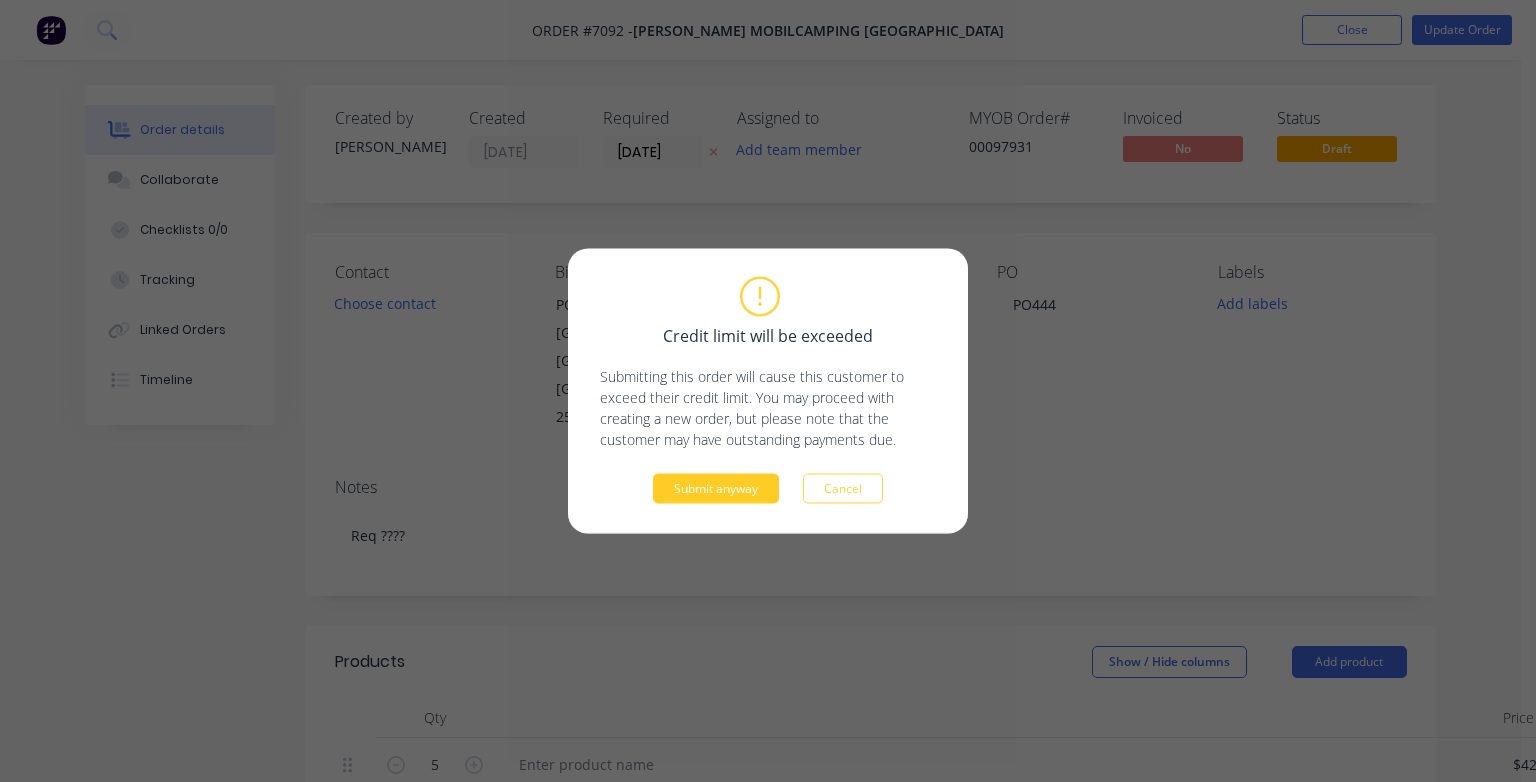 click on "Submit anyway" at bounding box center [716, 489] 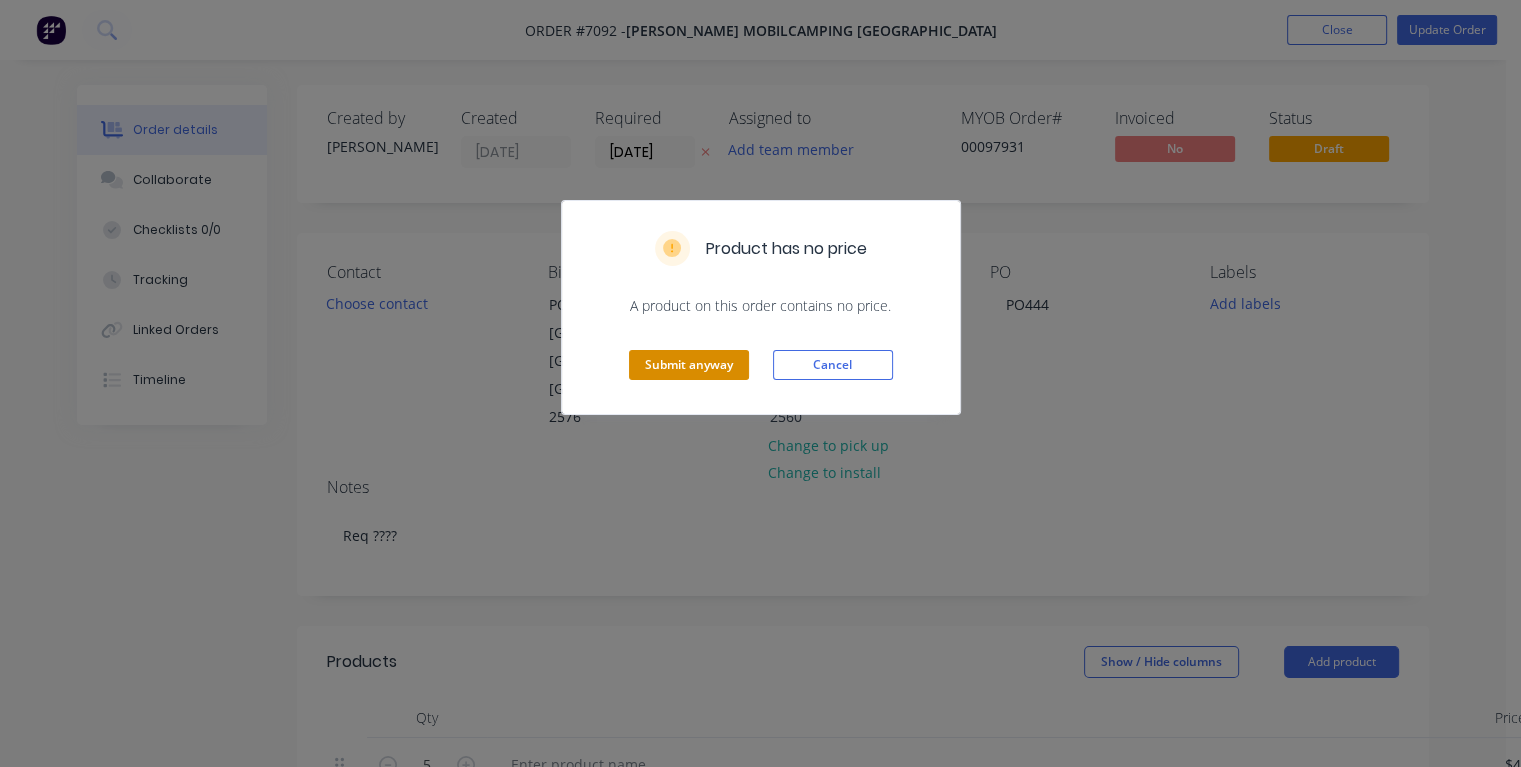 click on "Submit anyway" at bounding box center (689, 365) 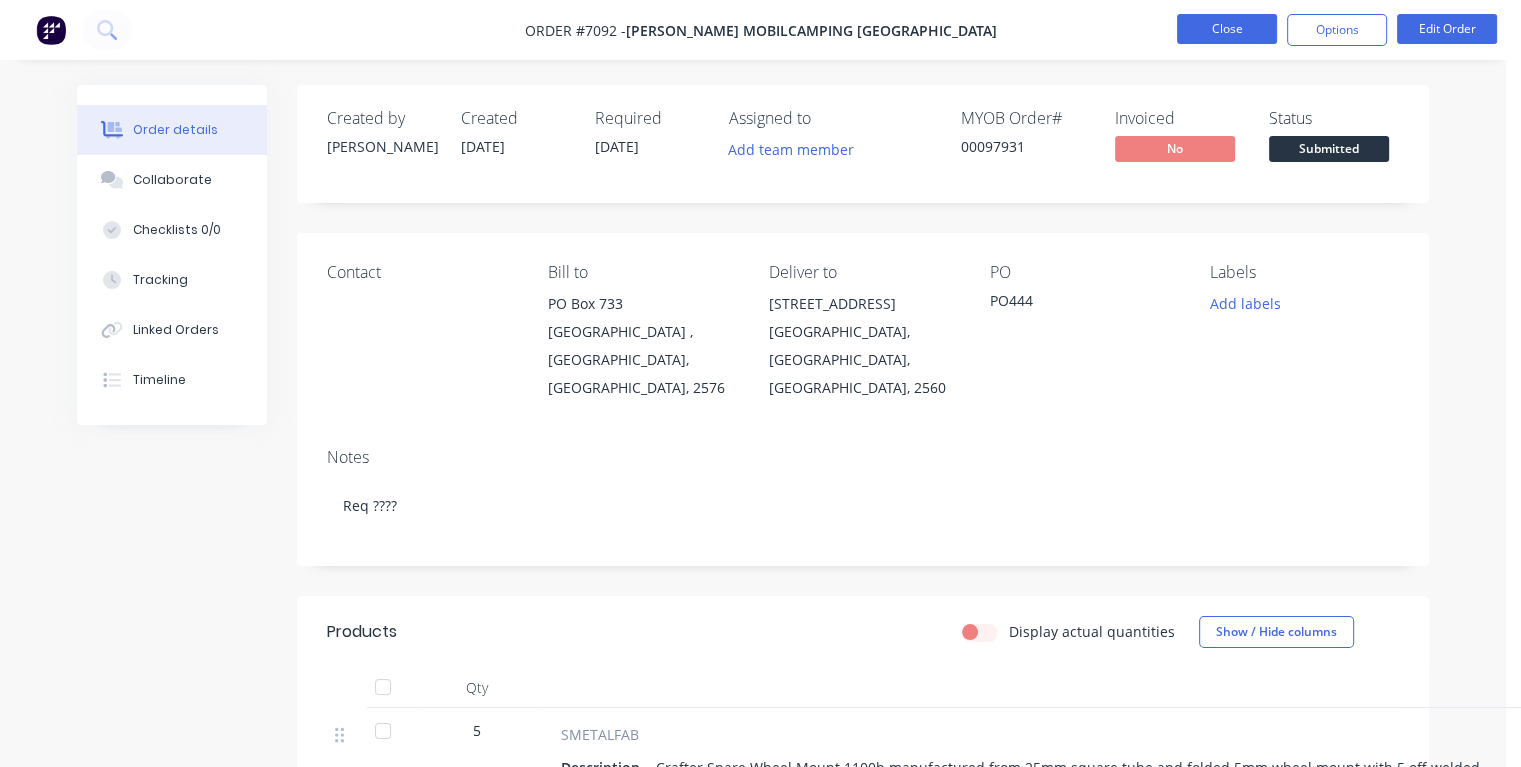 click on "Close" at bounding box center (1227, 29) 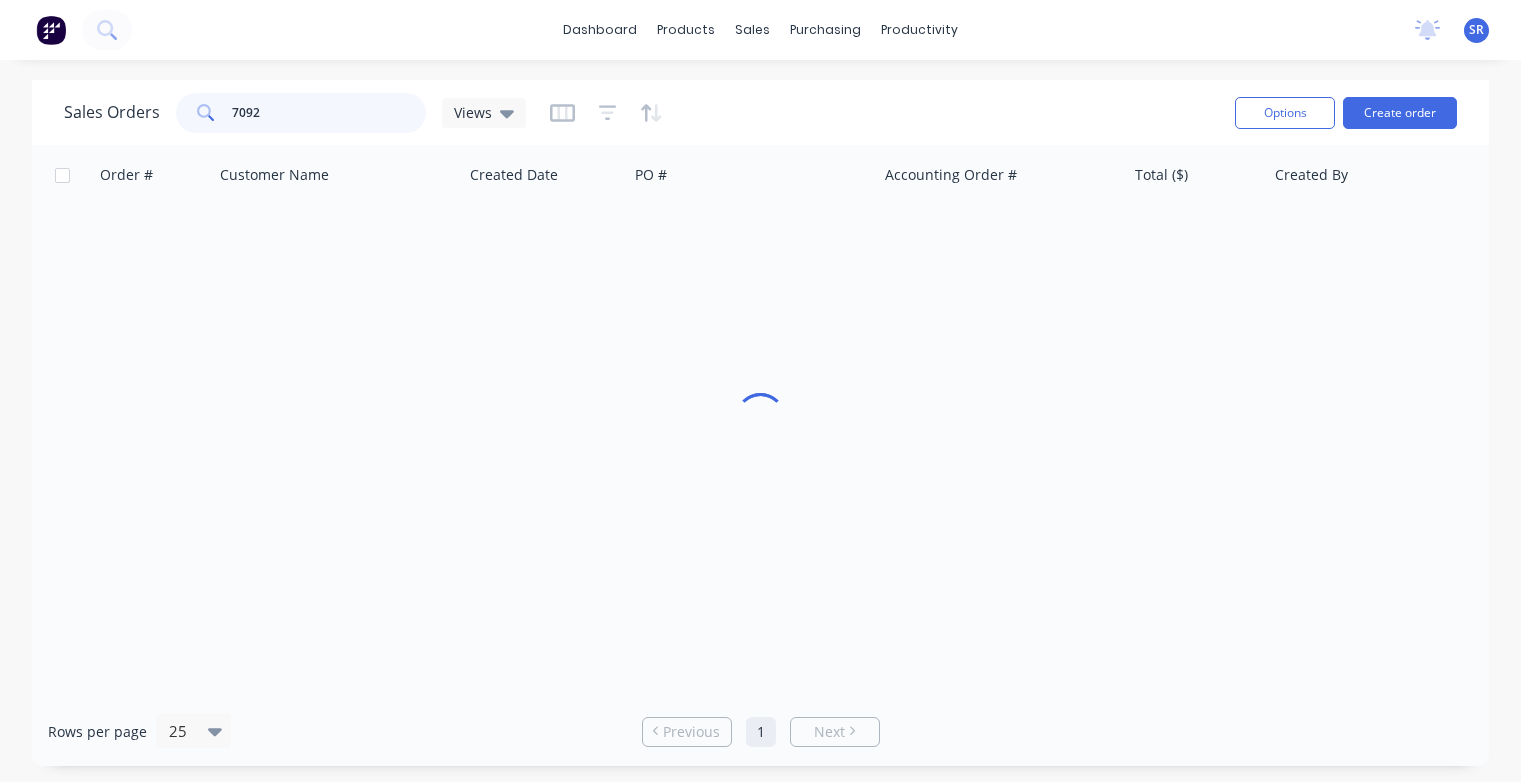 click on "7092" at bounding box center [329, 113] 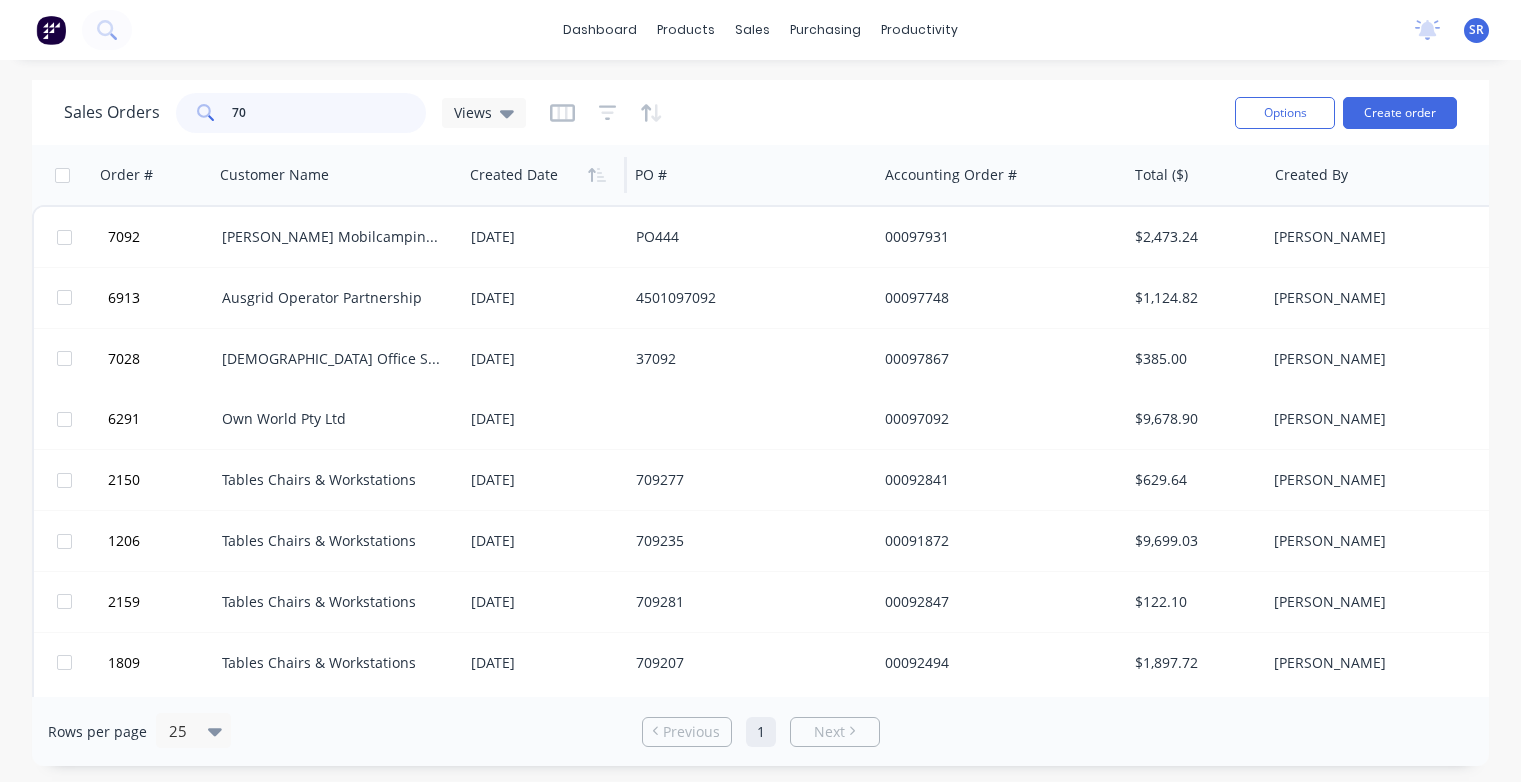 type on "7" 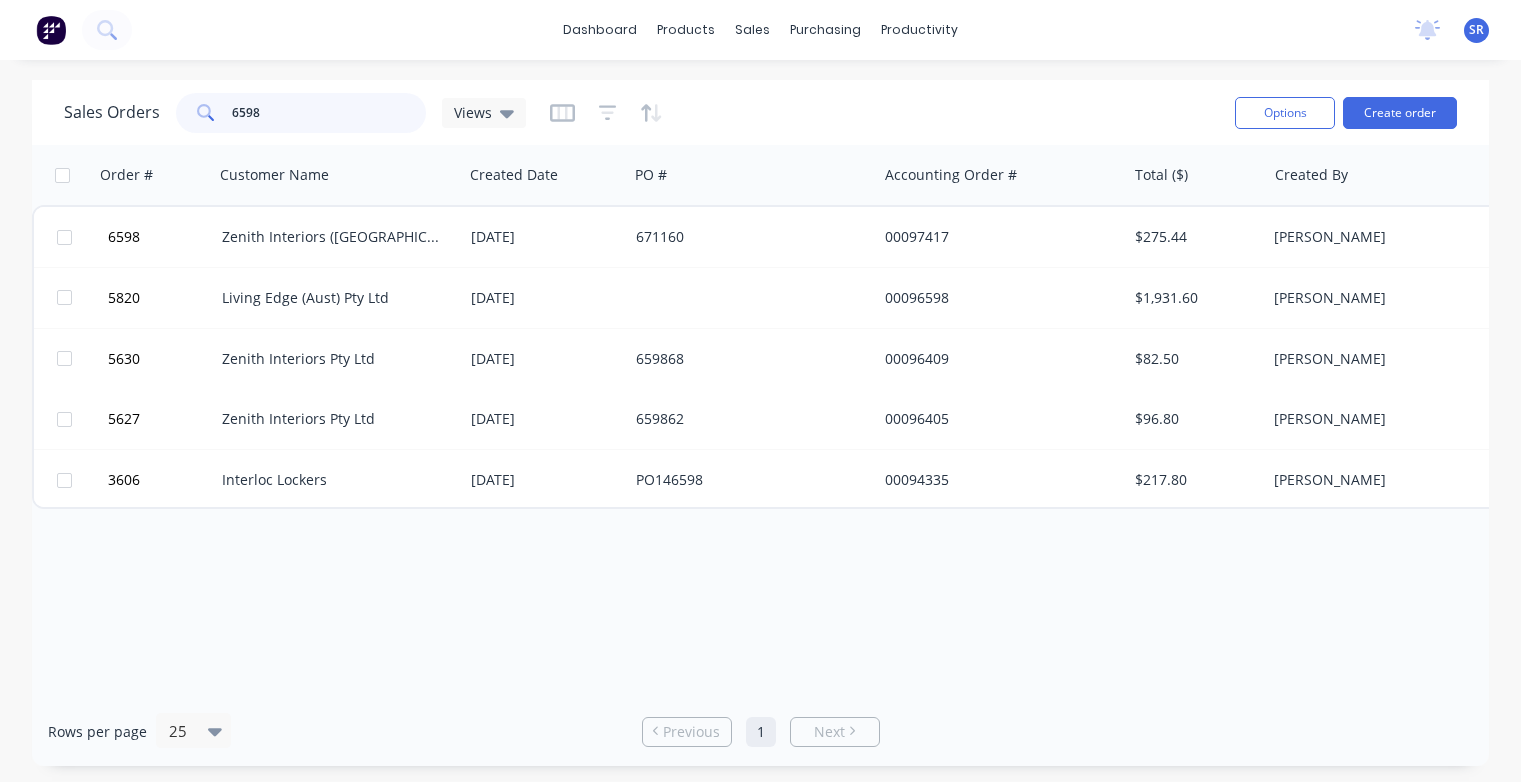 type on "6598" 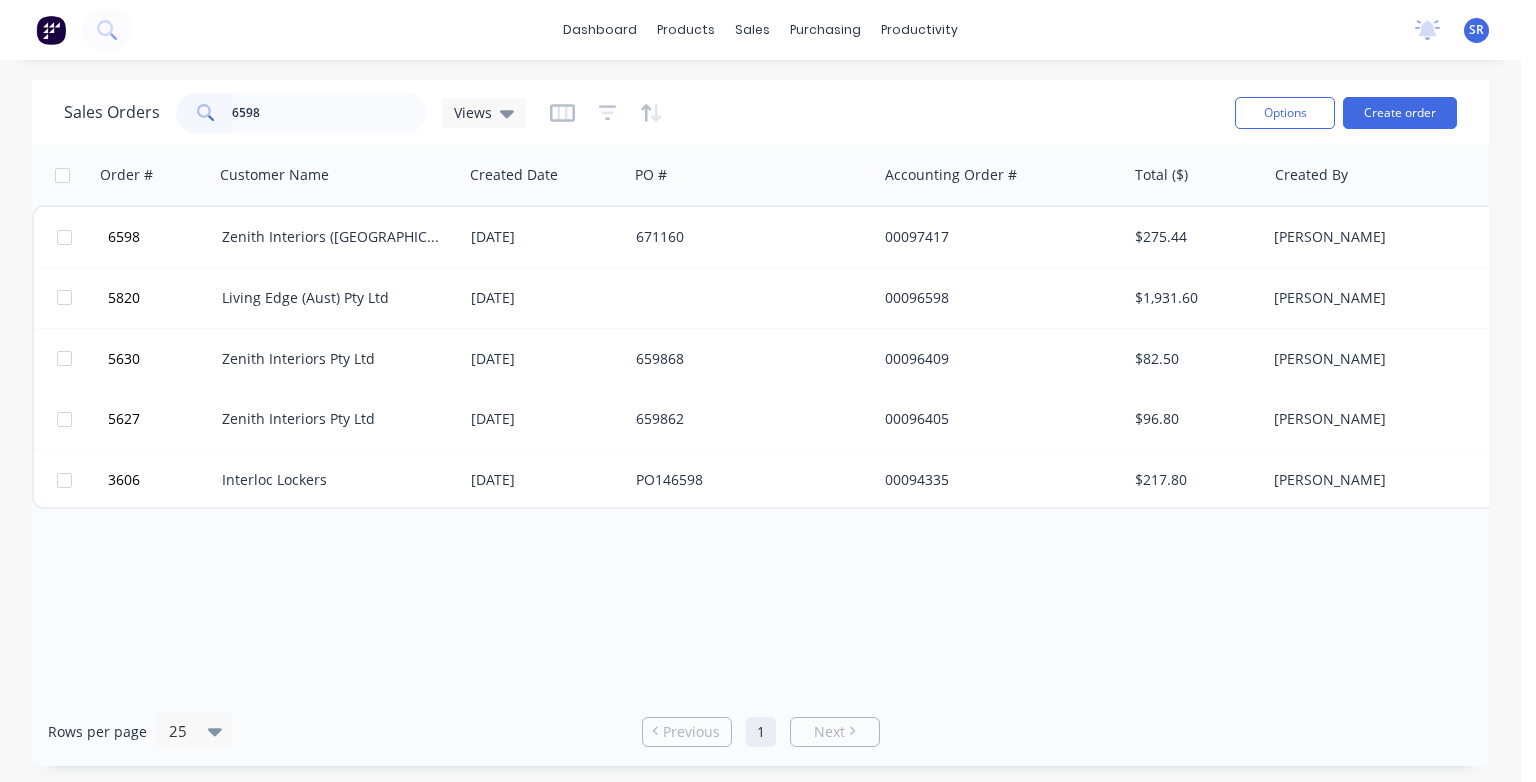 click on "Zenith Interiors ([GEOGRAPHIC_DATA]) Pty Ltd" at bounding box center (333, 237) 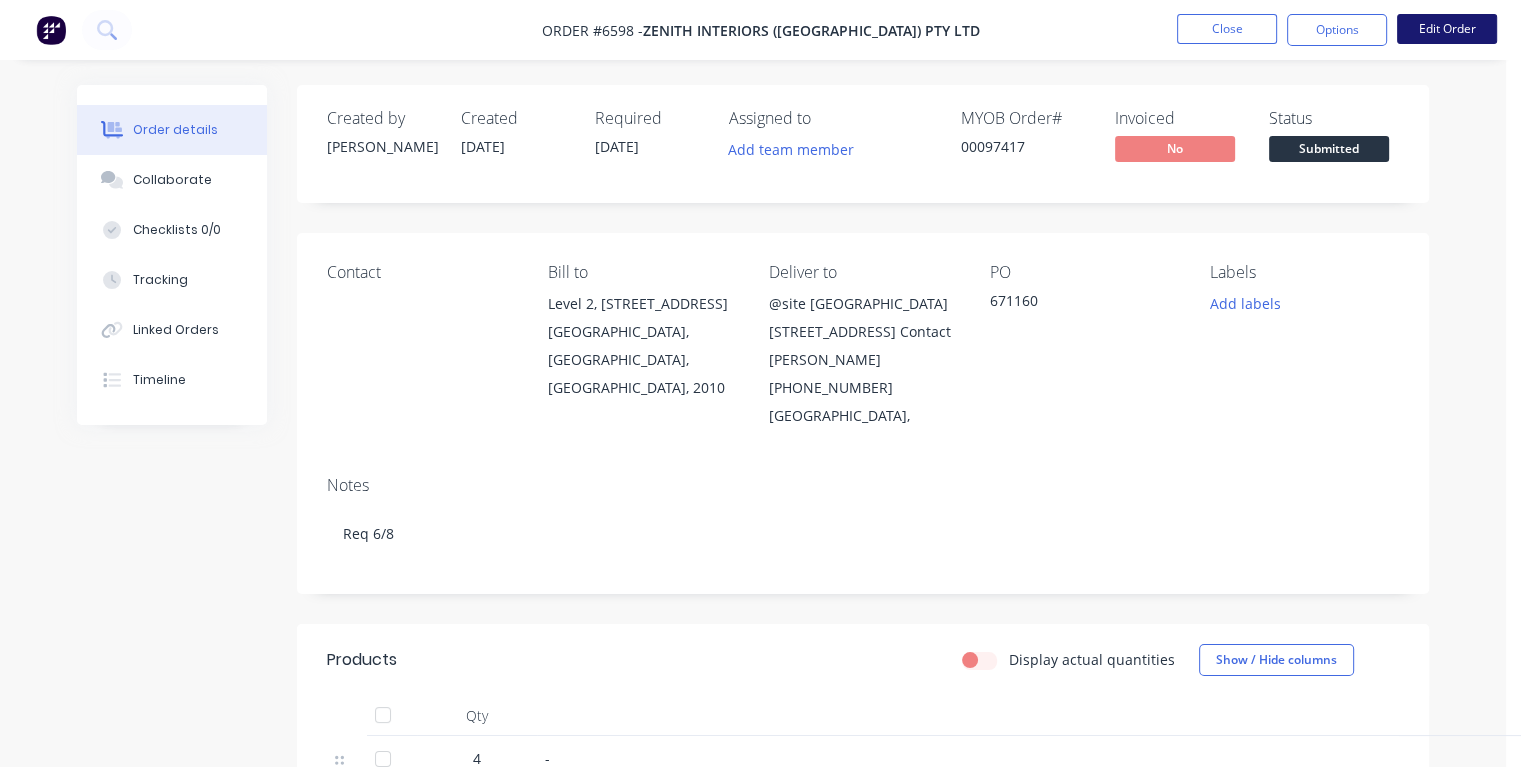 click on "Edit Order" at bounding box center (1447, 29) 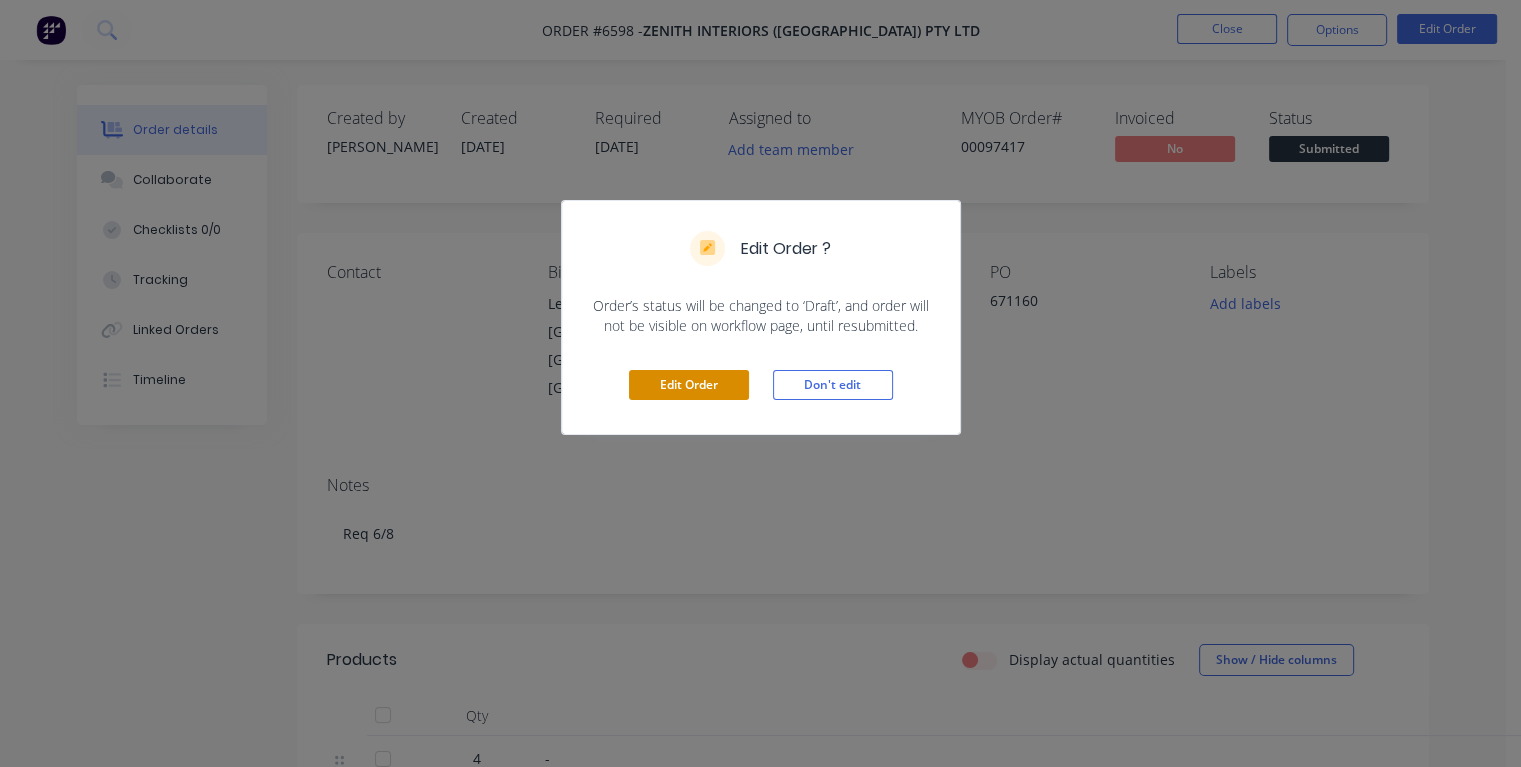 click on "Edit Order" at bounding box center (689, 385) 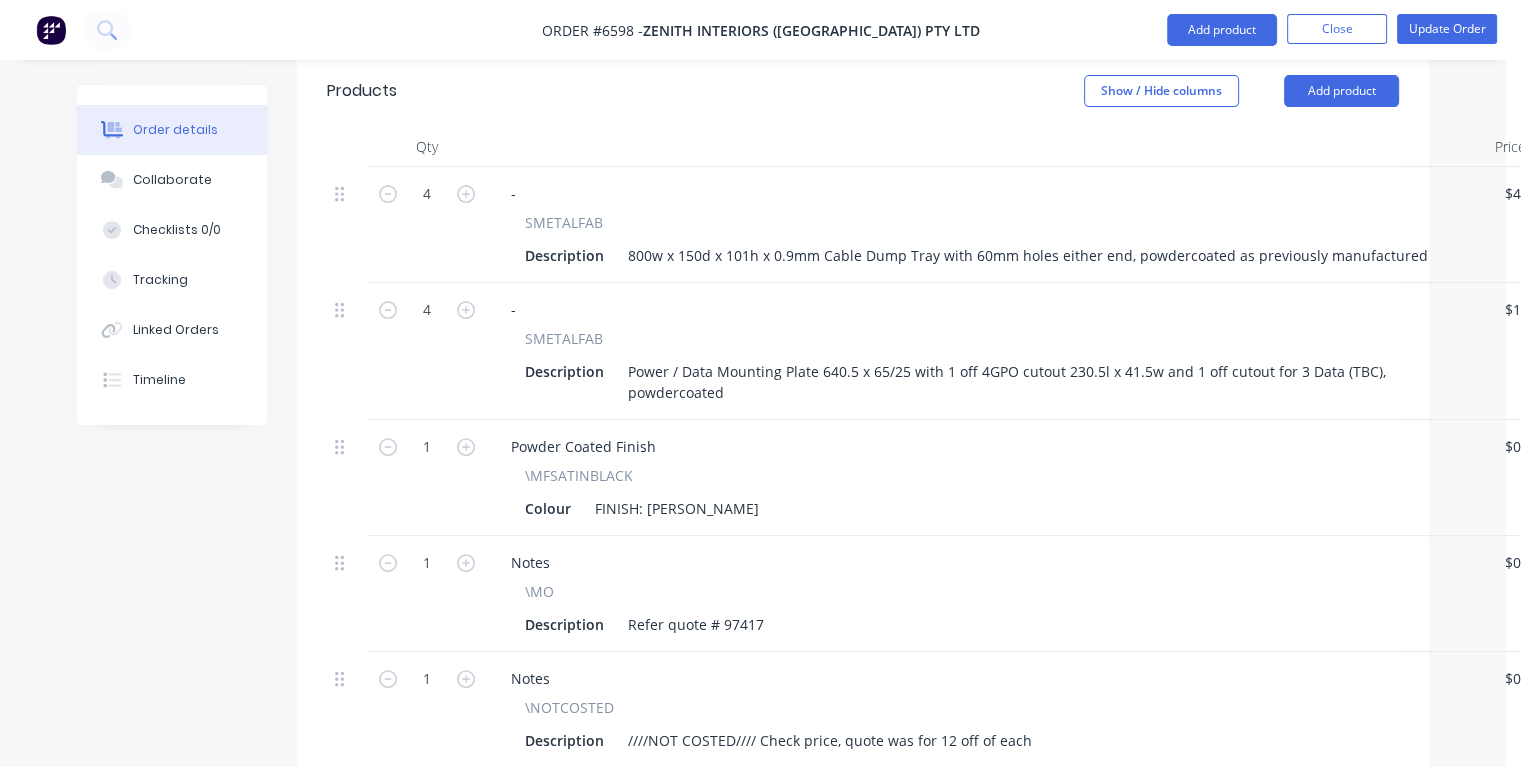 scroll, scrollTop: 900, scrollLeft: 0, axis: vertical 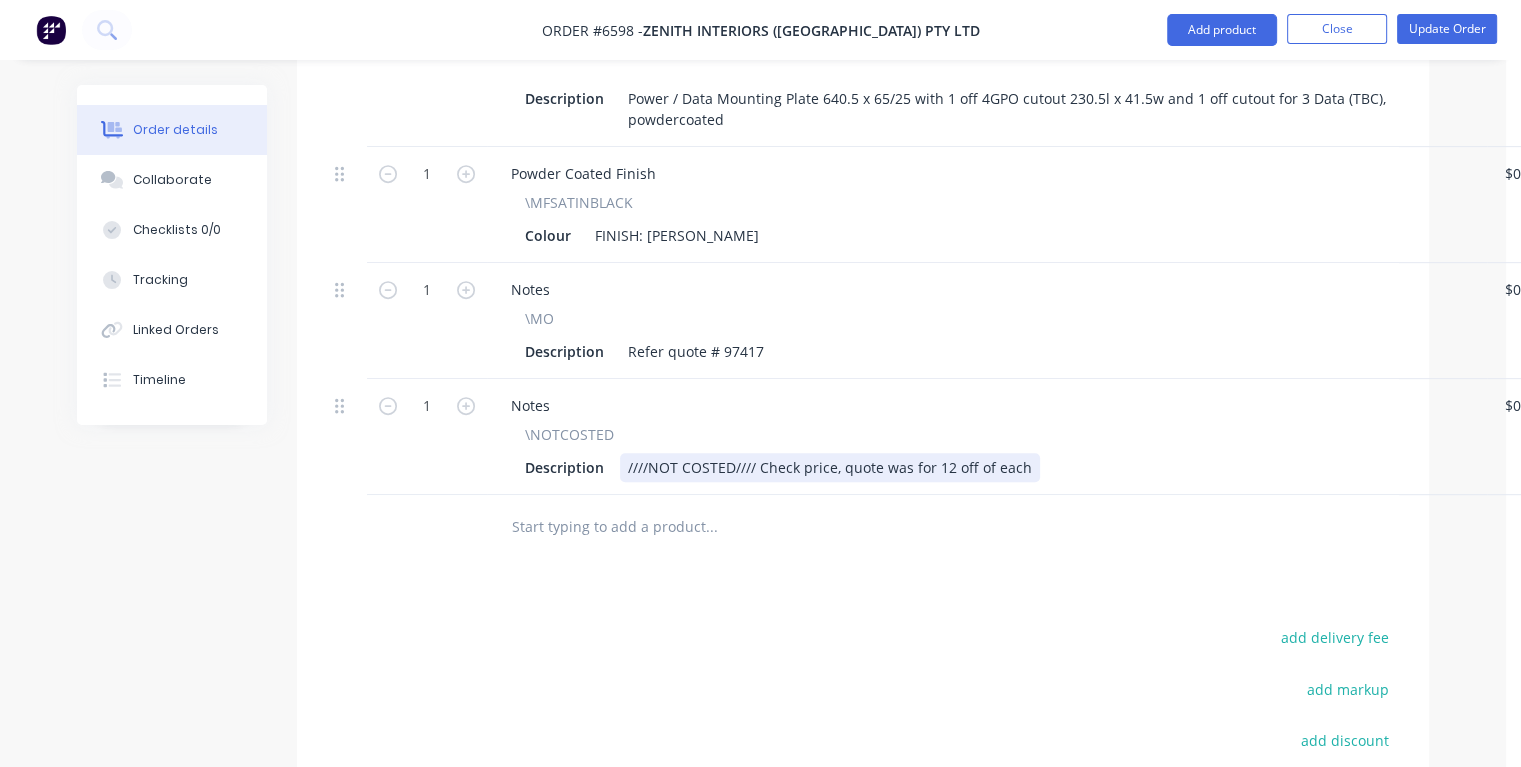 click on "Description ////NOT COSTED//// Check price, quote was for 12 off of each" at bounding box center (983, 467) 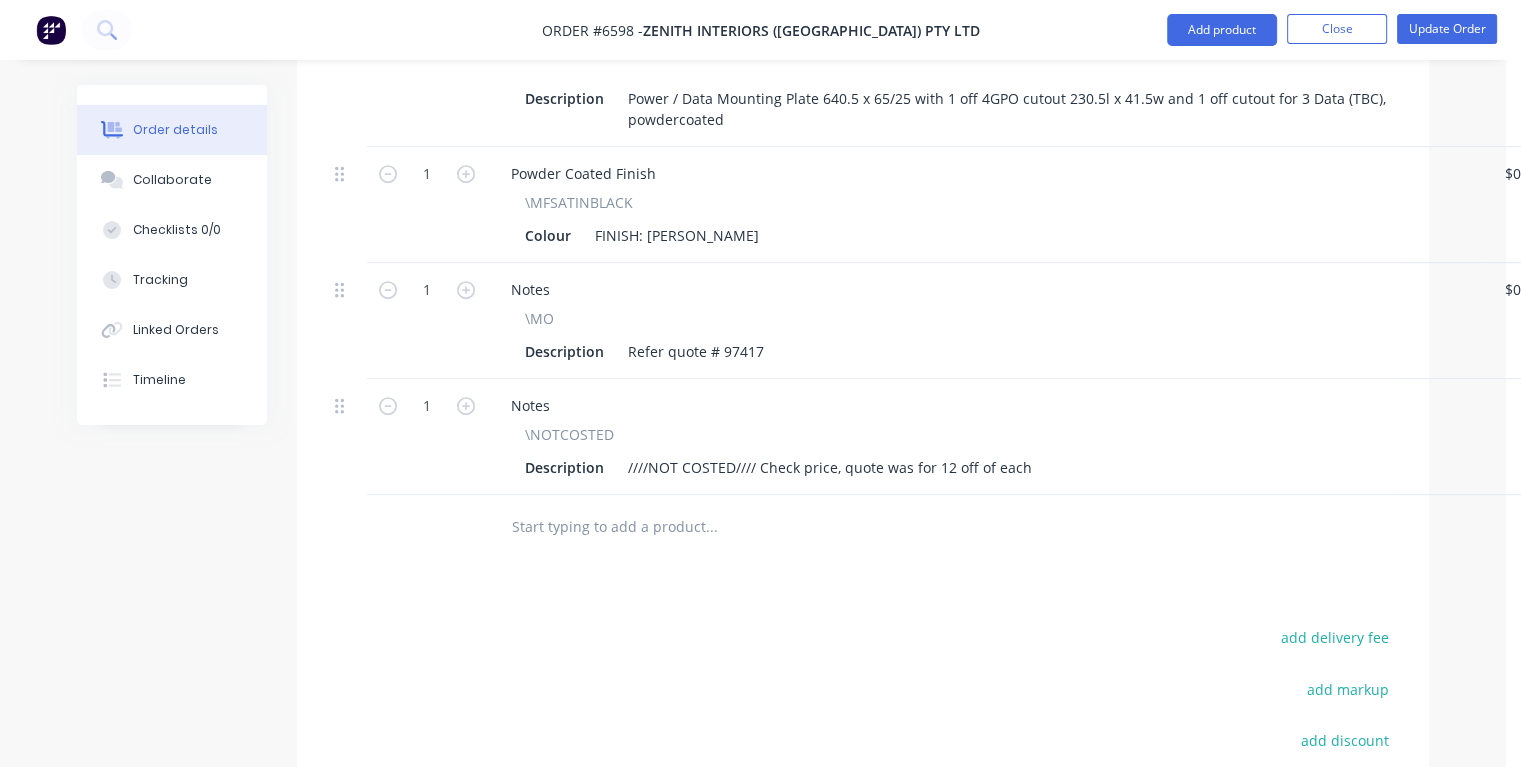 scroll, scrollTop: 900, scrollLeft: 28, axis: both 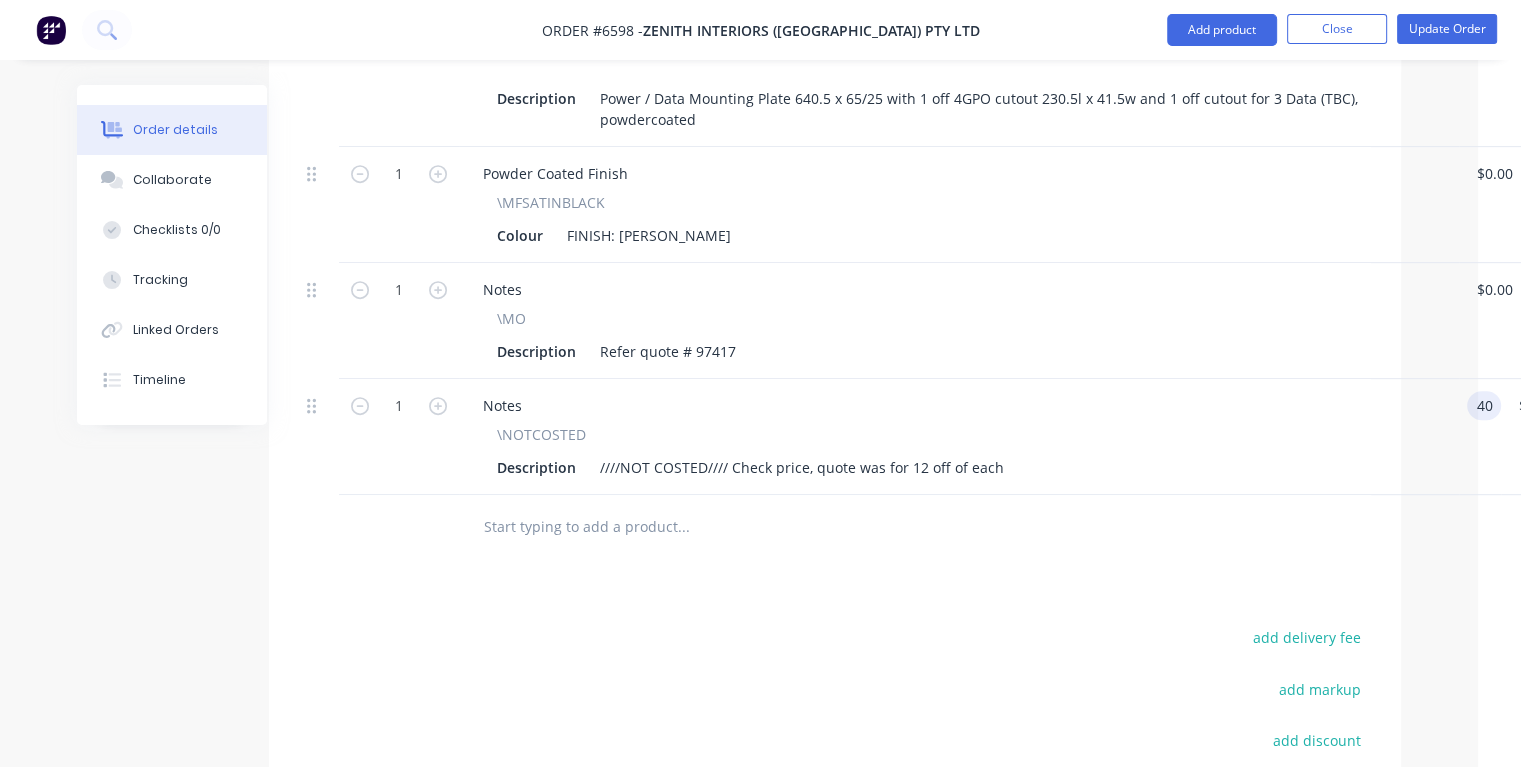type on "$40.00" 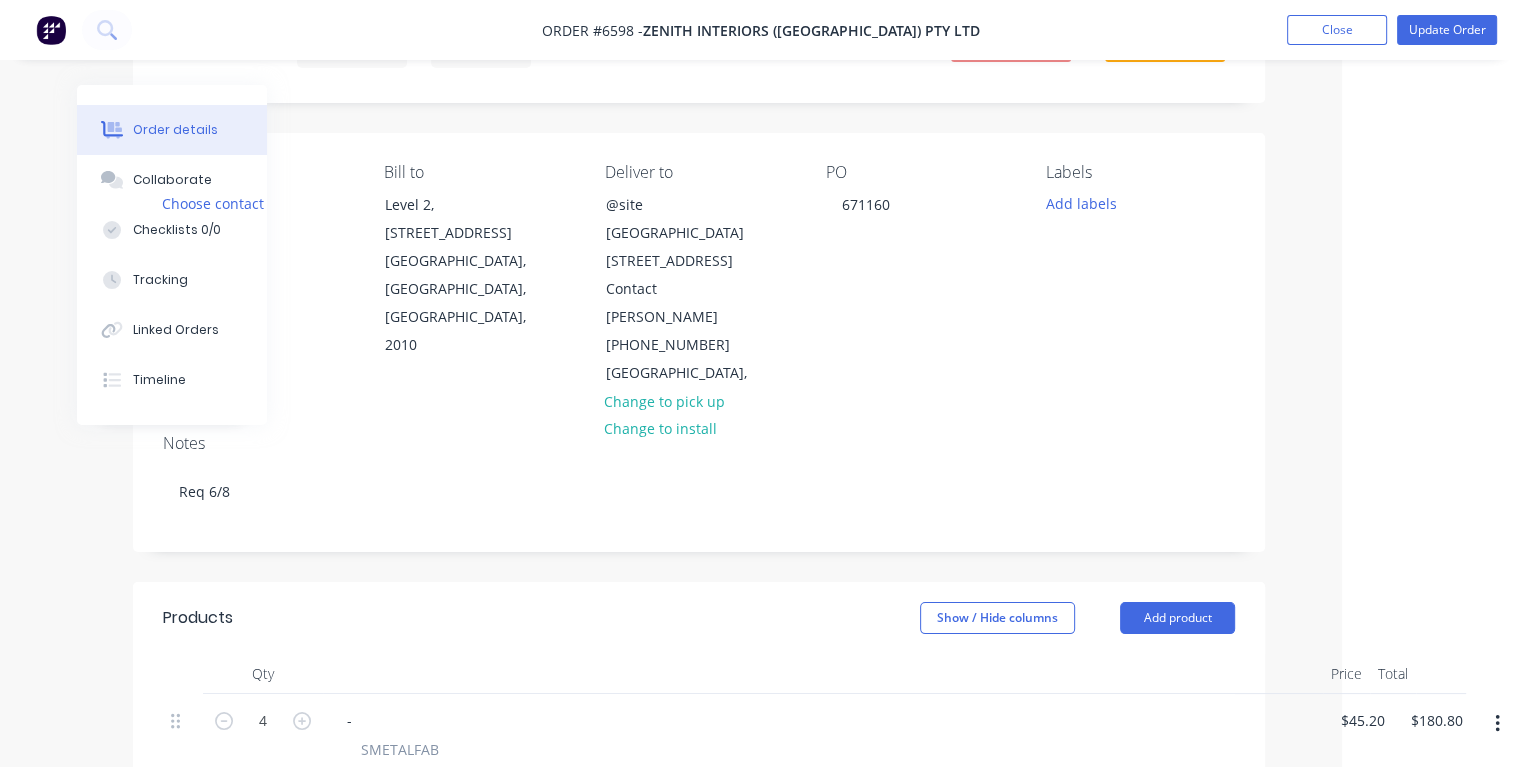 scroll, scrollTop: 0, scrollLeft: 164, axis: horizontal 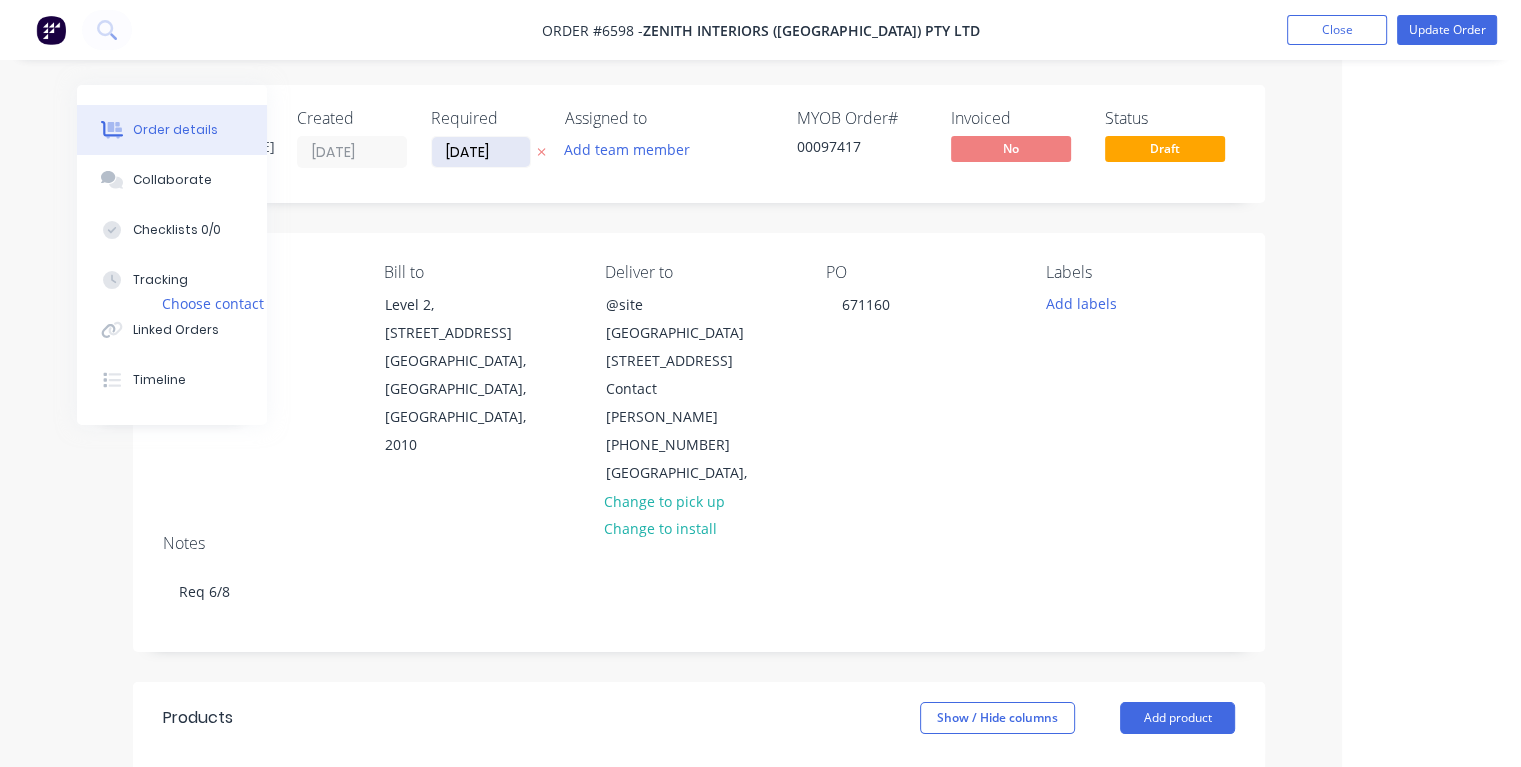 type on "$40.00" 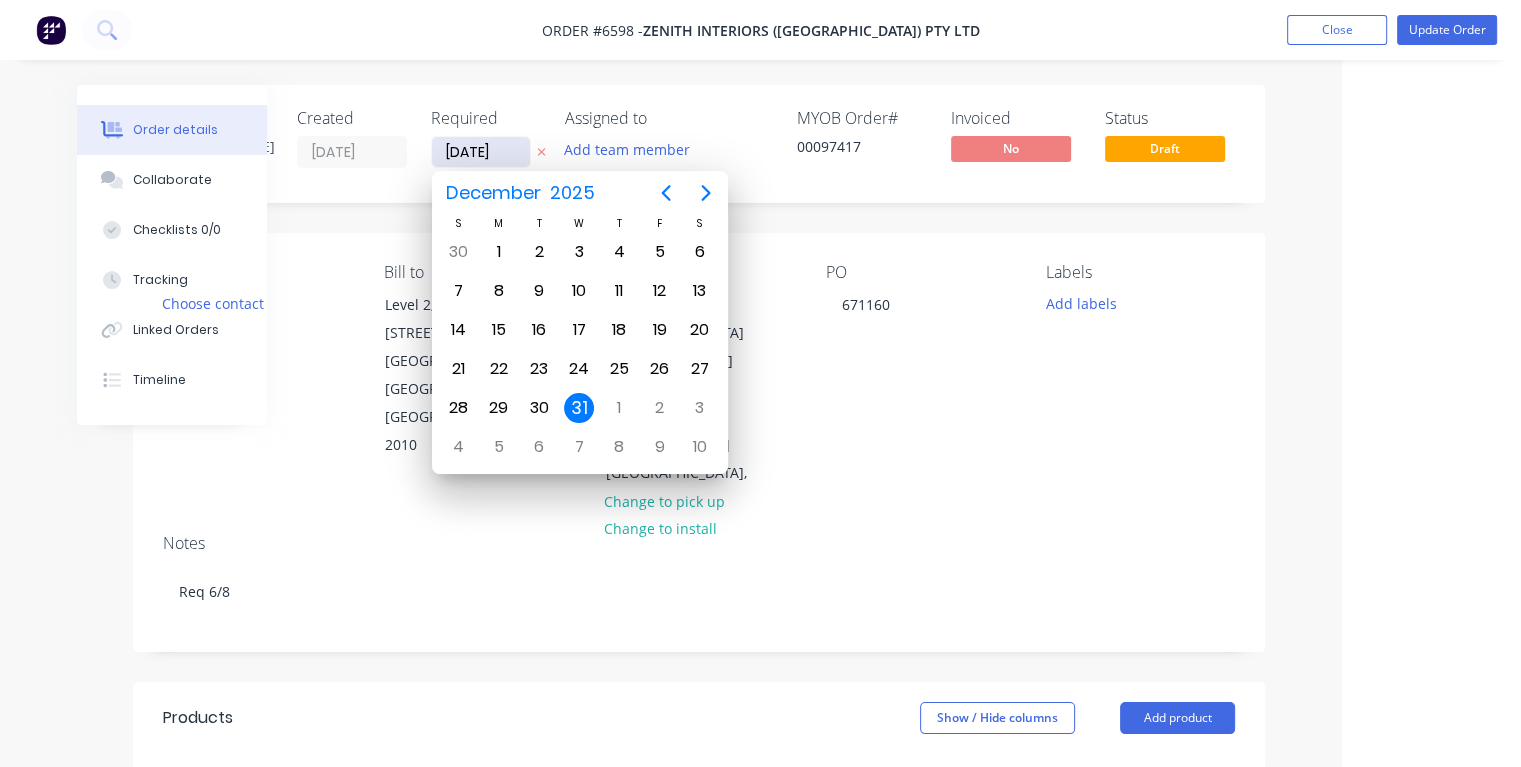 type on "[DATE]" 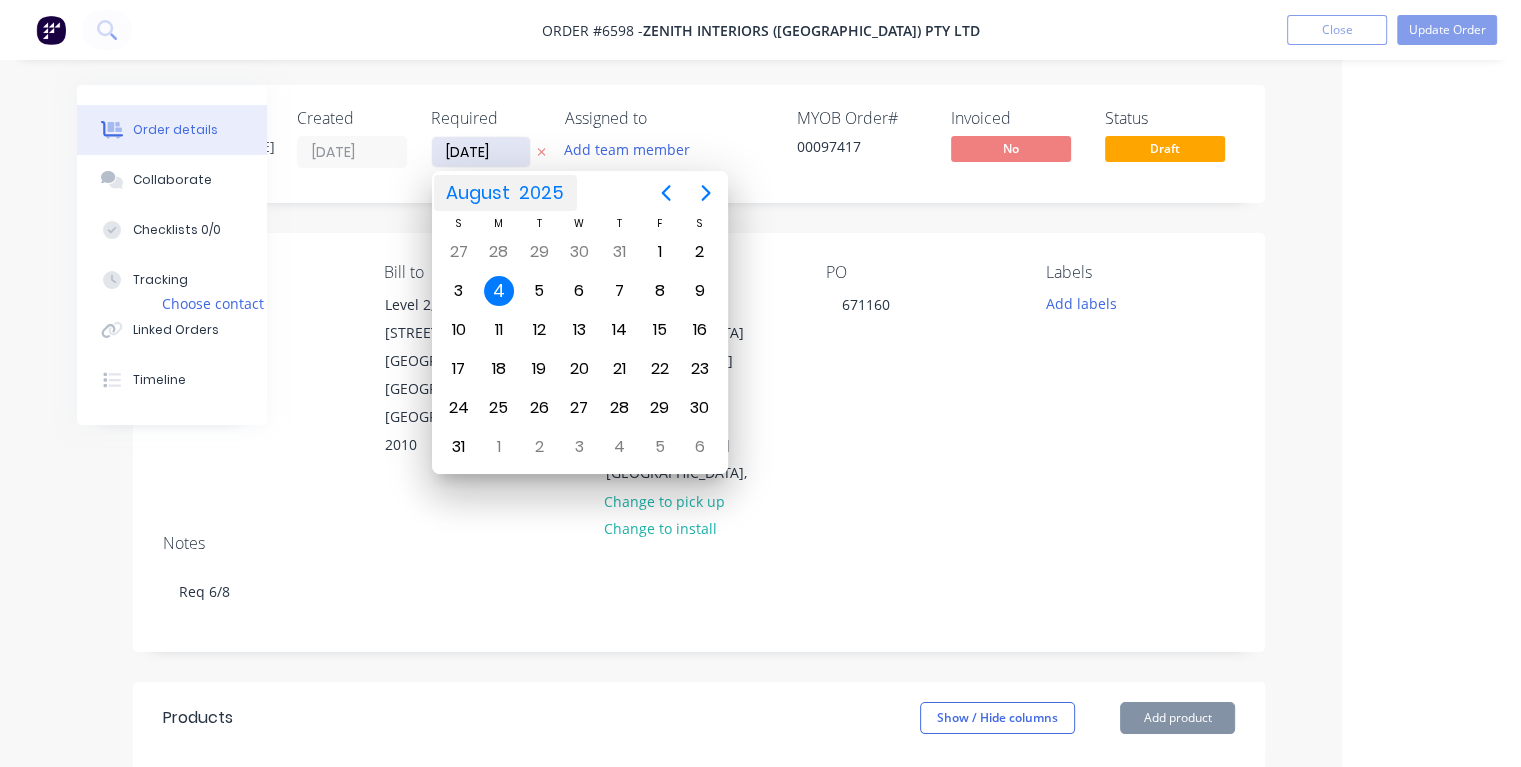type 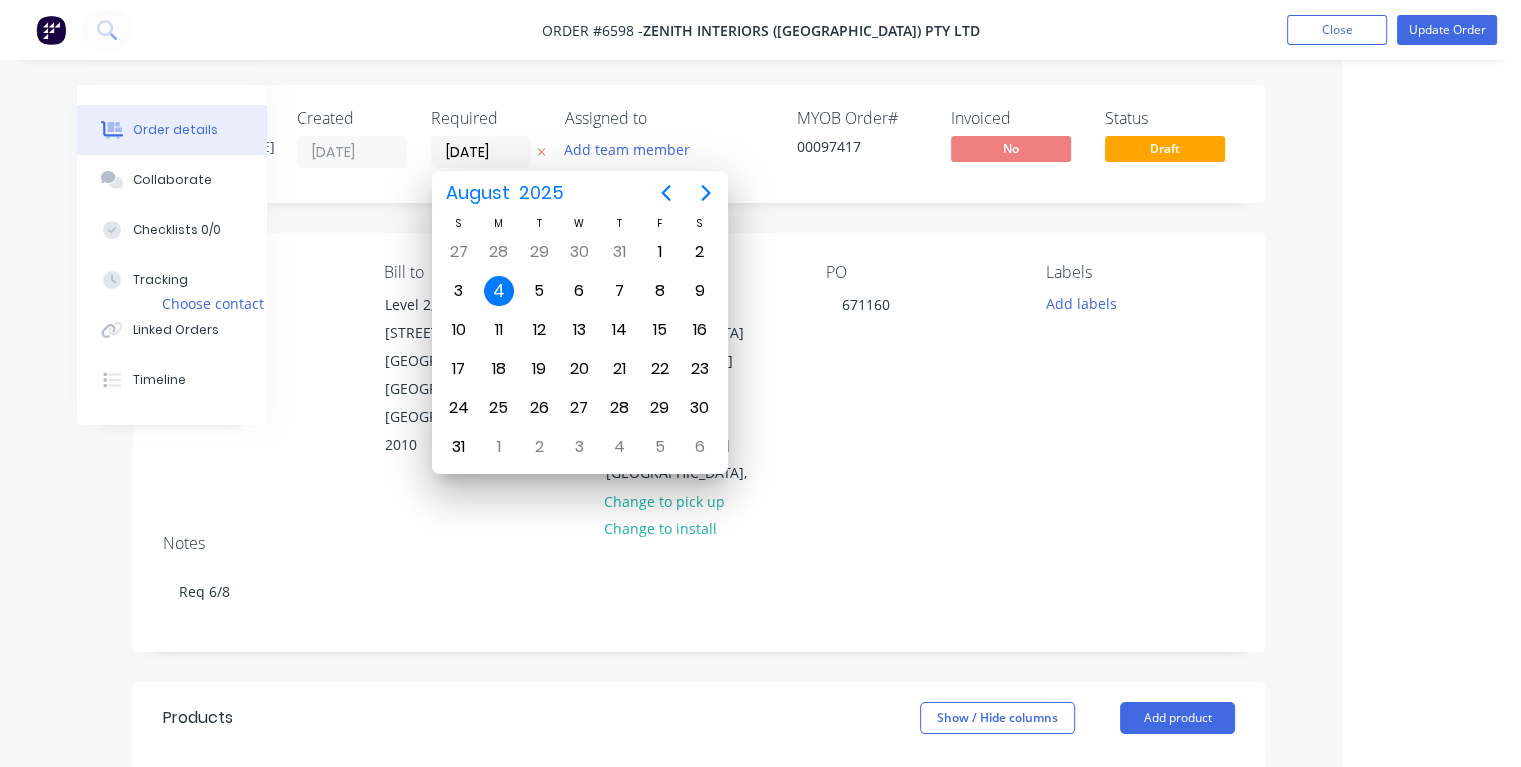 click on "4" at bounding box center [499, 291] 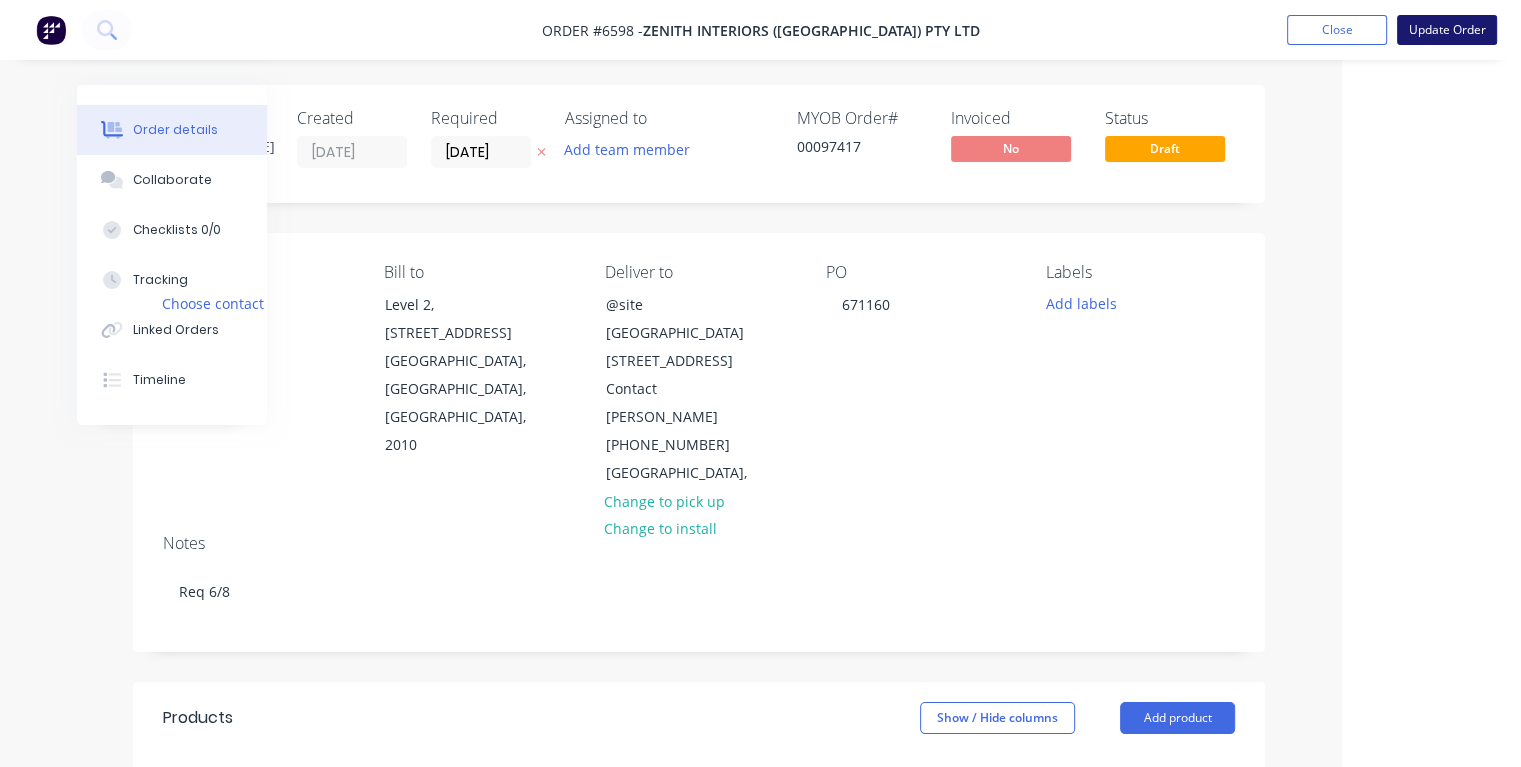 click on "Update Order" at bounding box center (1447, 30) 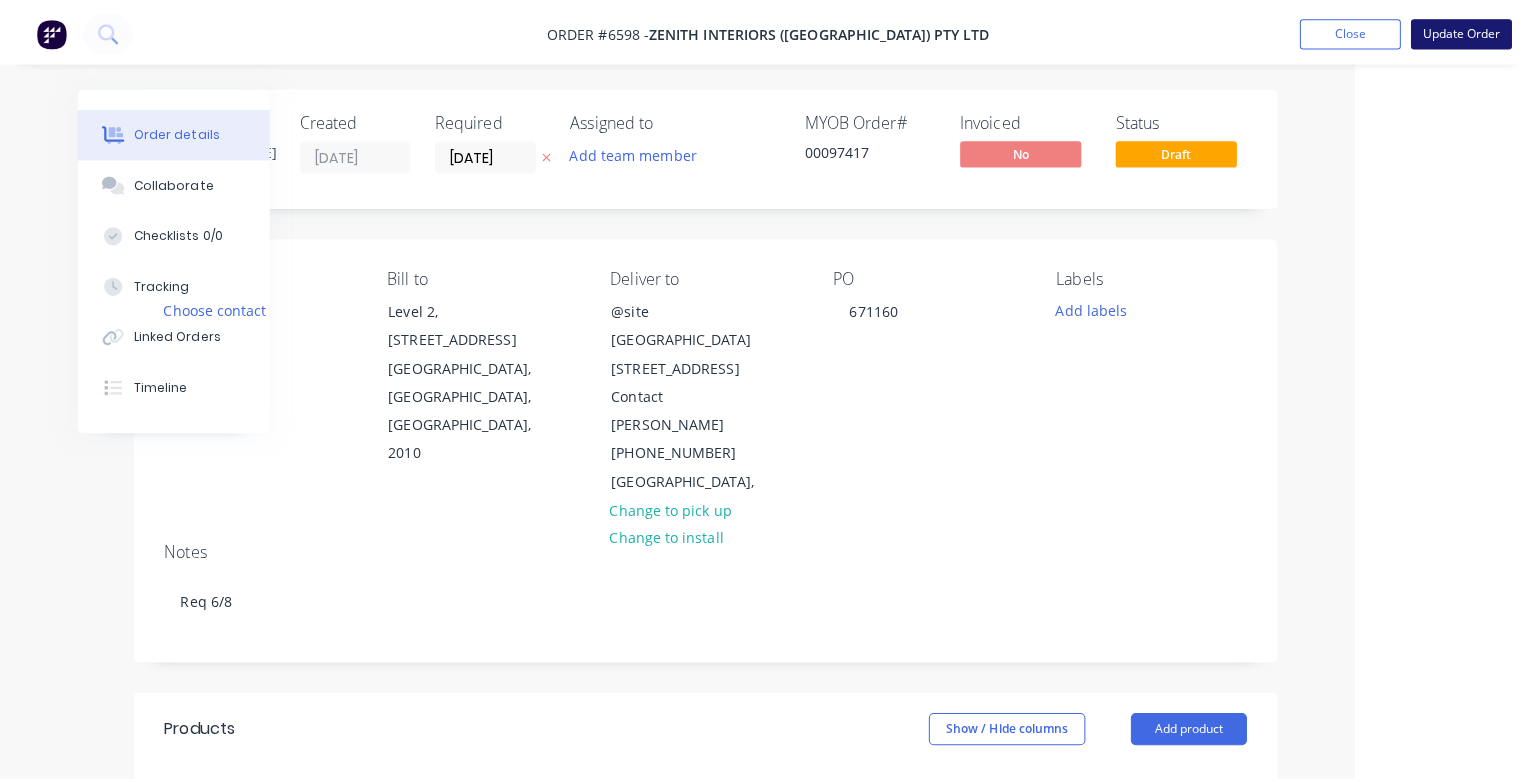 scroll, scrollTop: 0, scrollLeft: 156, axis: horizontal 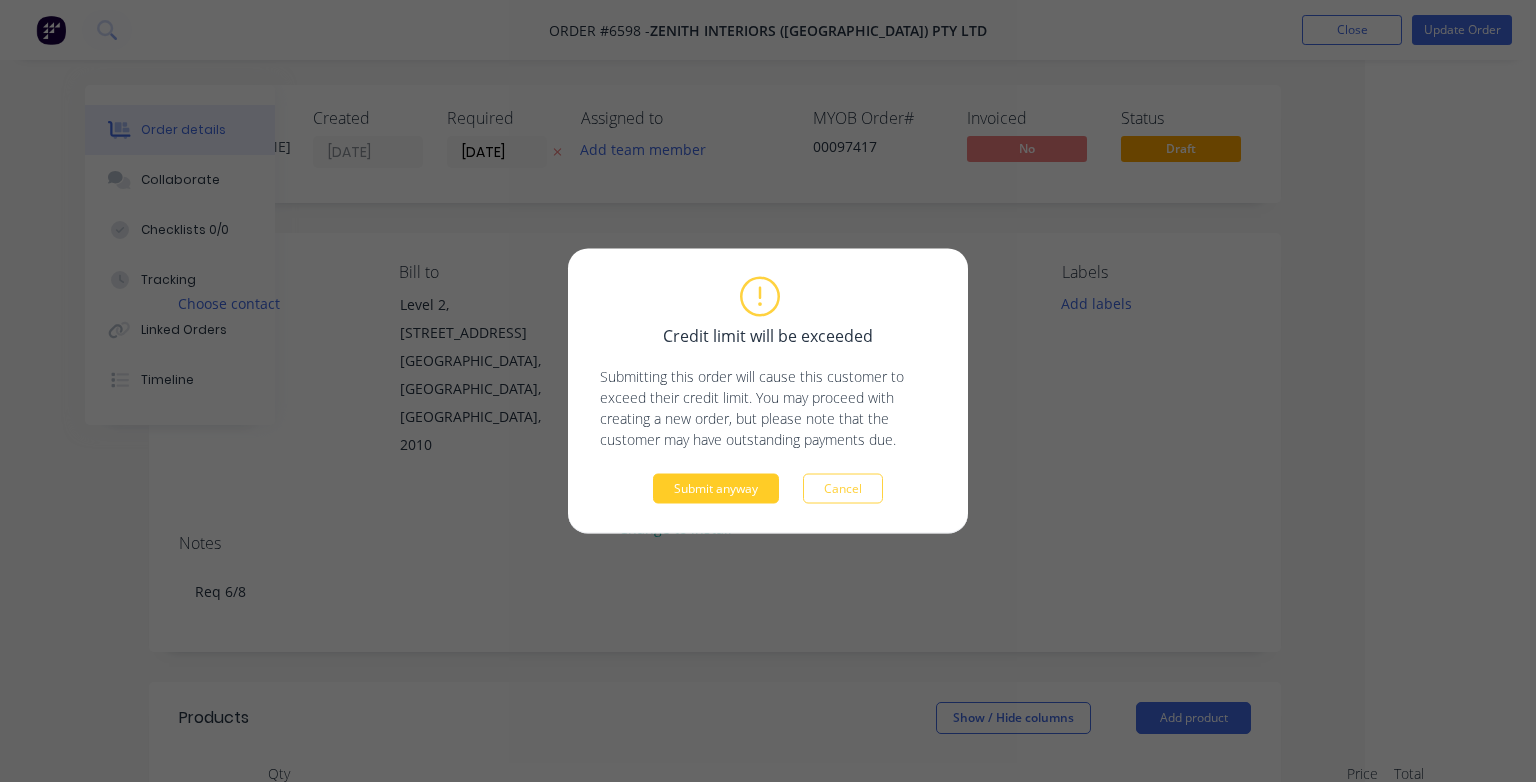 click on "Submit anyway" at bounding box center (716, 489) 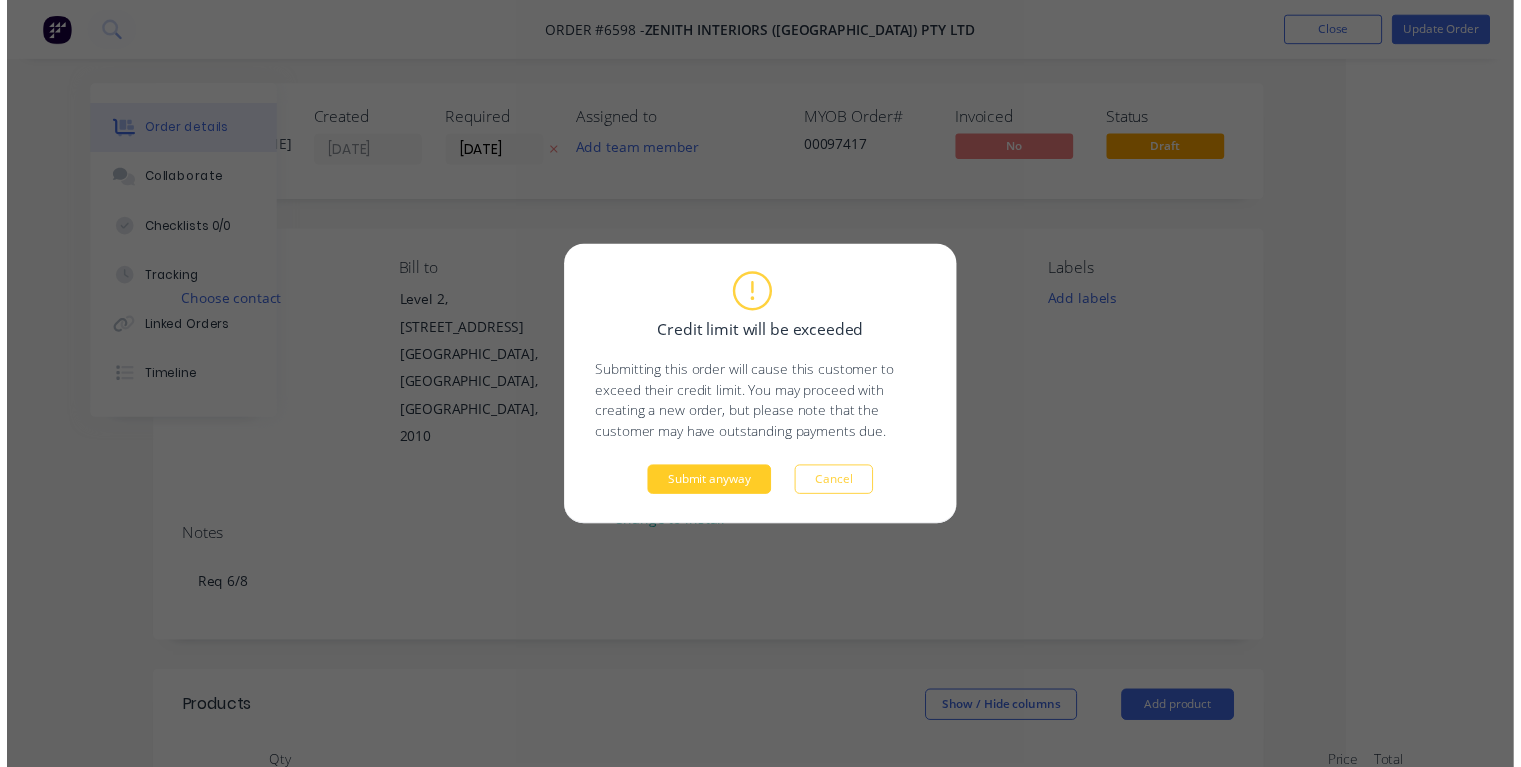 scroll, scrollTop: 0, scrollLeft: 108, axis: horizontal 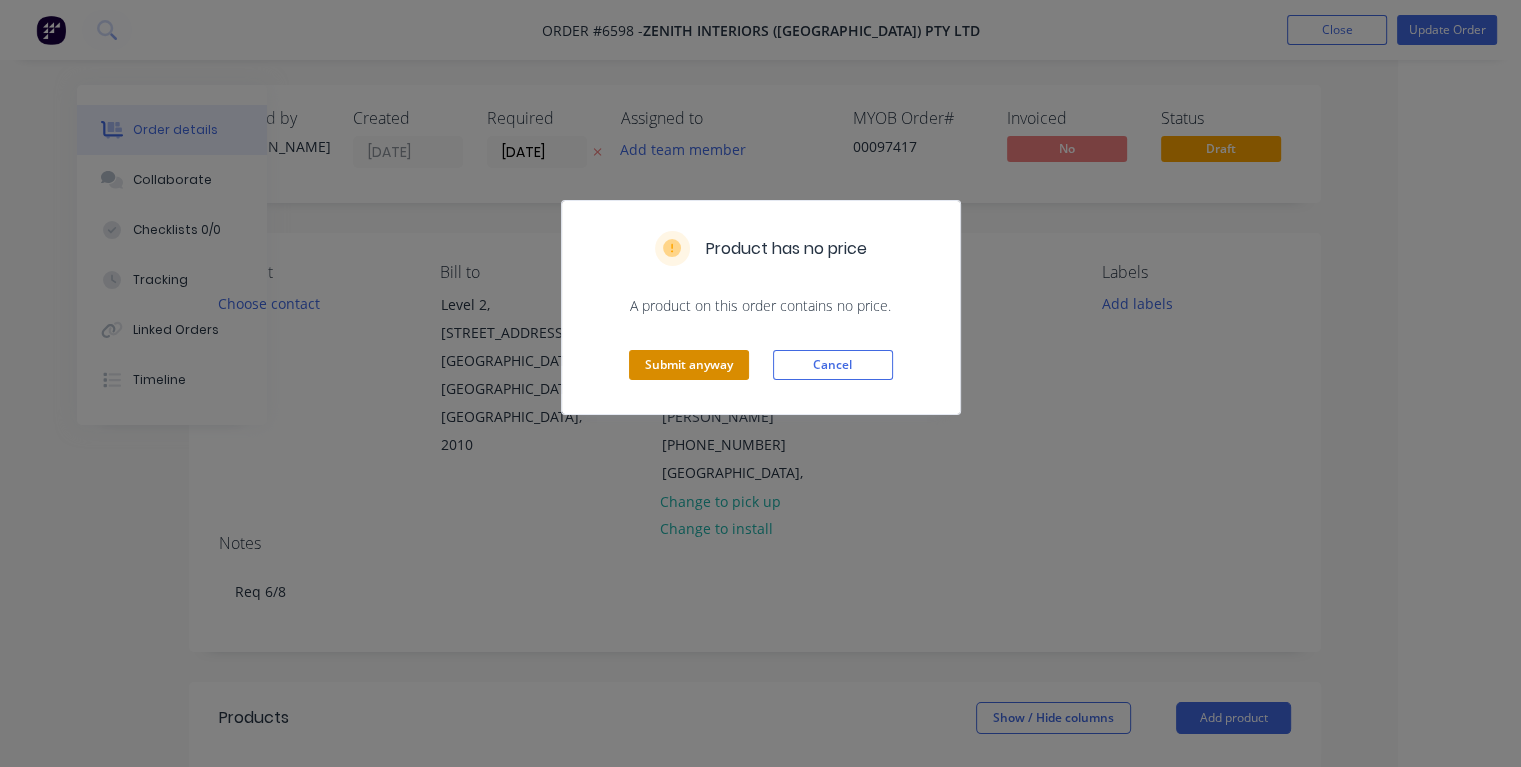 click on "Submit anyway" at bounding box center [689, 365] 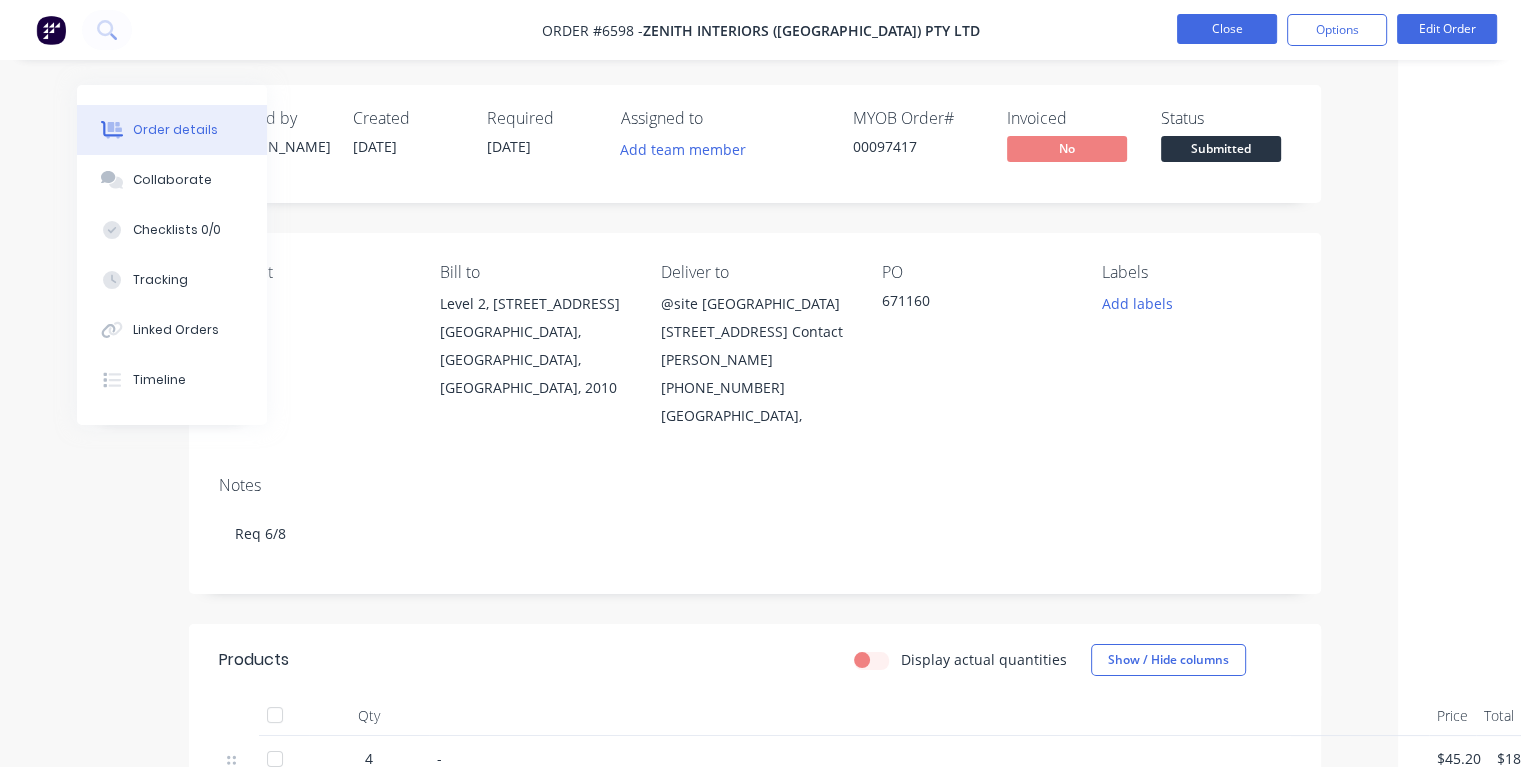 click on "Close" at bounding box center [1227, 29] 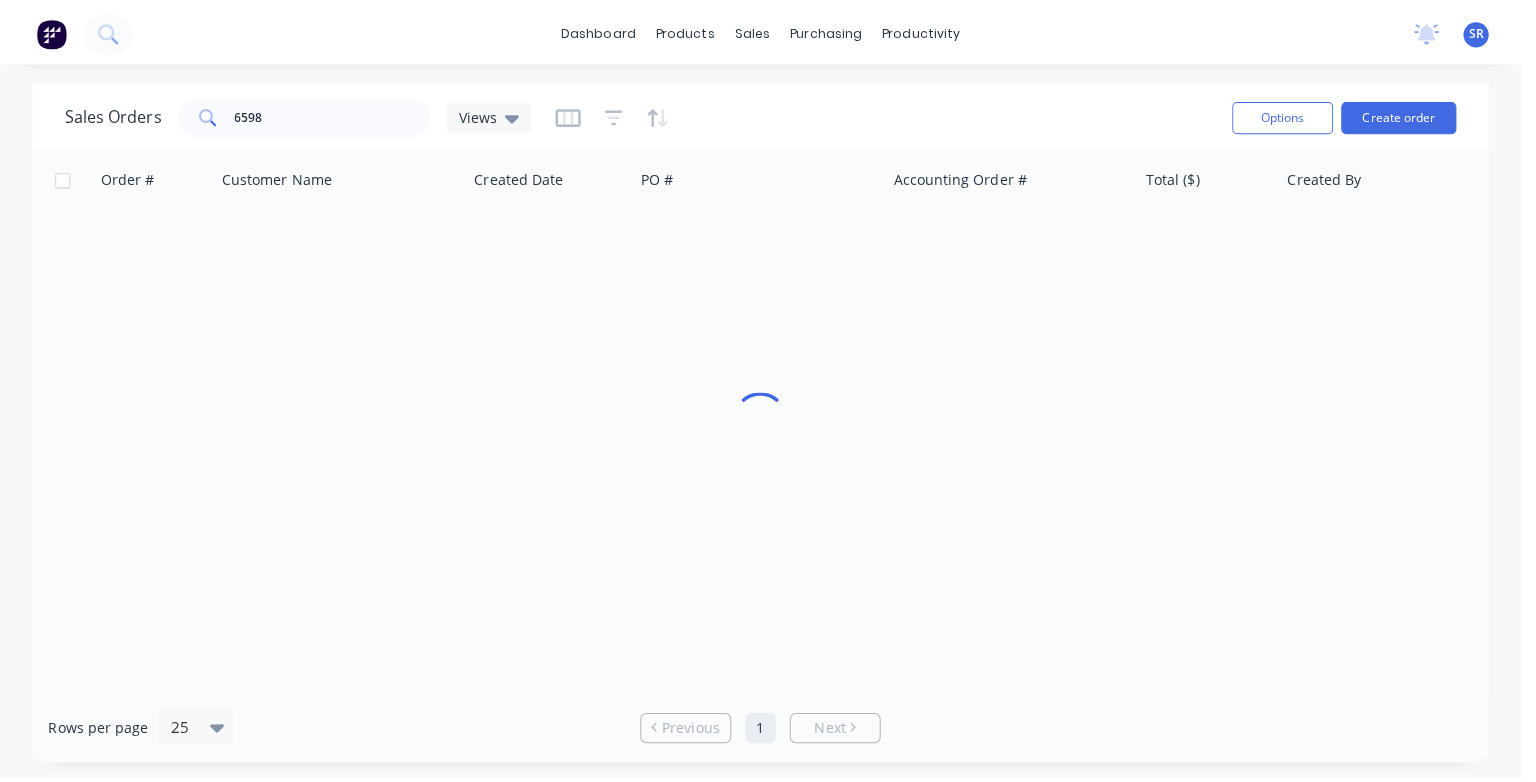 scroll, scrollTop: 0, scrollLeft: 0, axis: both 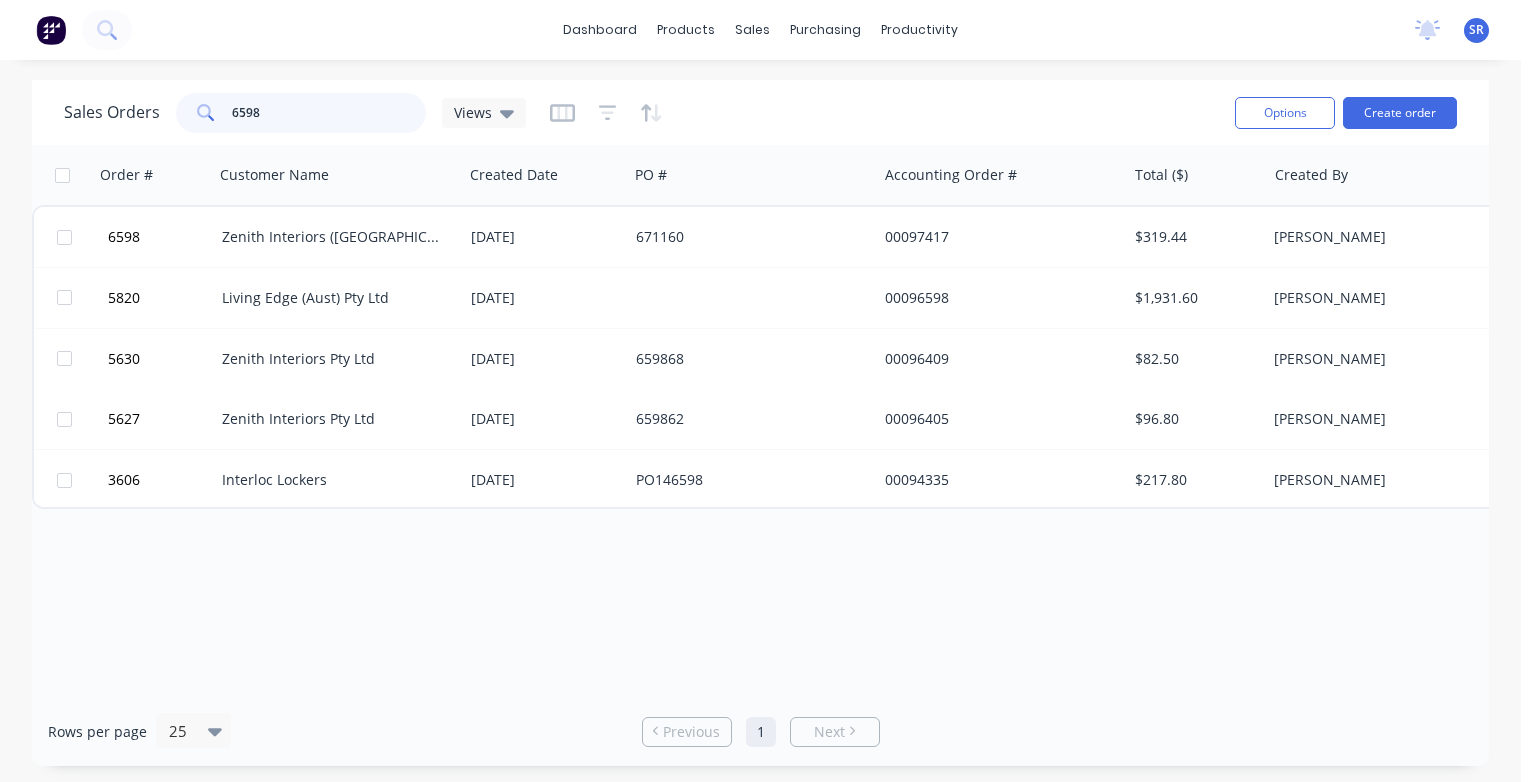 click on "6598" at bounding box center (329, 113) 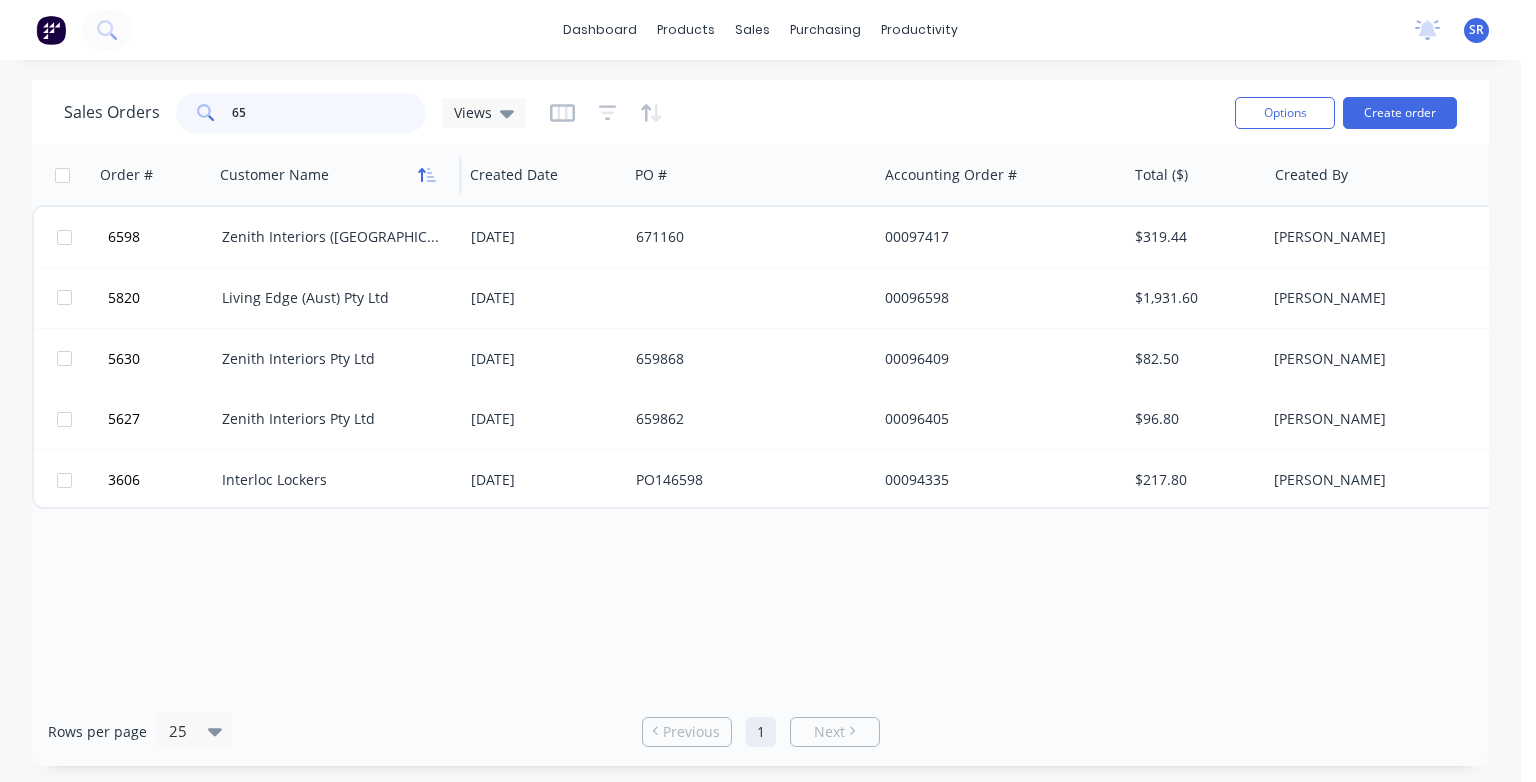 type on "6" 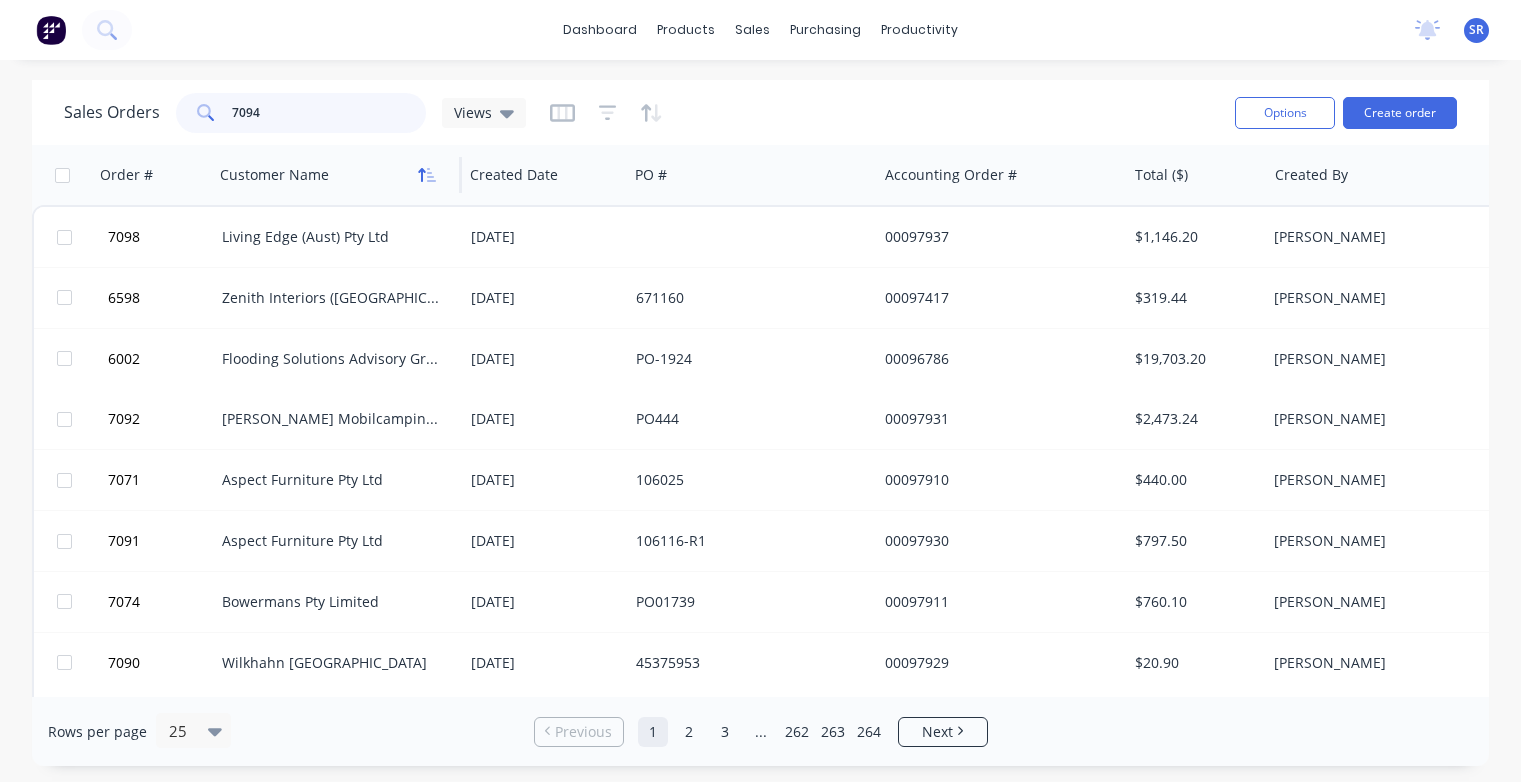 type on "7094" 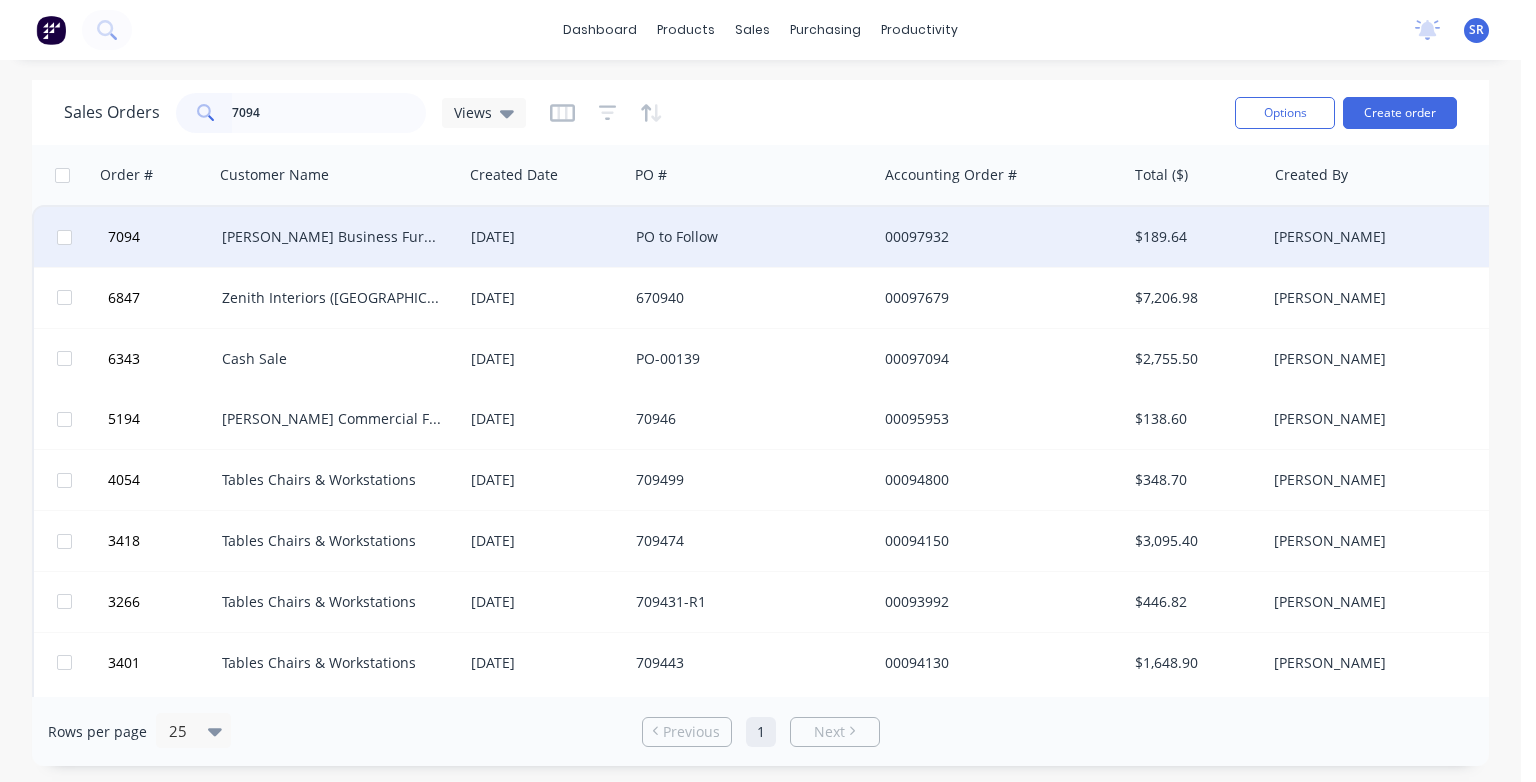 click on "[PERSON_NAME] Business Furniture Centre Pty Ltd" at bounding box center [333, 237] 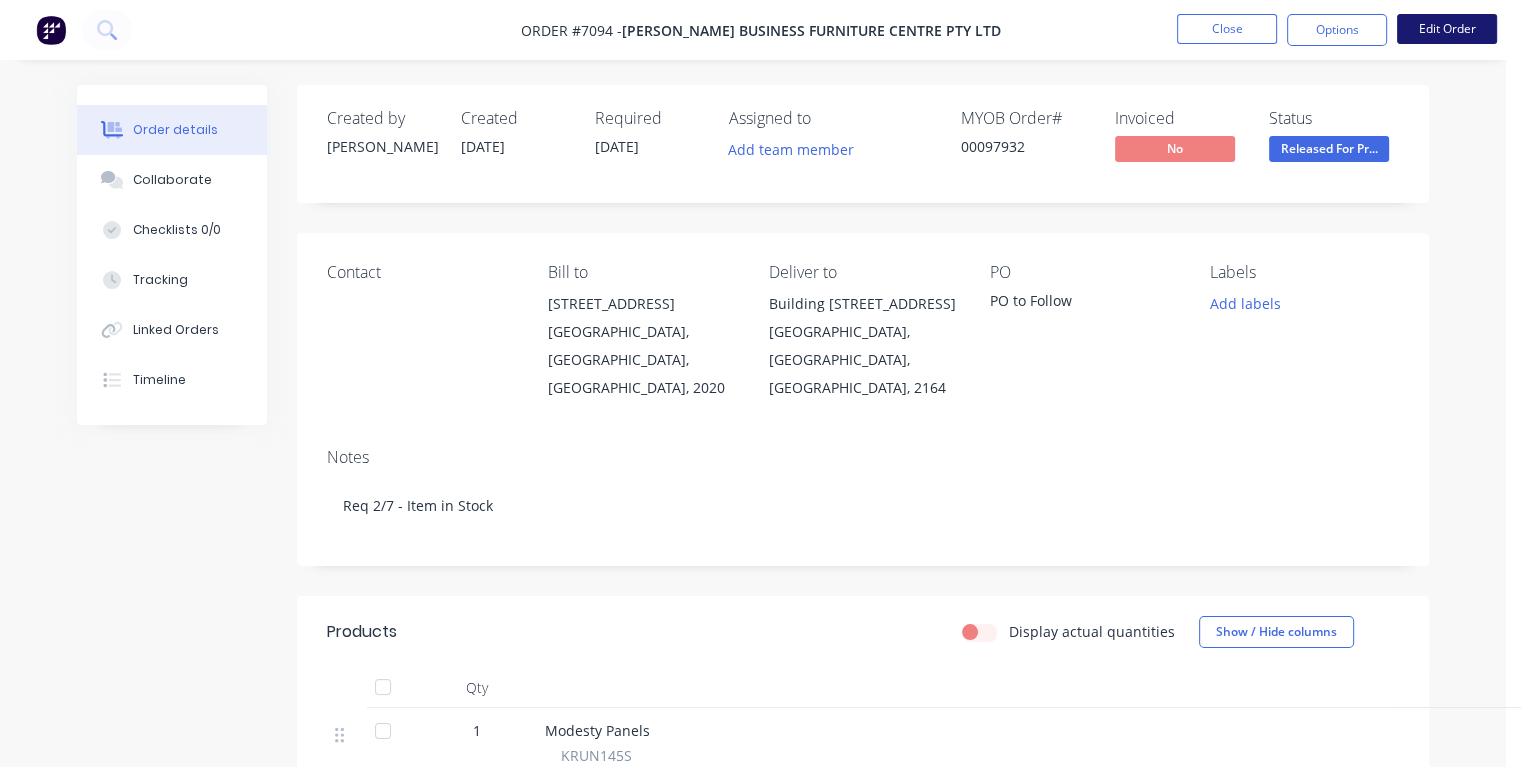 click on "Edit Order" at bounding box center (1447, 29) 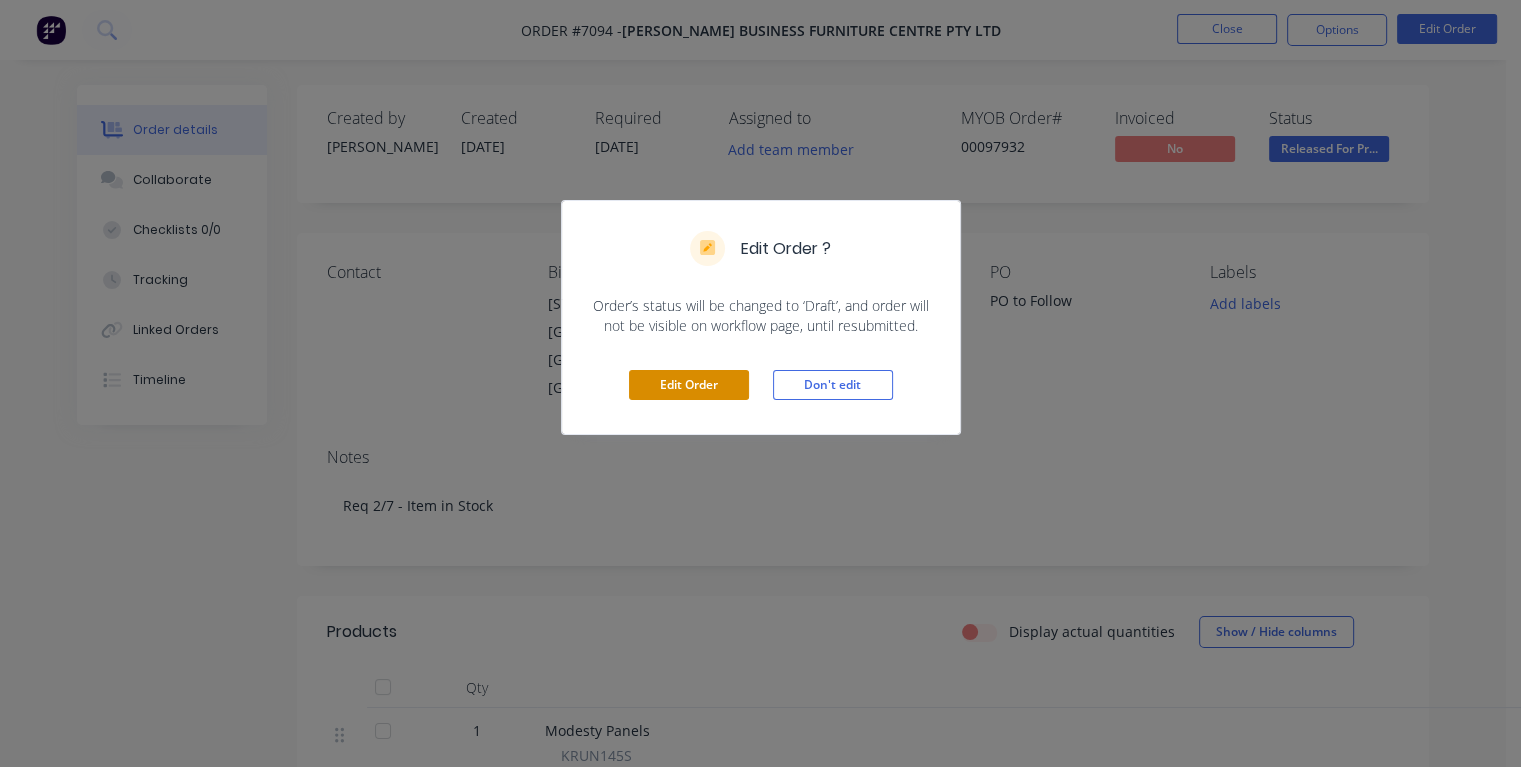 click on "Edit Order" at bounding box center [689, 385] 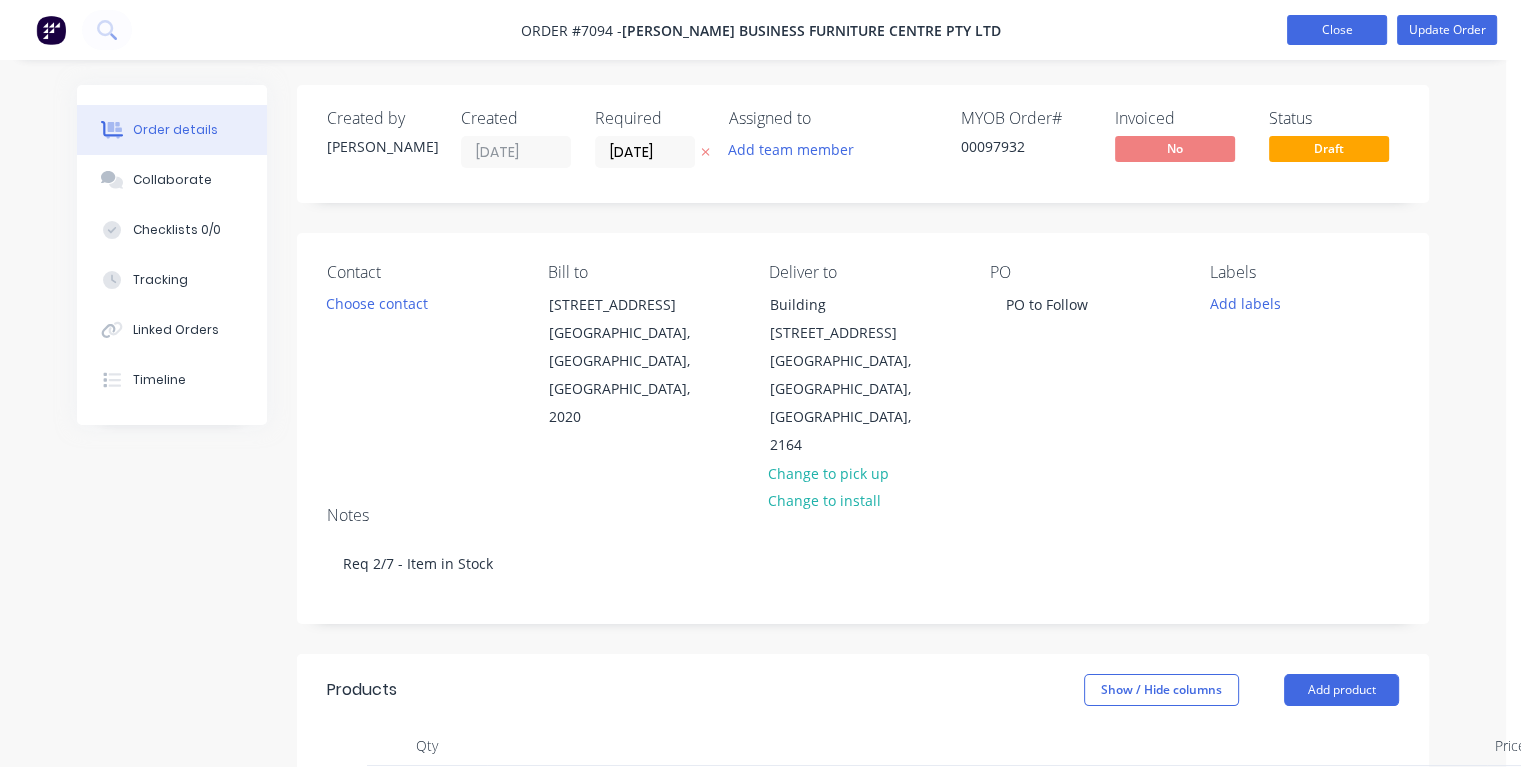 click on "Close" at bounding box center [1337, 30] 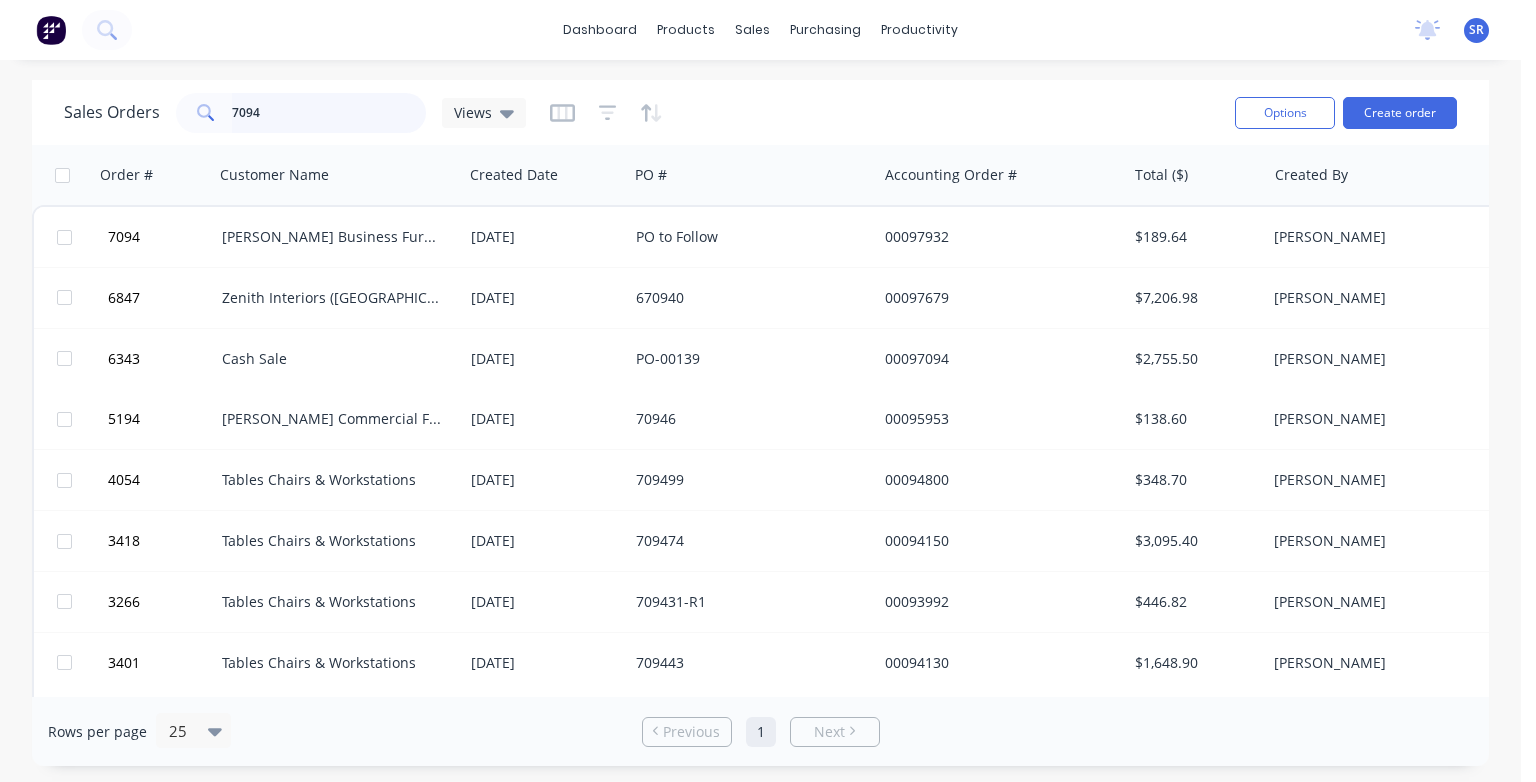 click on "7094" at bounding box center [329, 113] 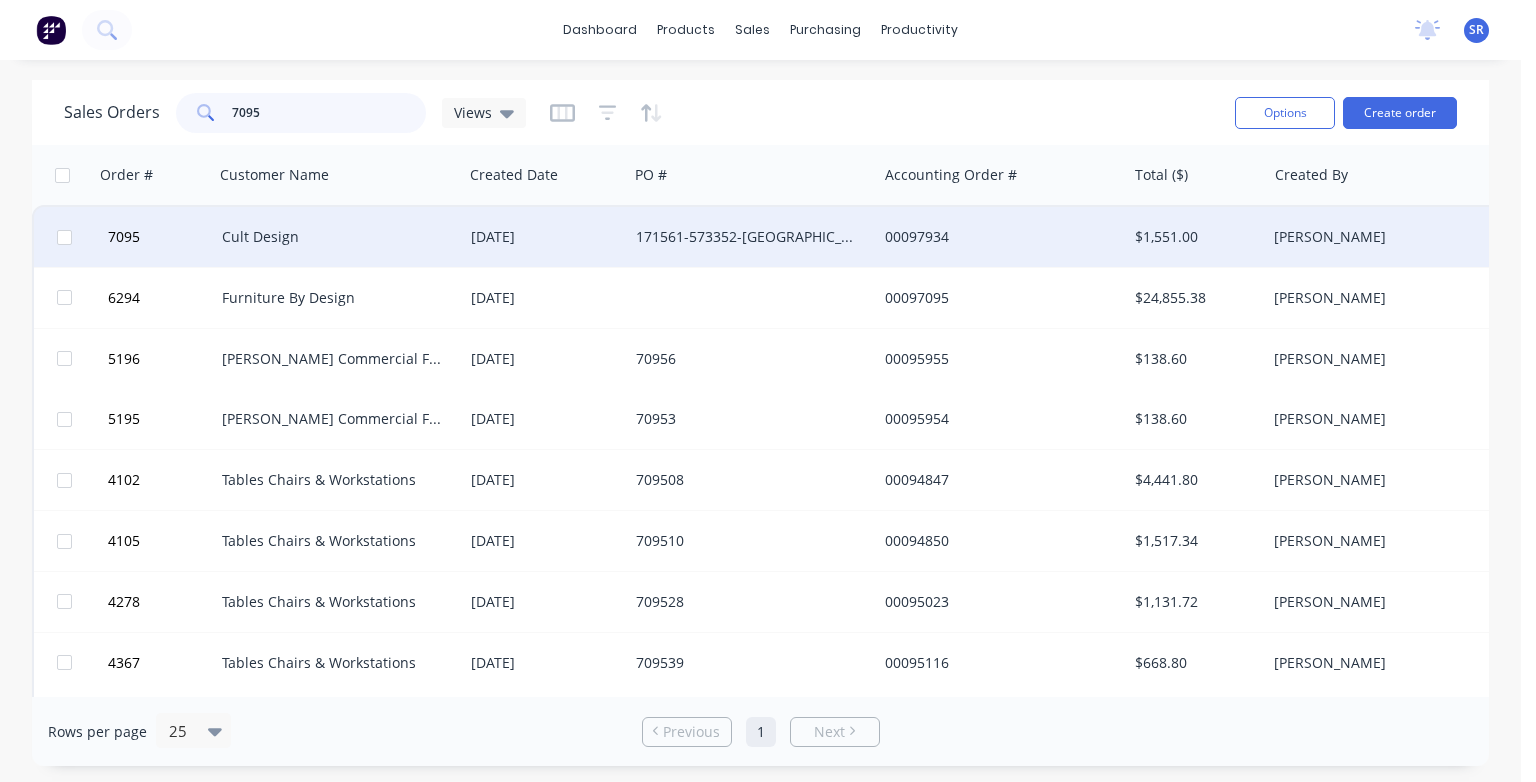 type on "7095" 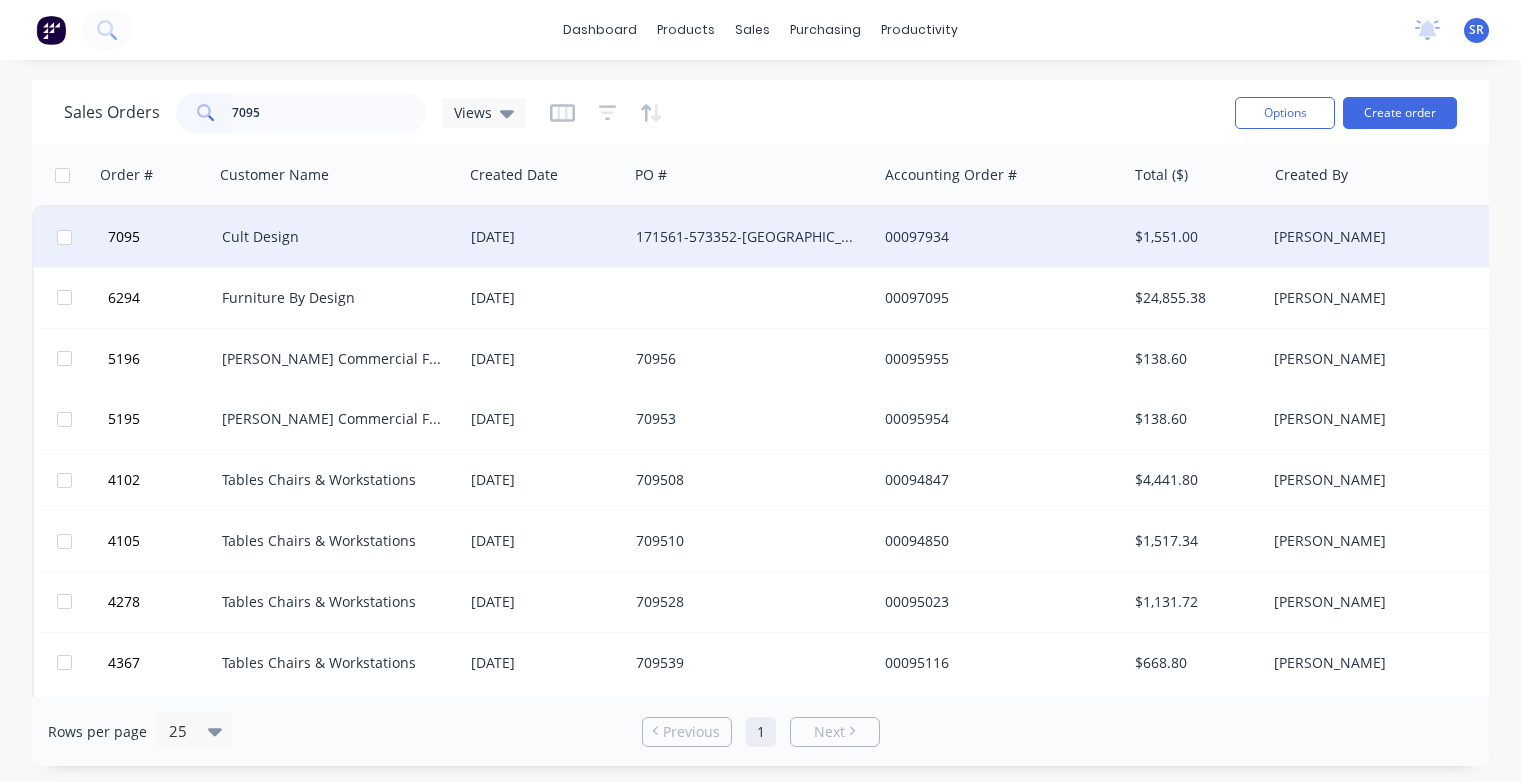 click on "Cult Design" at bounding box center [333, 237] 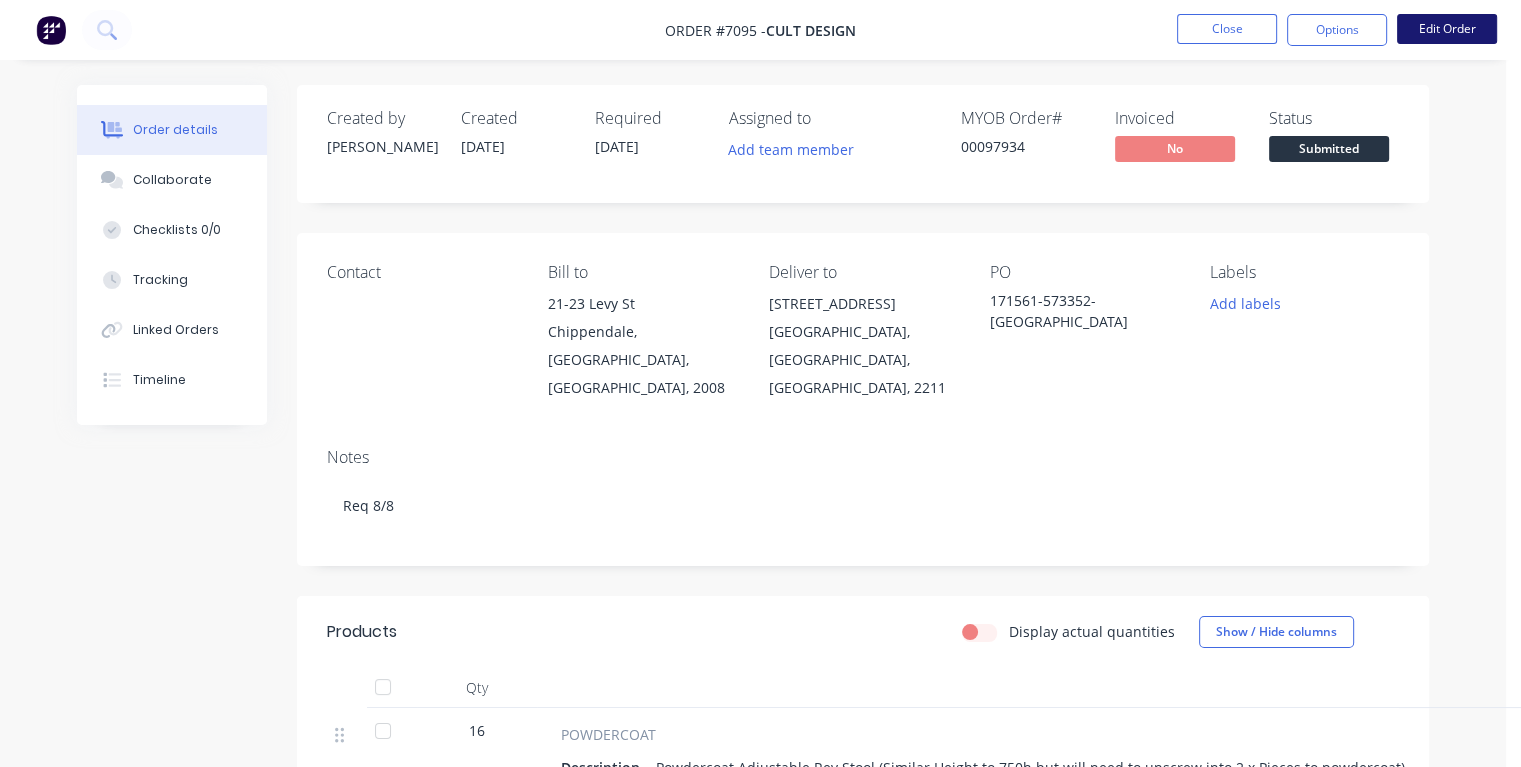 click on "Edit Order" at bounding box center (1447, 29) 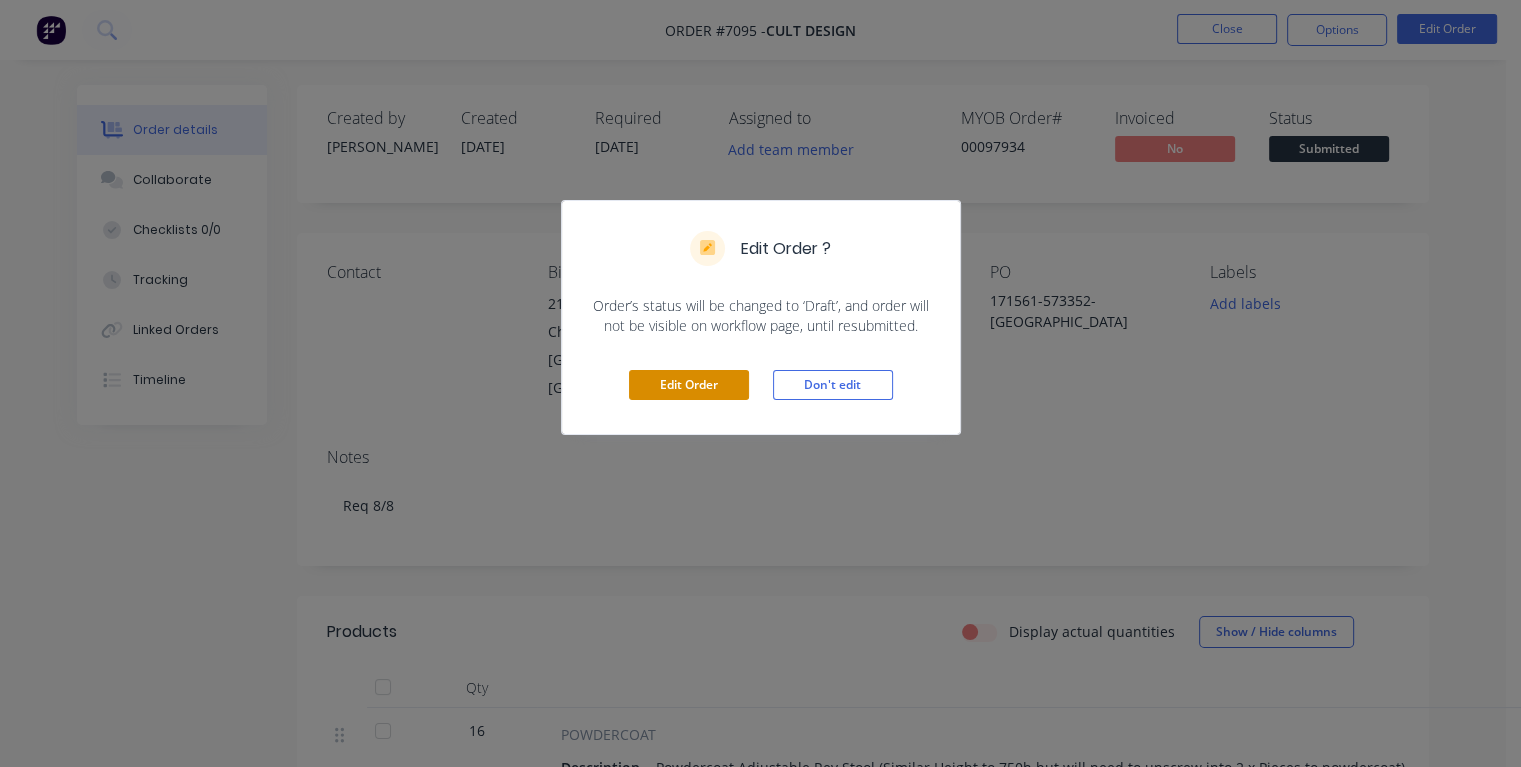 click on "Edit Order" at bounding box center [689, 385] 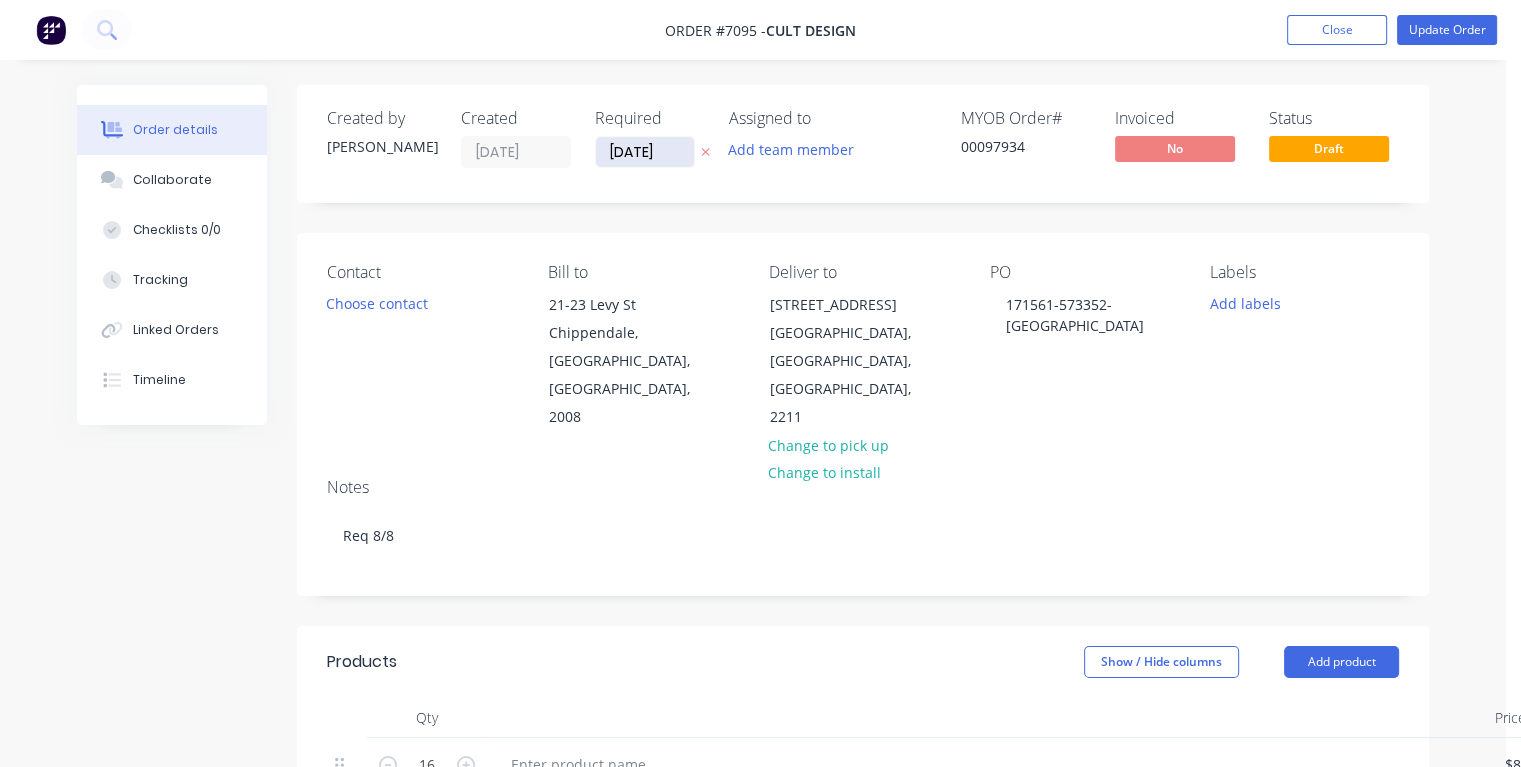 drag, startPoint x: 668, startPoint y: 154, endPoint x: 597, endPoint y: 154, distance: 71 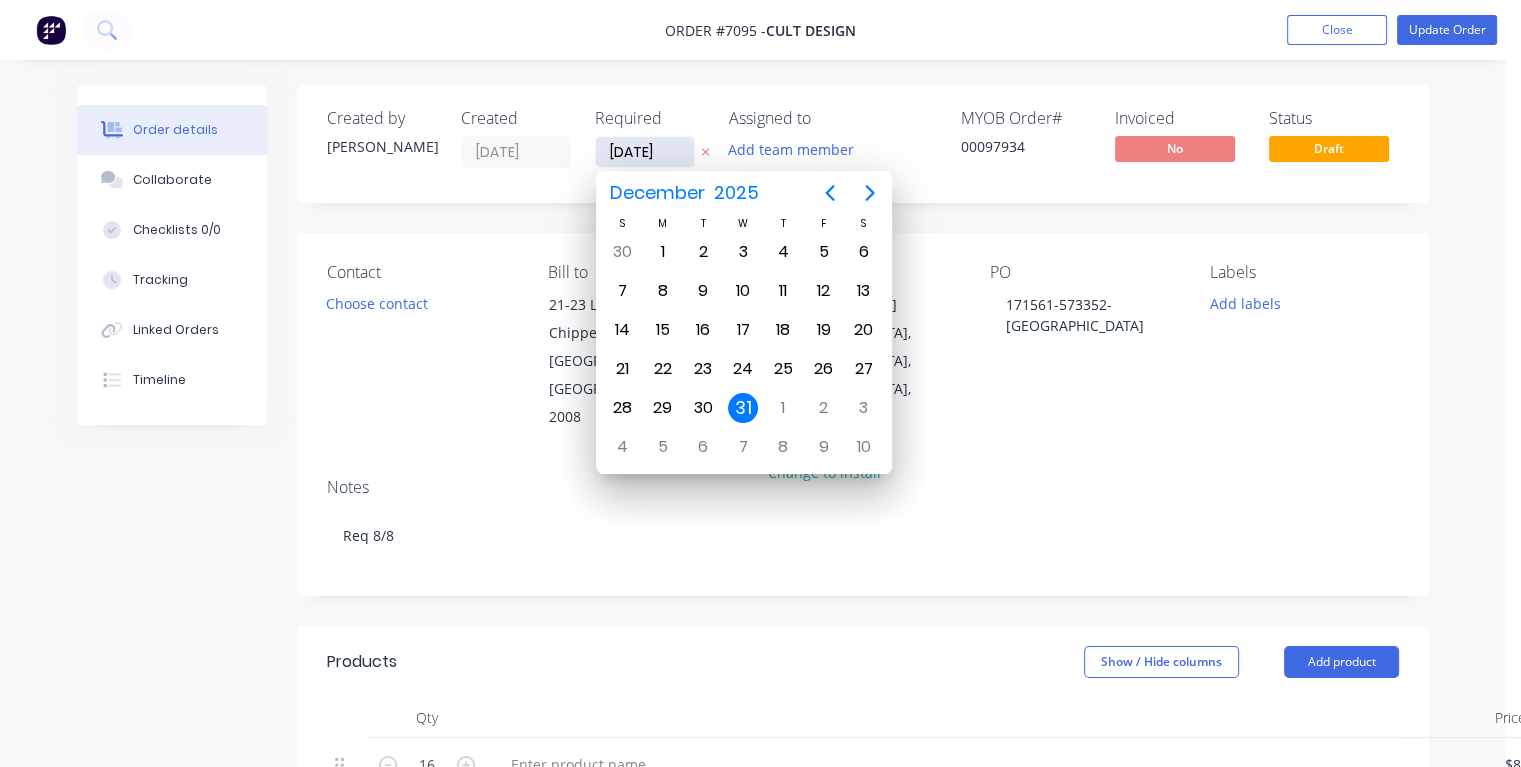type on "[DATE]" 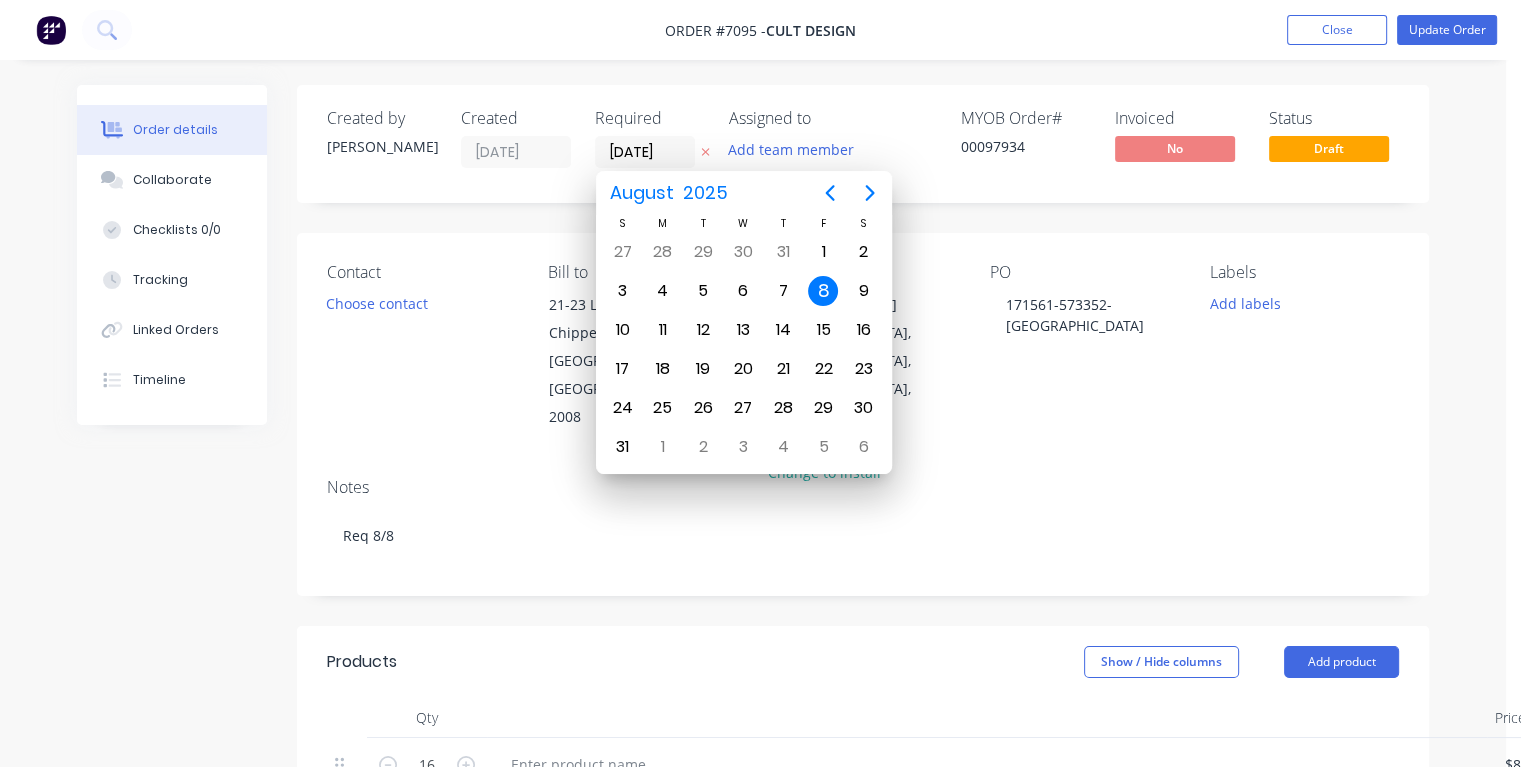 click on "8" at bounding box center [823, 291] 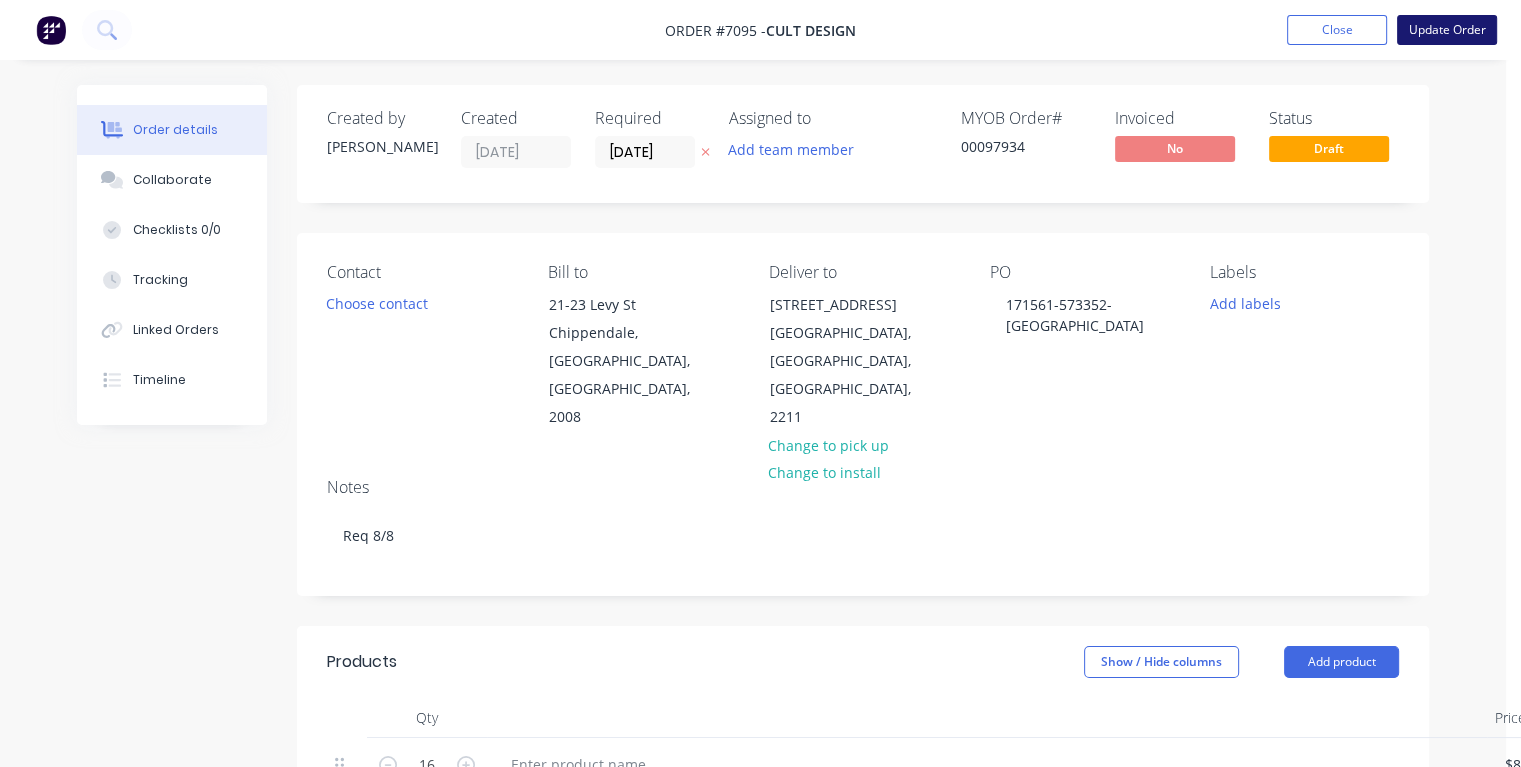 click on "Update Order" at bounding box center [1447, 30] 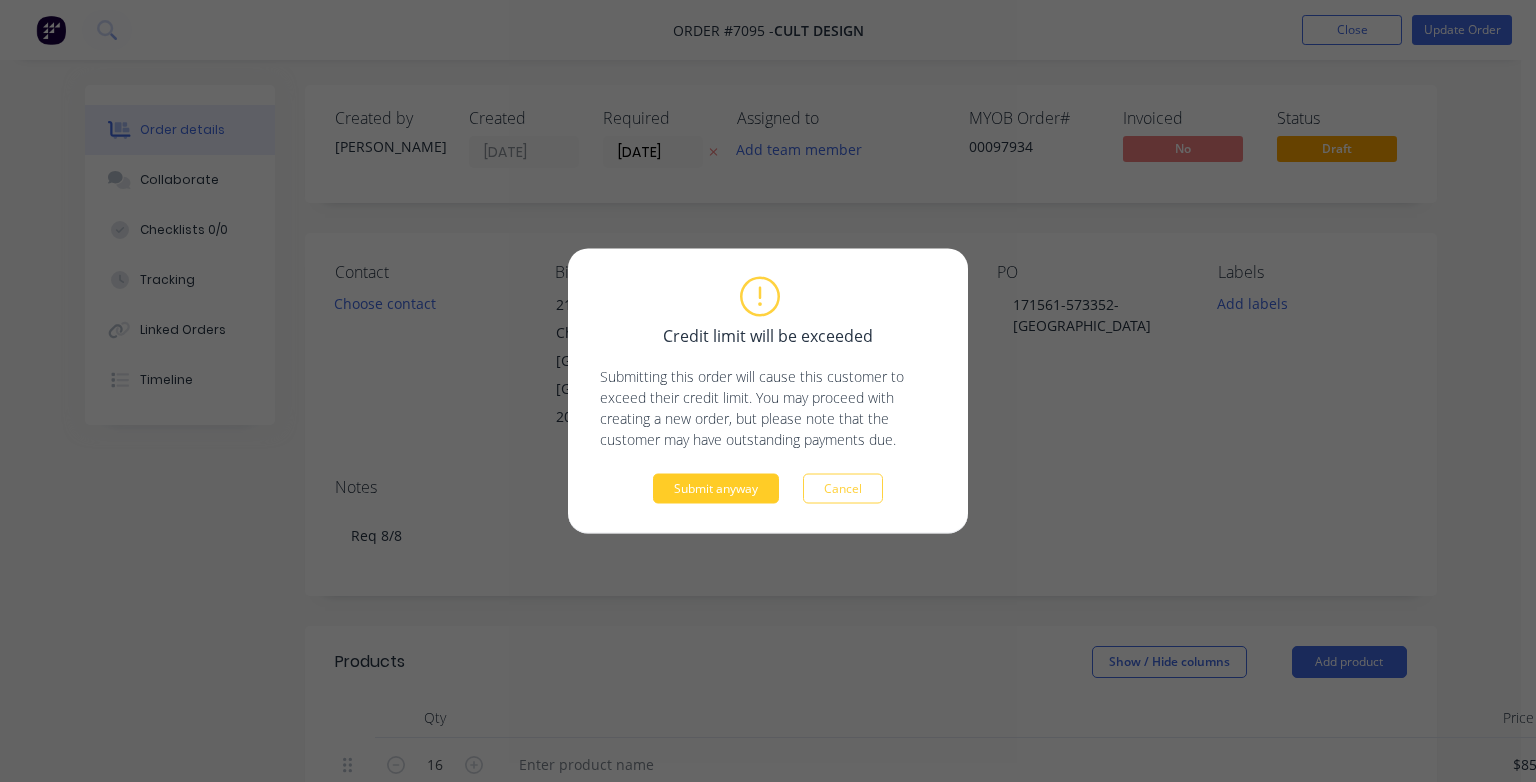 click on "Submit anyway" at bounding box center [716, 489] 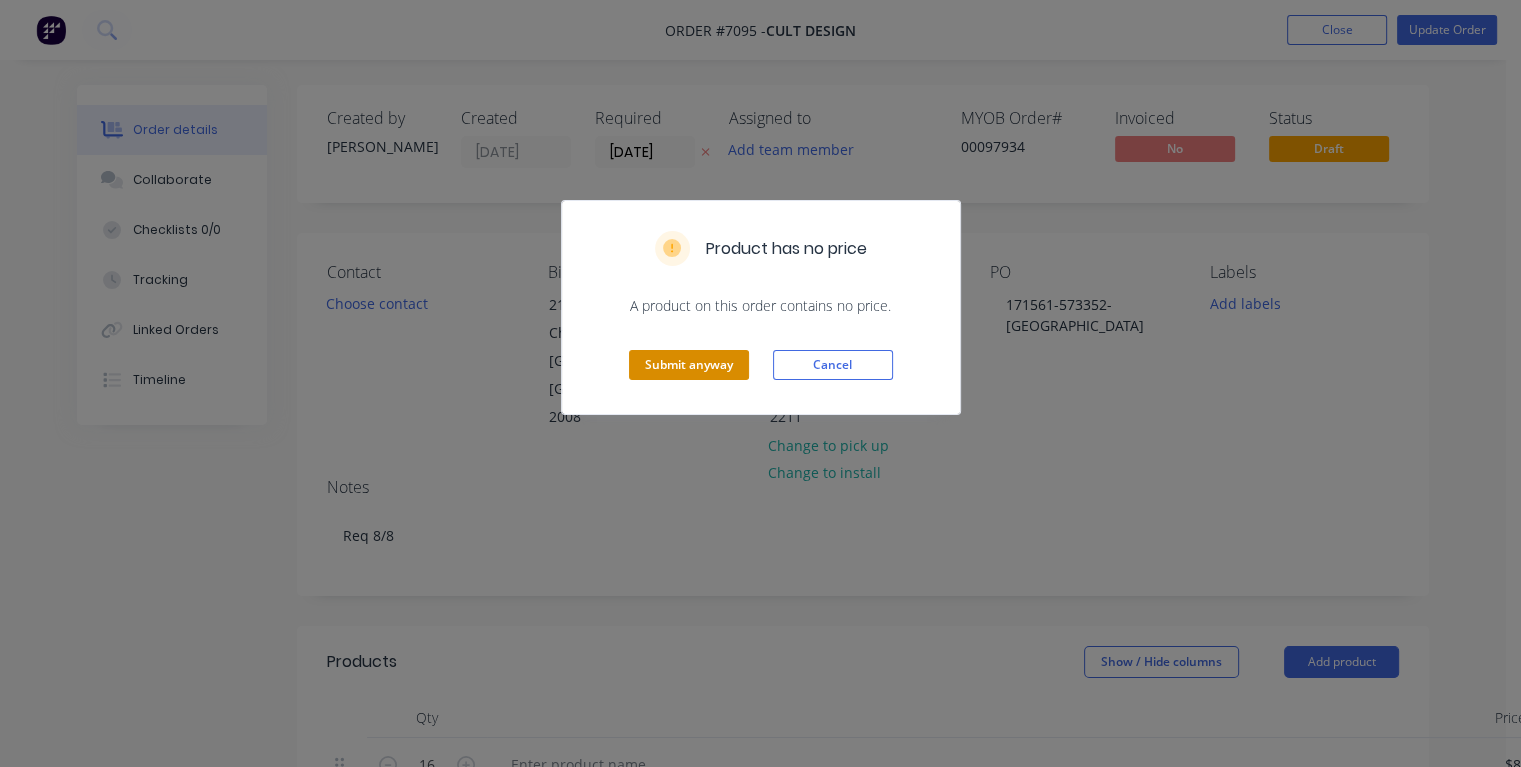 click on "Submit anyway" at bounding box center [689, 365] 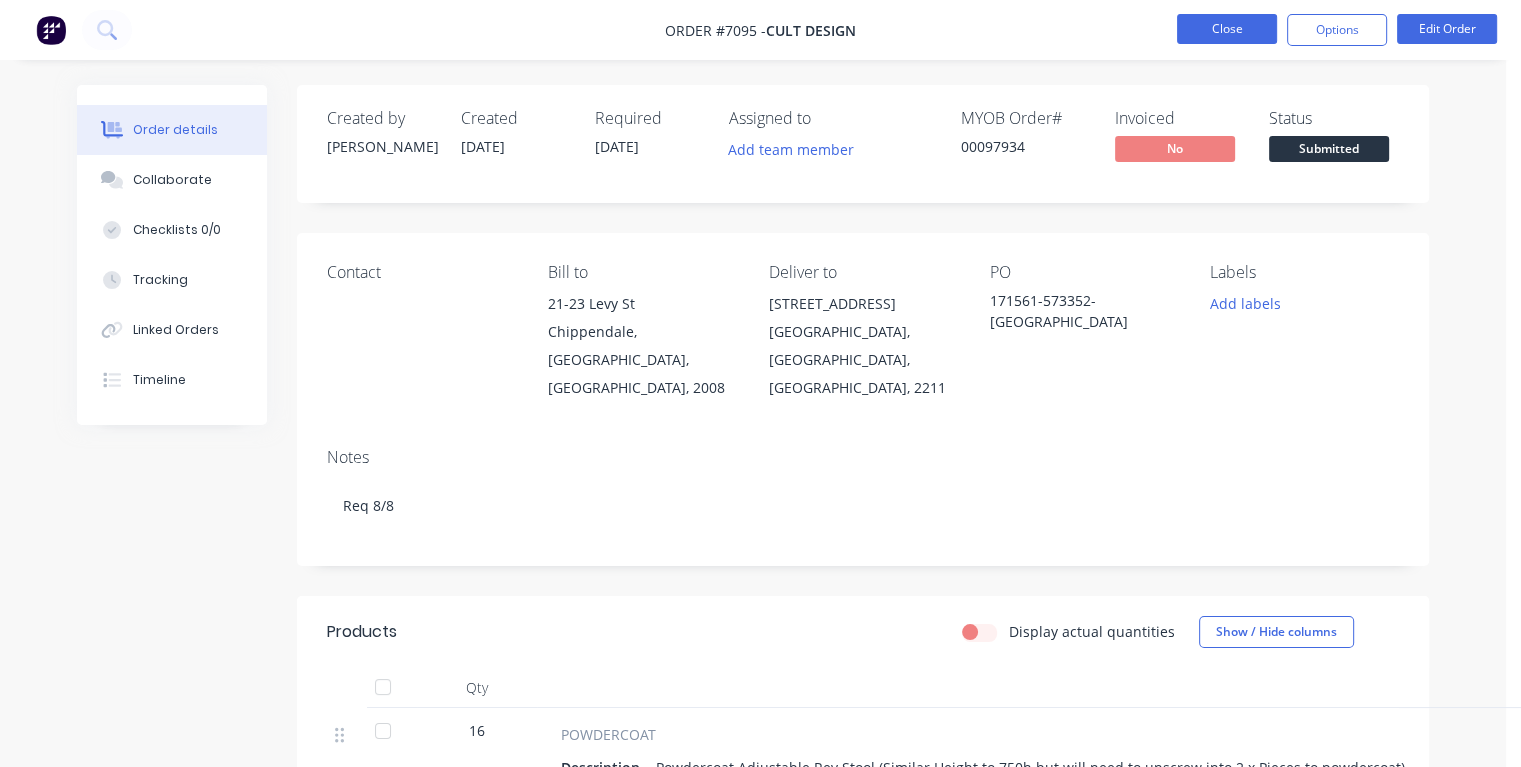 click on "Close" at bounding box center (1227, 29) 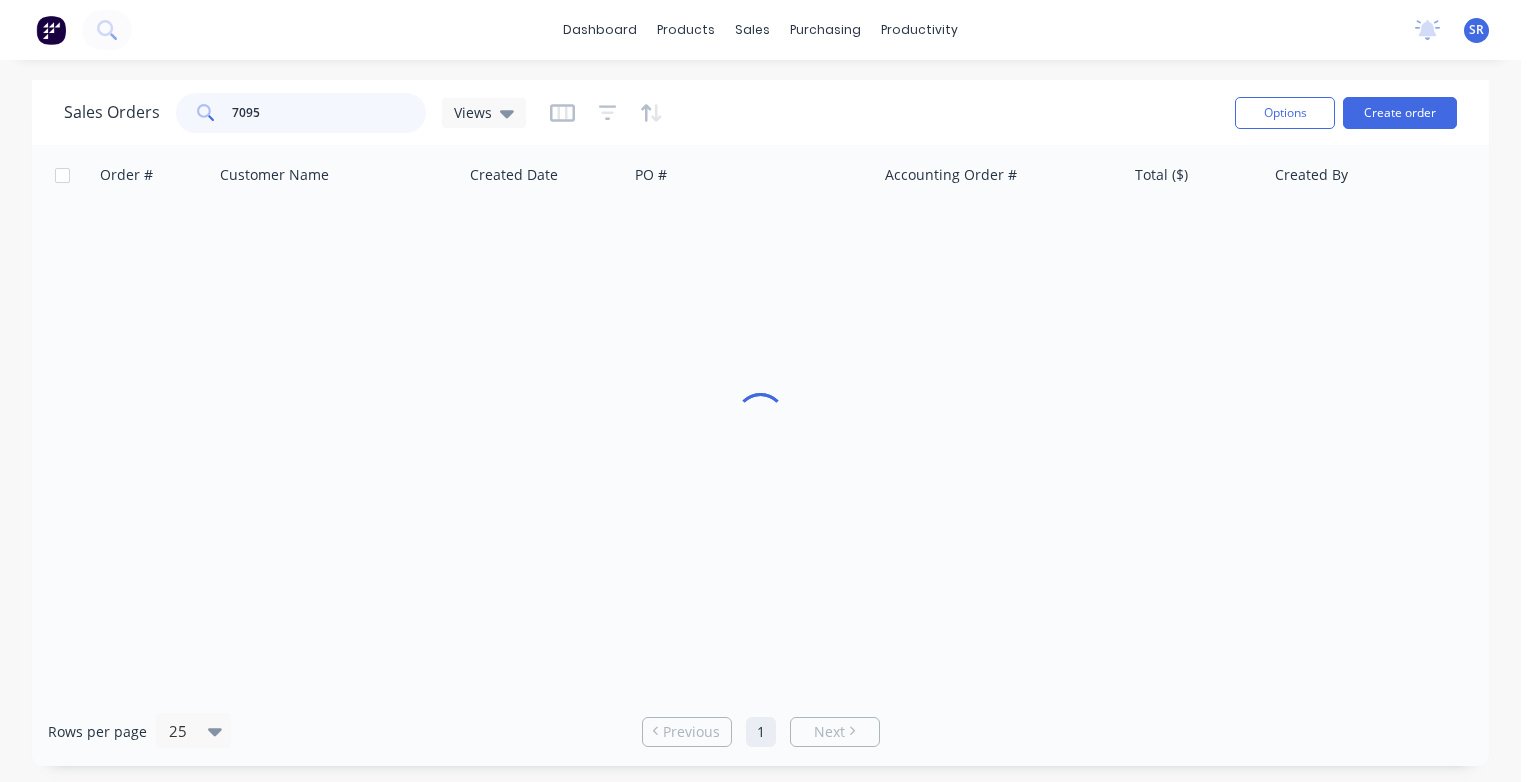 drag, startPoint x: 275, startPoint y: 99, endPoint x: 295, endPoint y: 119, distance: 28.284271 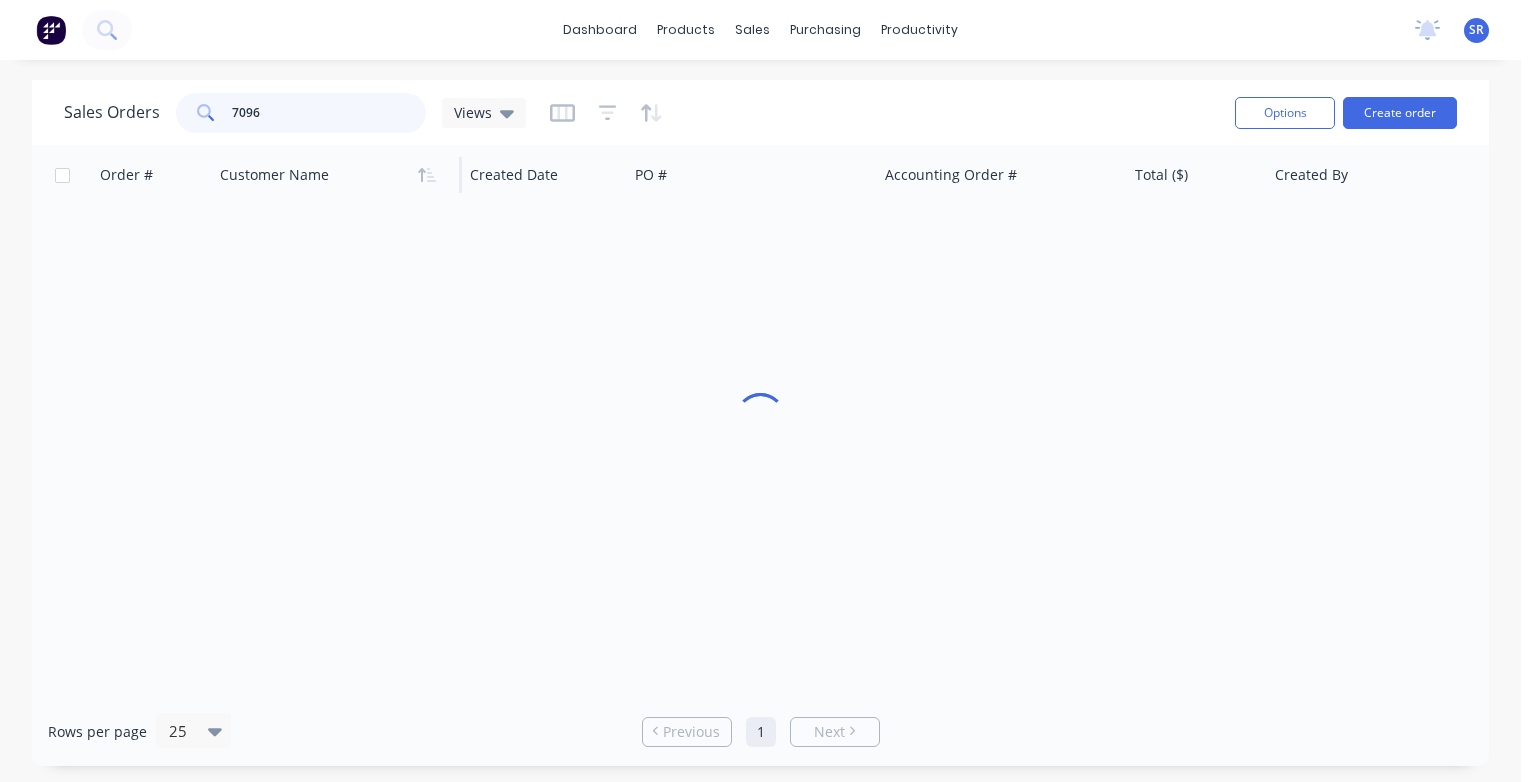 type on "7096" 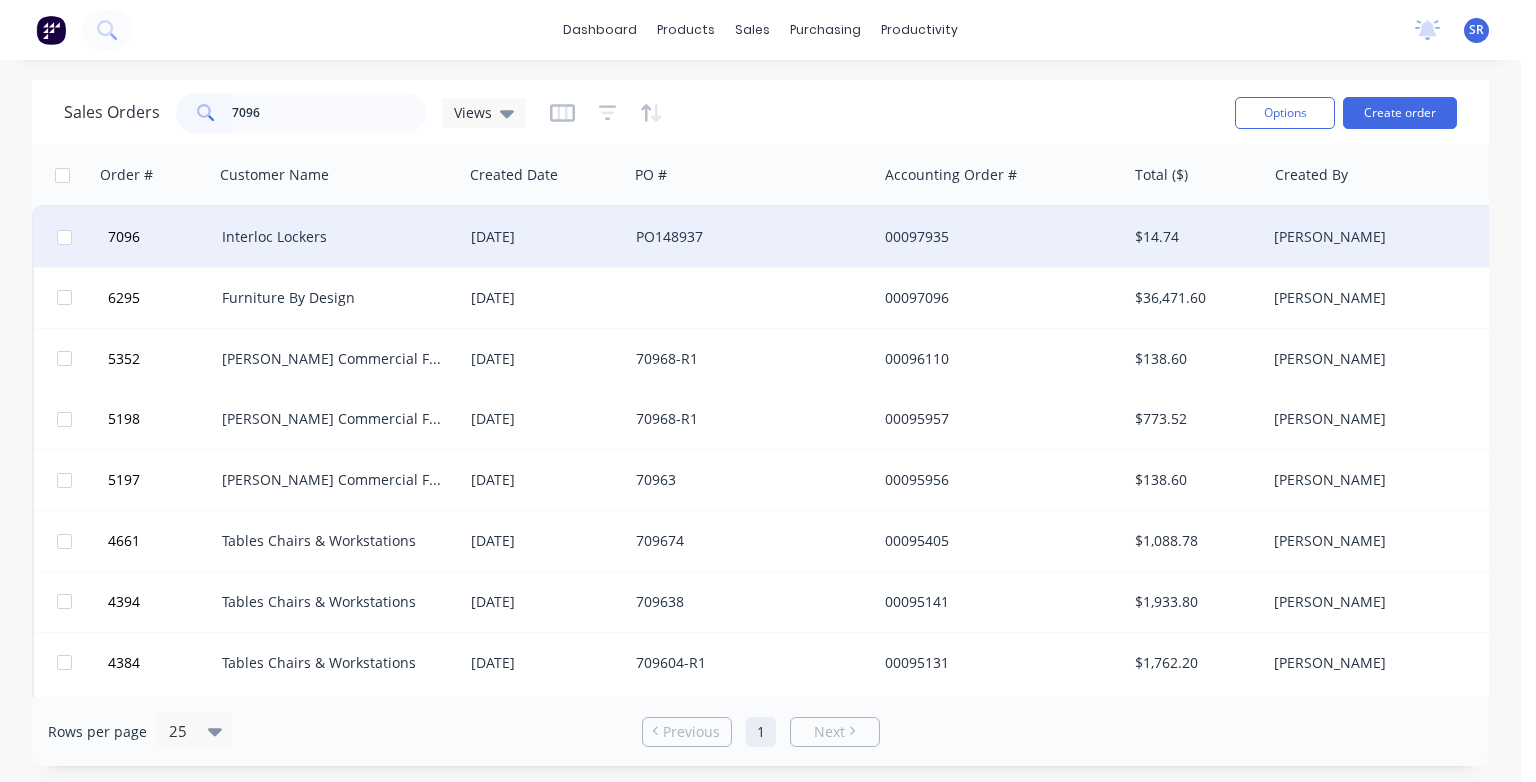 click on "Interloc Lockers" at bounding box center [333, 237] 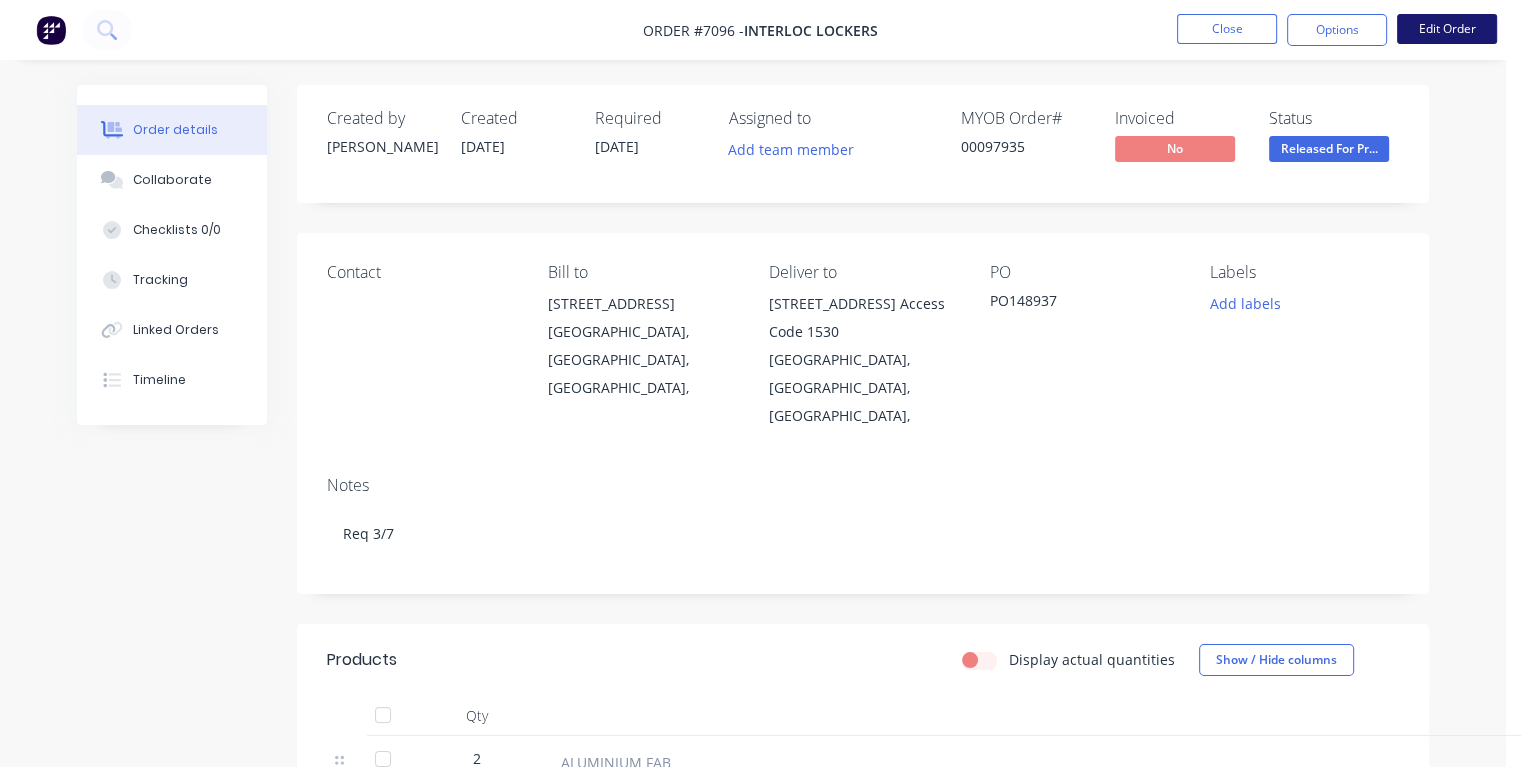 click on "Edit Order" at bounding box center [1447, 29] 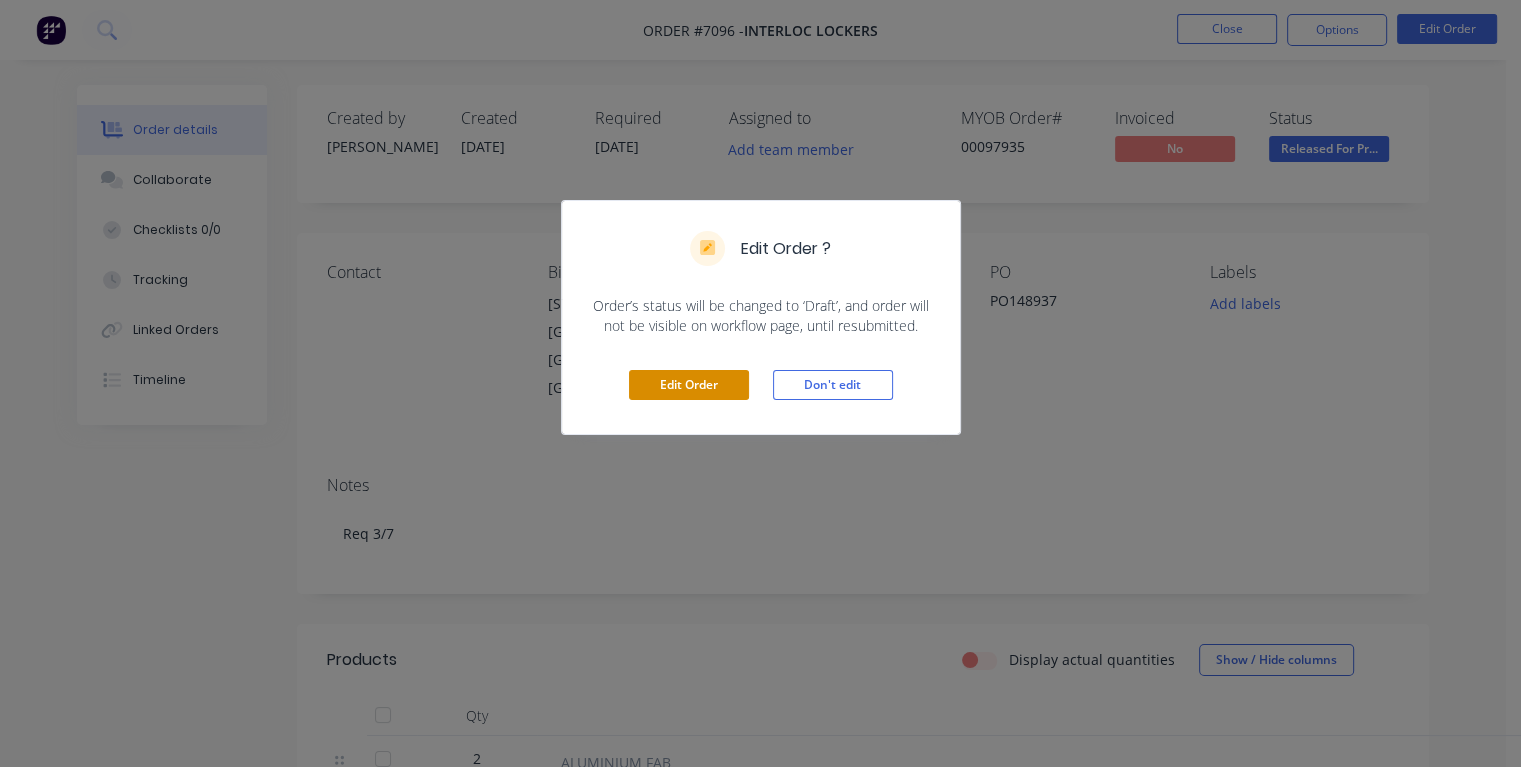click on "Edit Order" at bounding box center [689, 385] 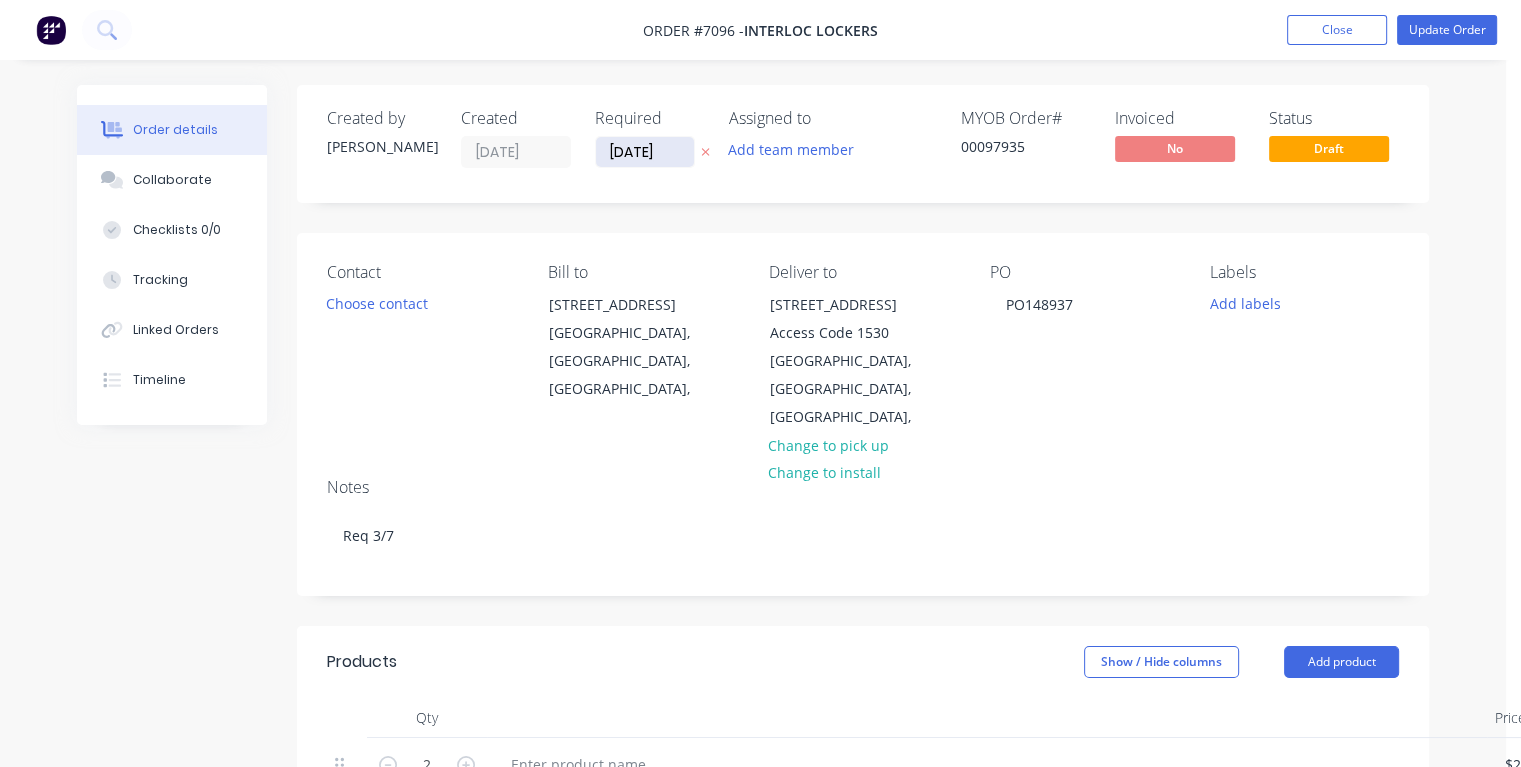 drag, startPoint x: 669, startPoint y: 144, endPoint x: 600, endPoint y: 162, distance: 71.30919 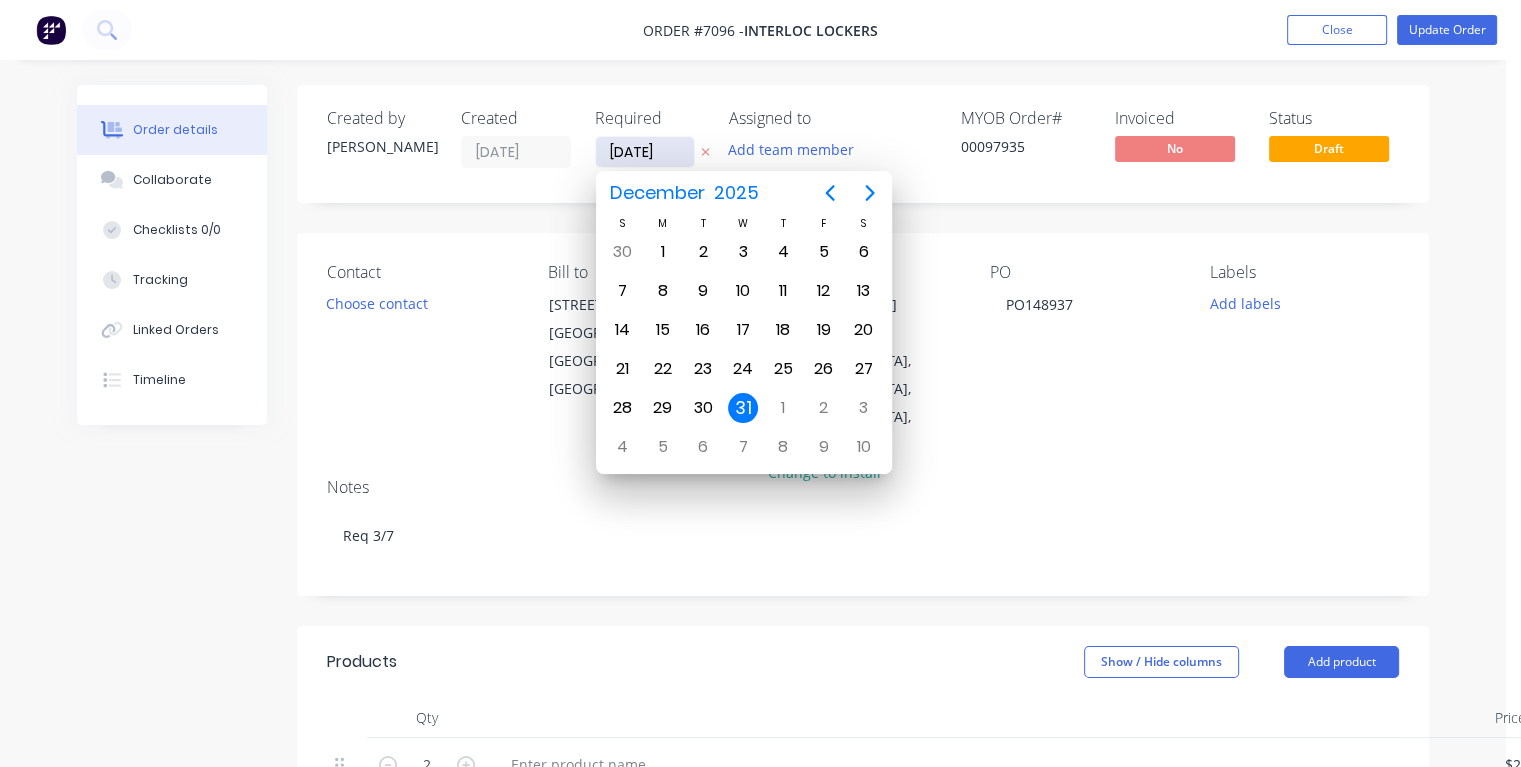 type on "[DATE]" 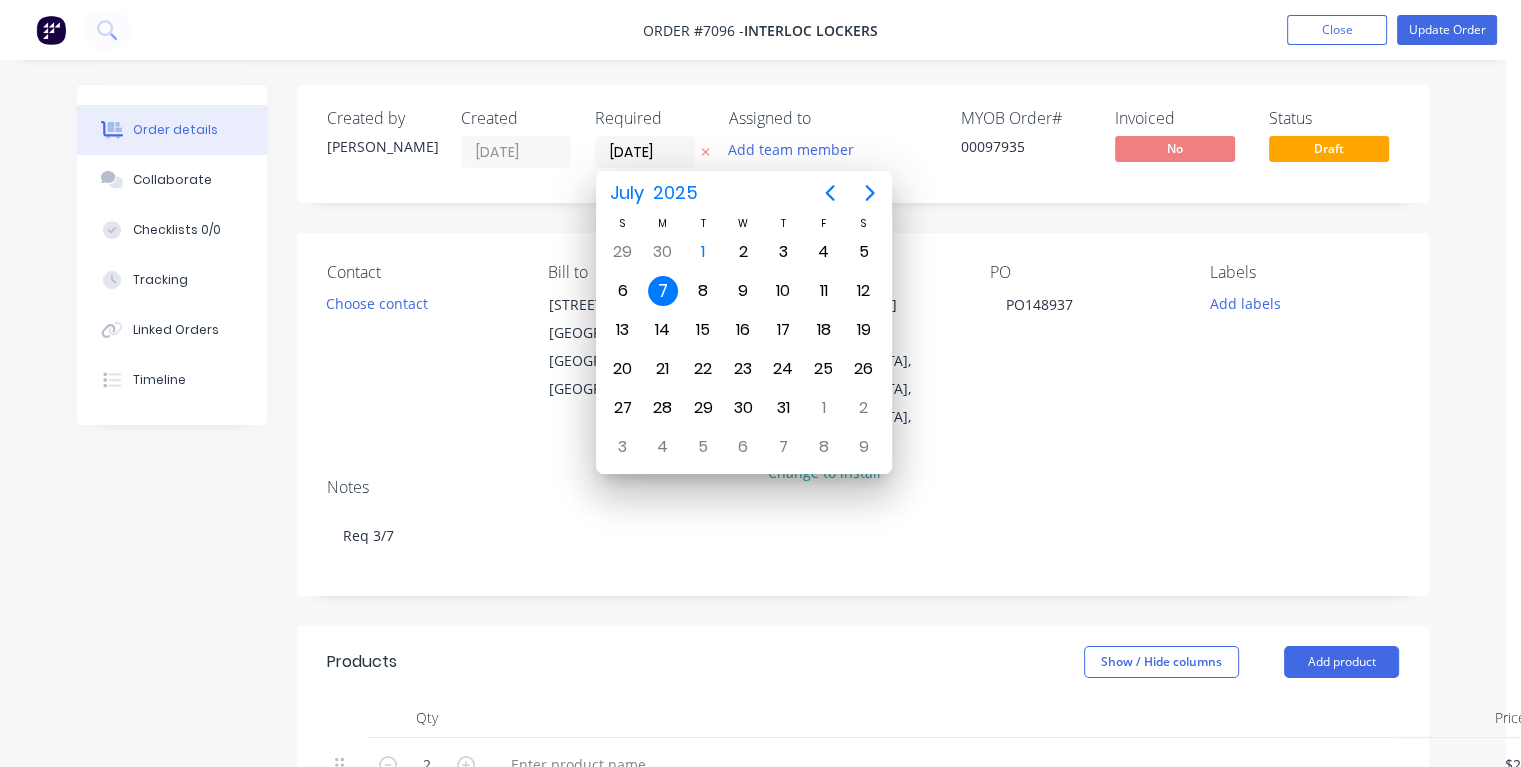 click on "7" at bounding box center (663, 291) 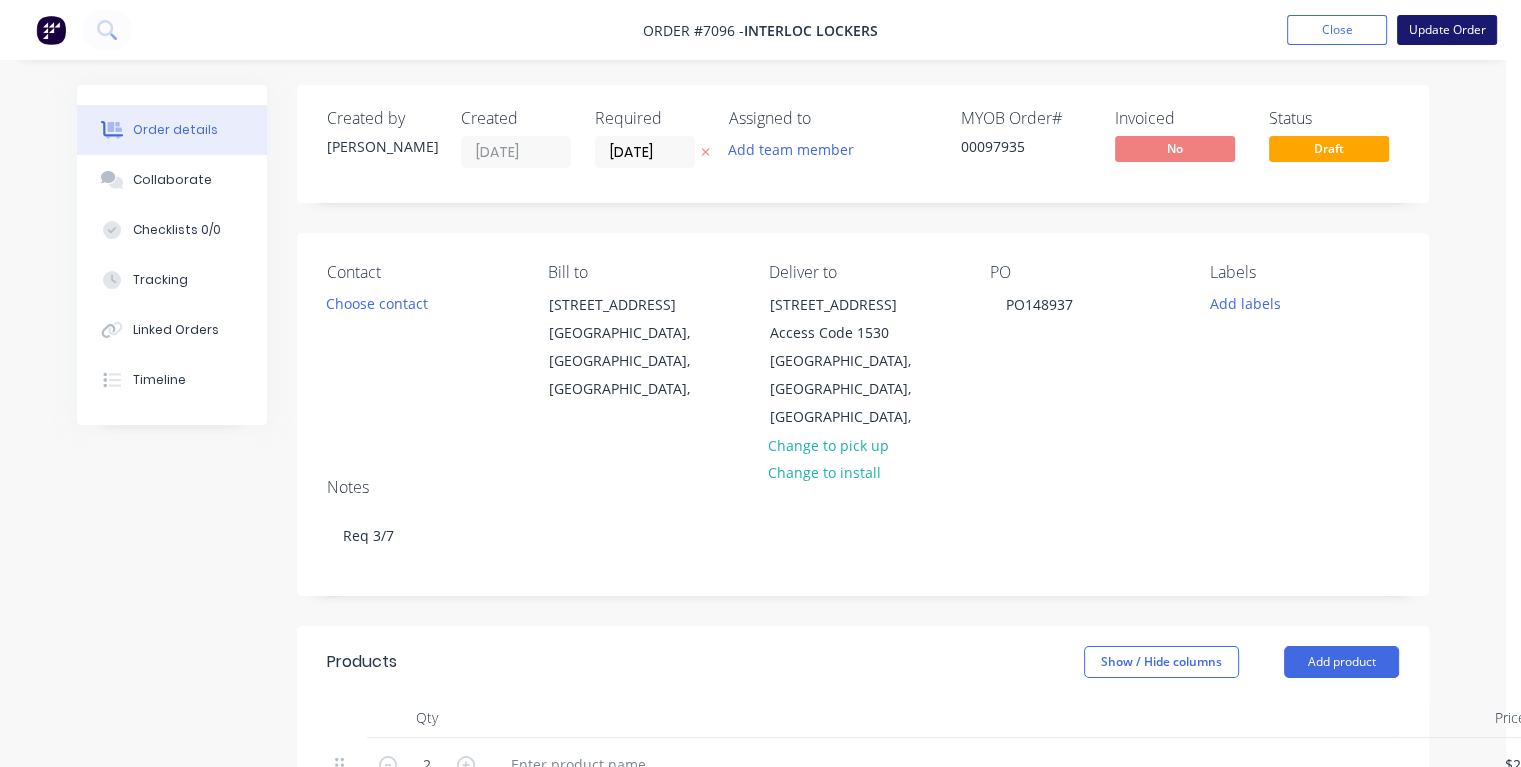 click on "Update Order" at bounding box center [1447, 30] 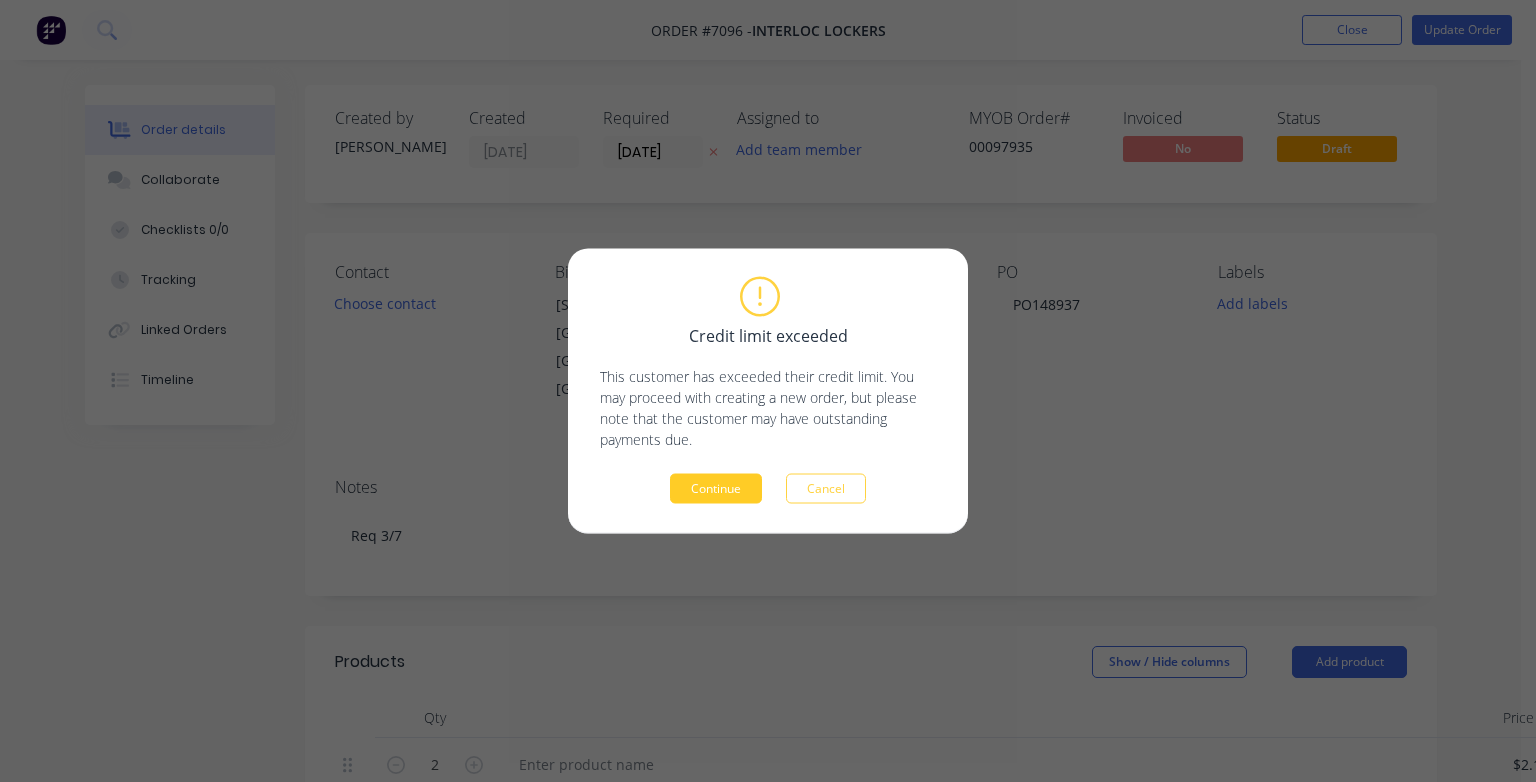 click on "Continue" at bounding box center [716, 489] 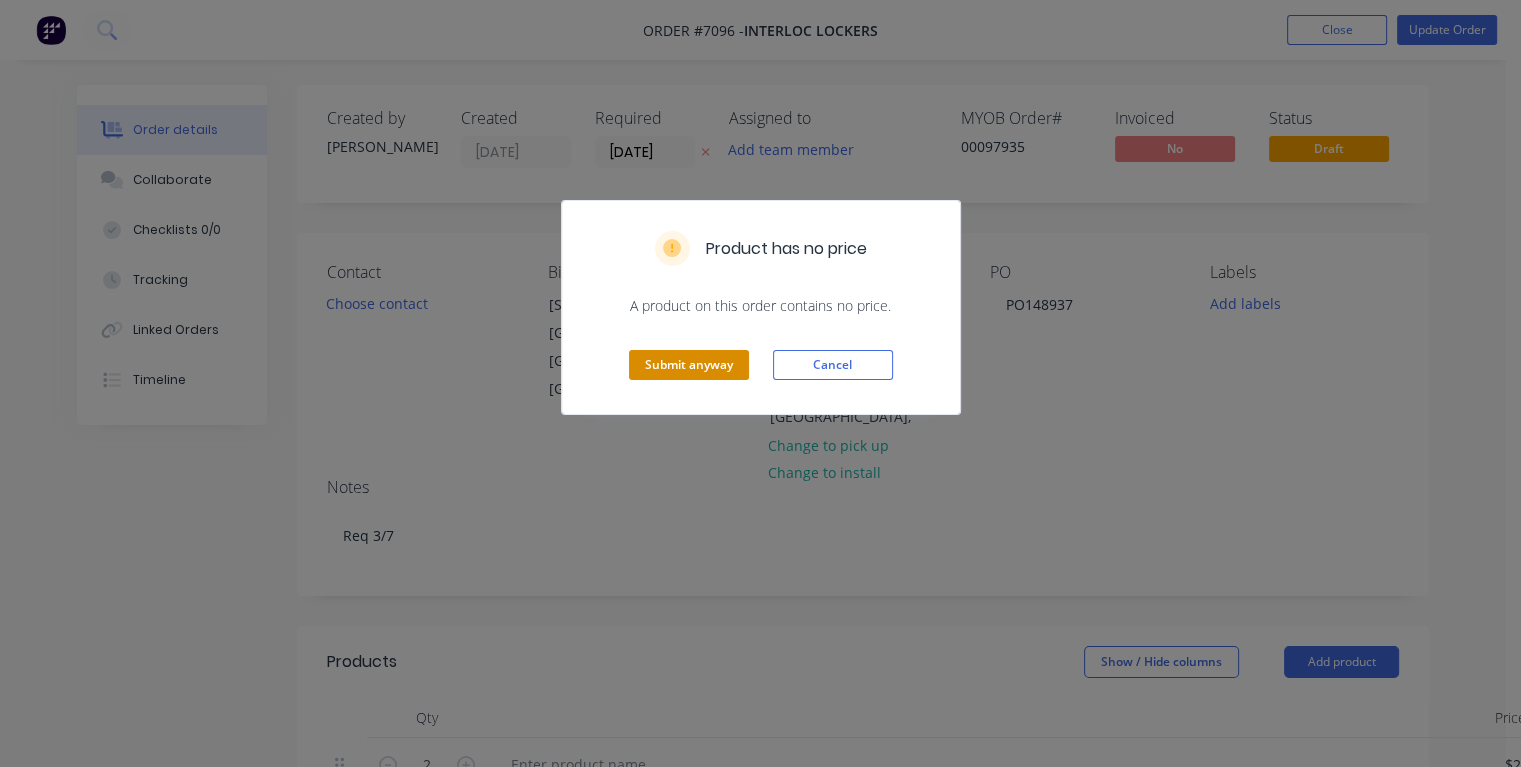 click on "Submit anyway" at bounding box center [689, 365] 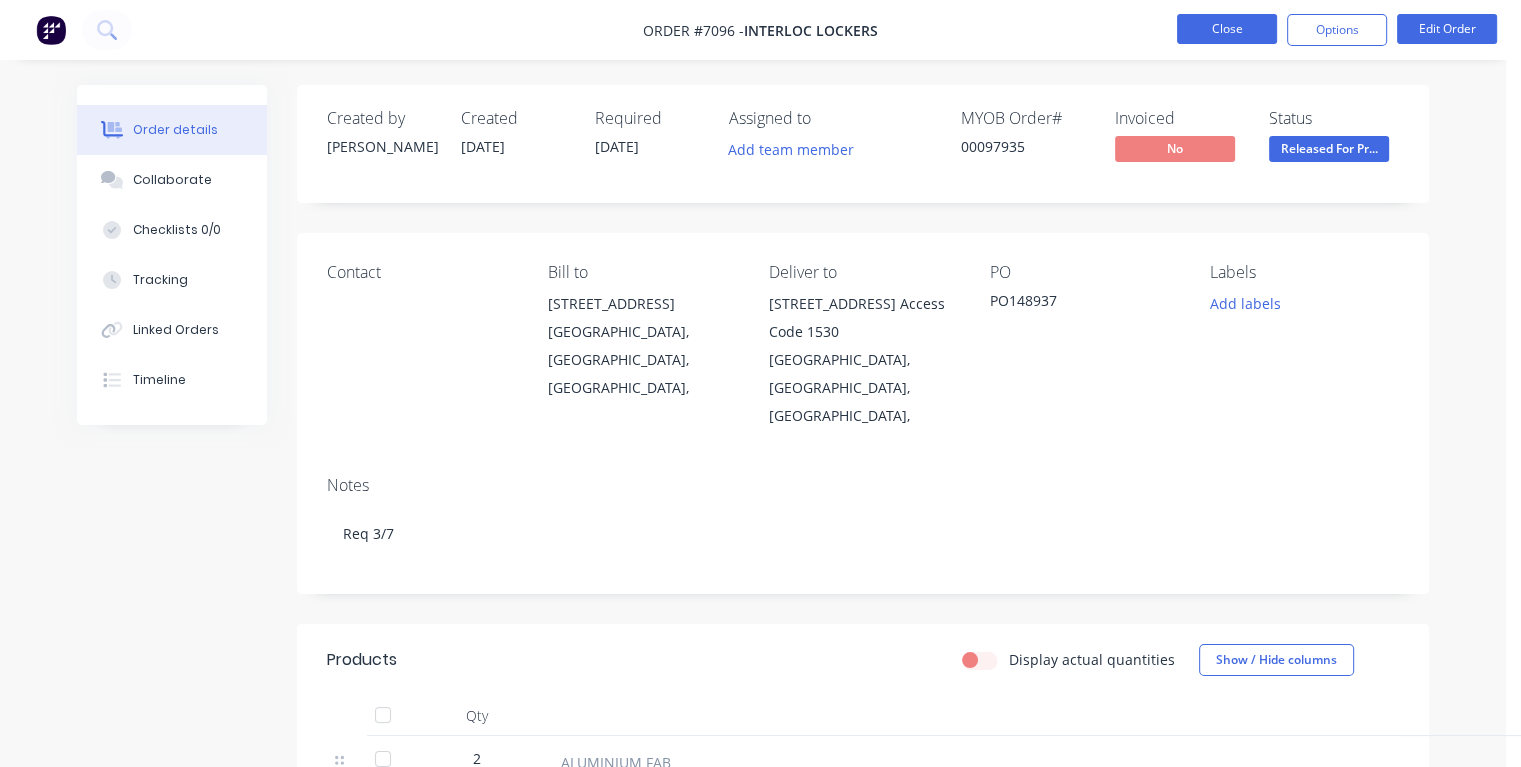 click on "Close" at bounding box center (1227, 29) 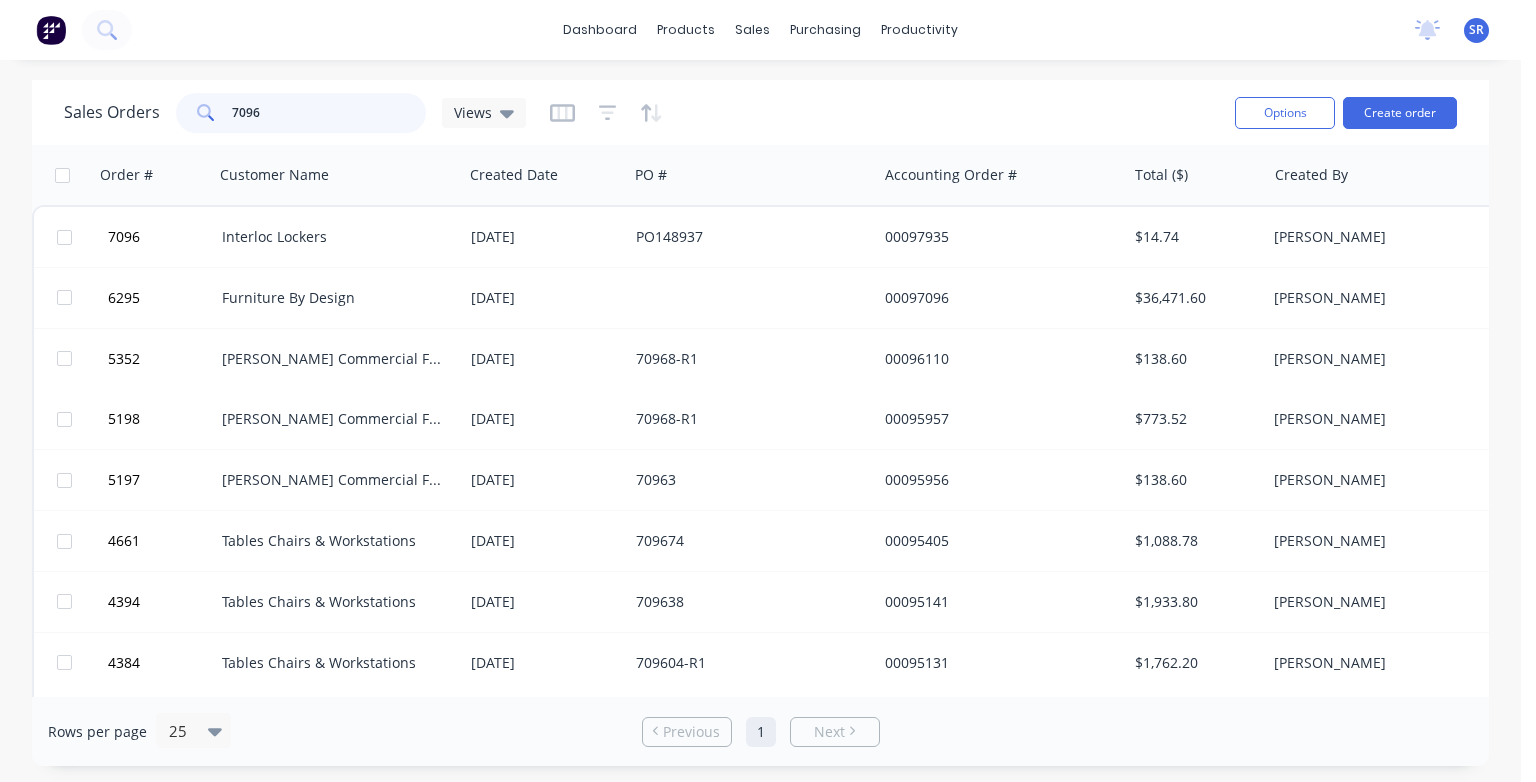 click on "7096" at bounding box center (329, 113) 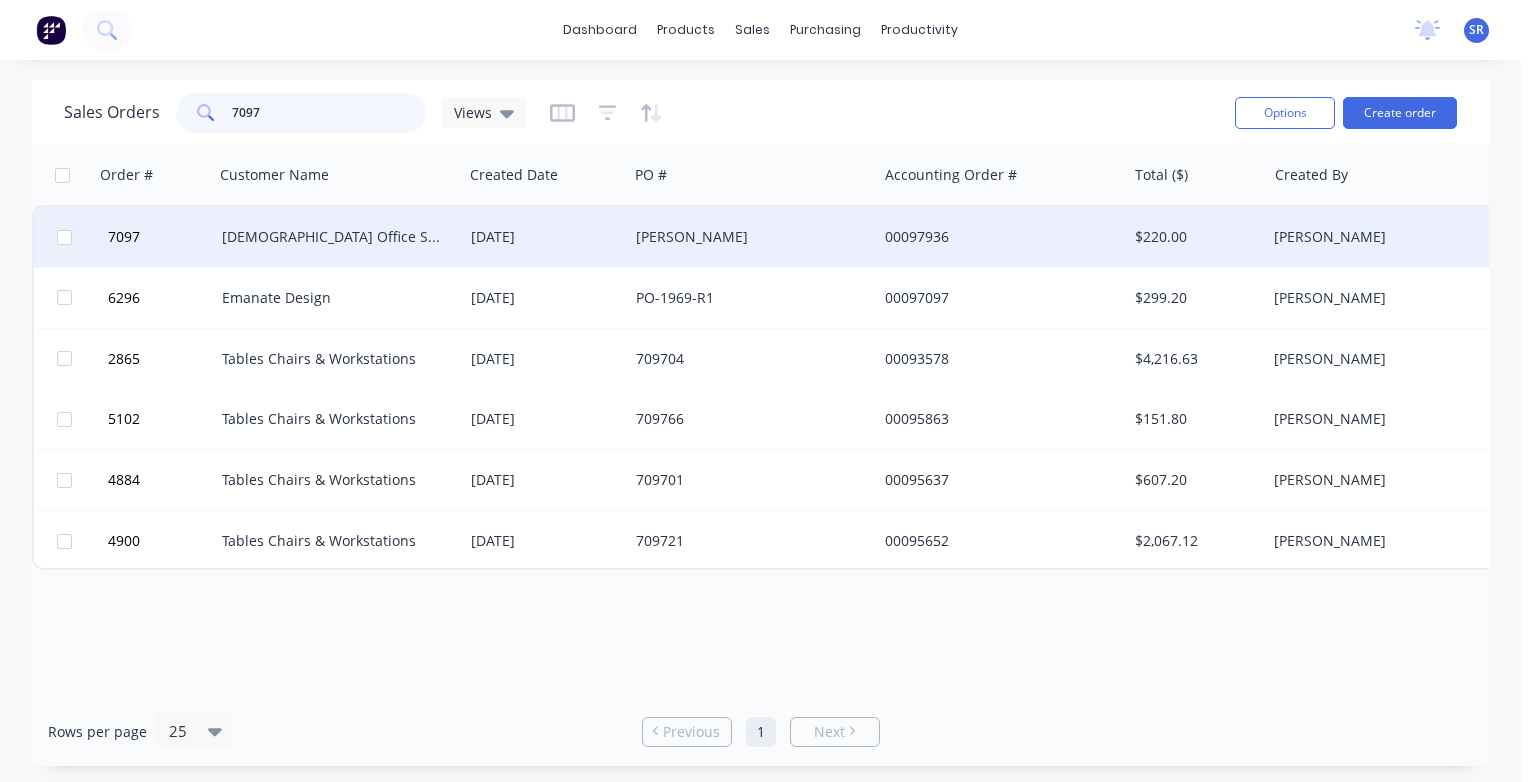 type on "7097" 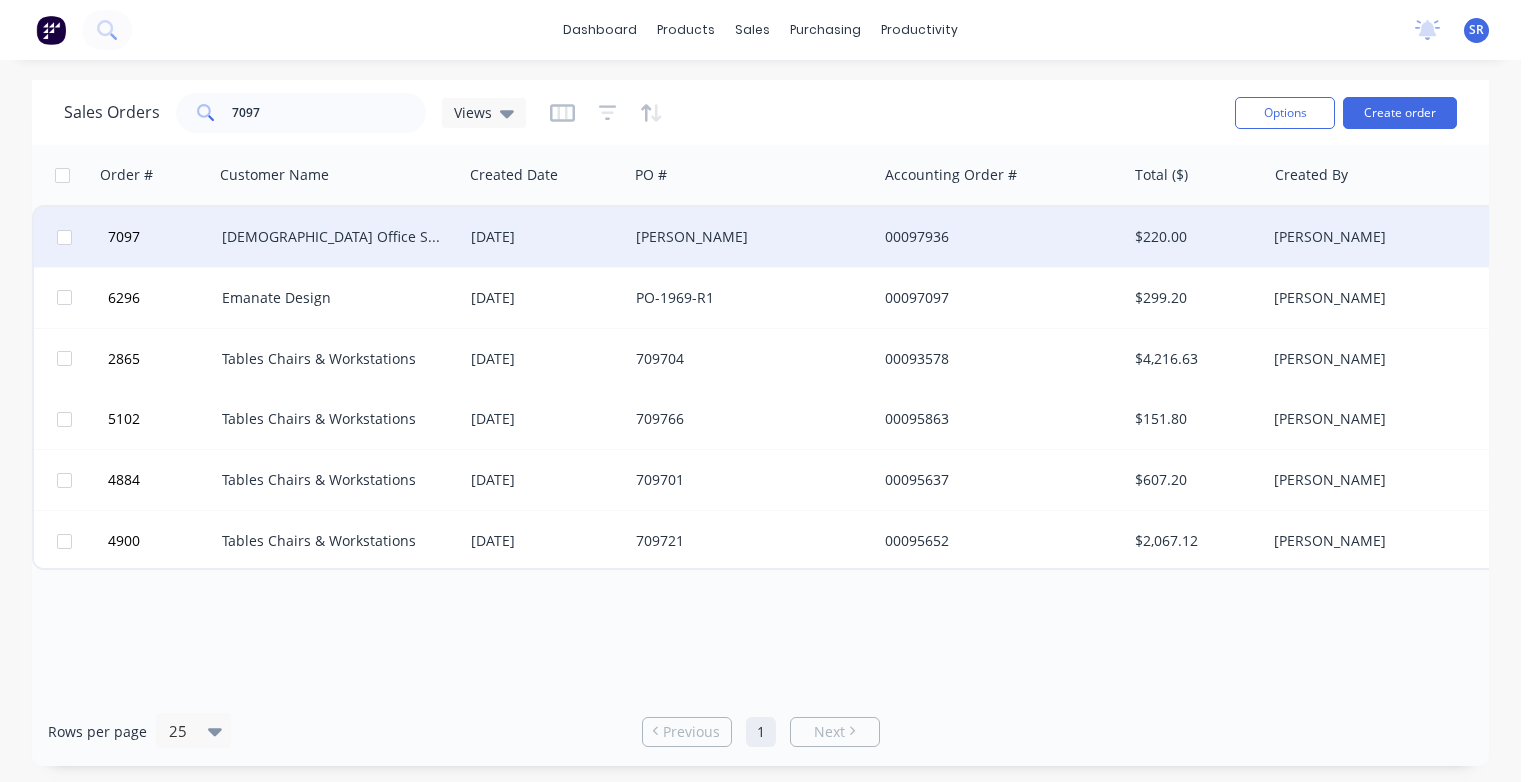 click on "[DEMOGRAPHIC_DATA] Office Systems" at bounding box center [333, 237] 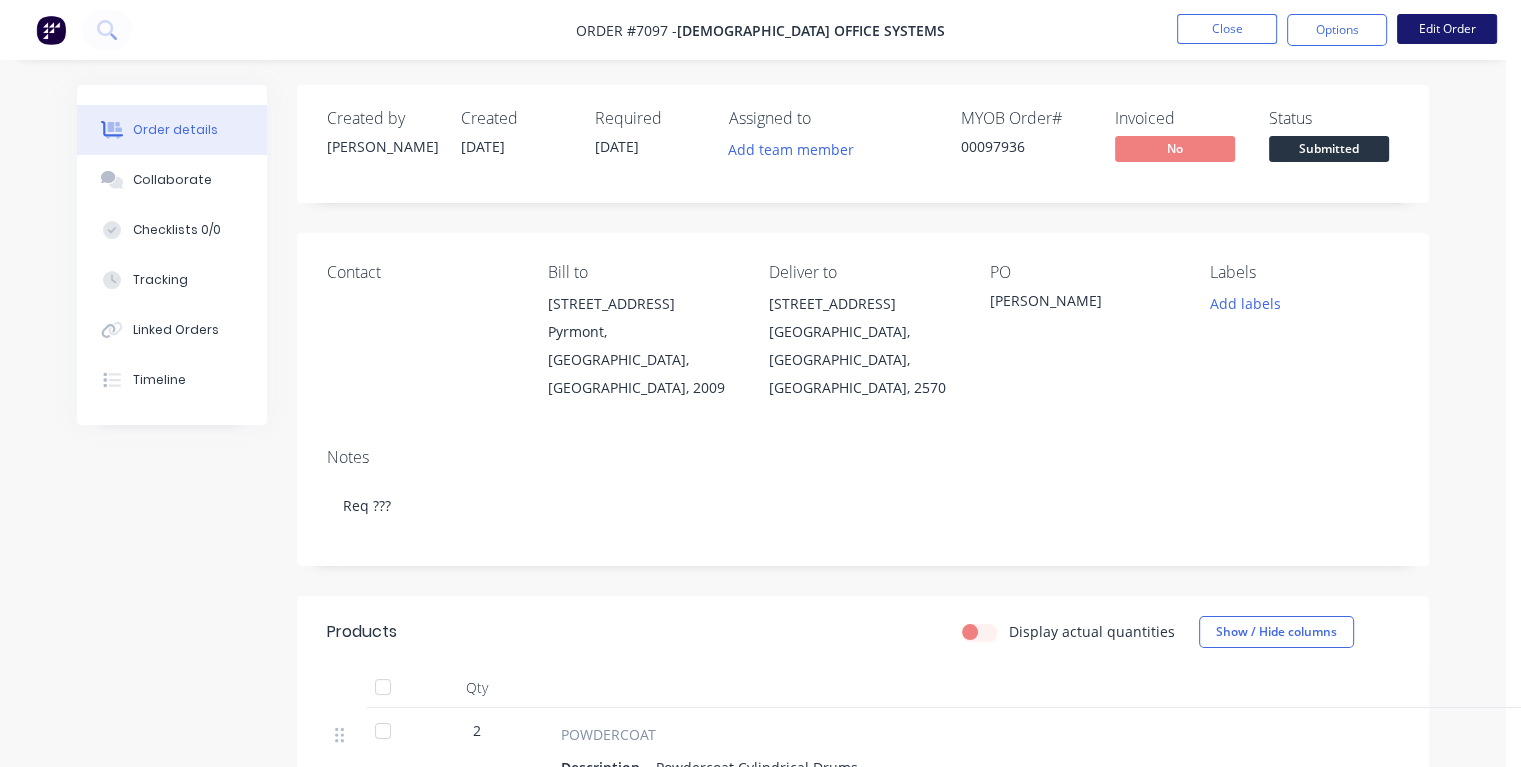click on "Edit Order" at bounding box center [1447, 29] 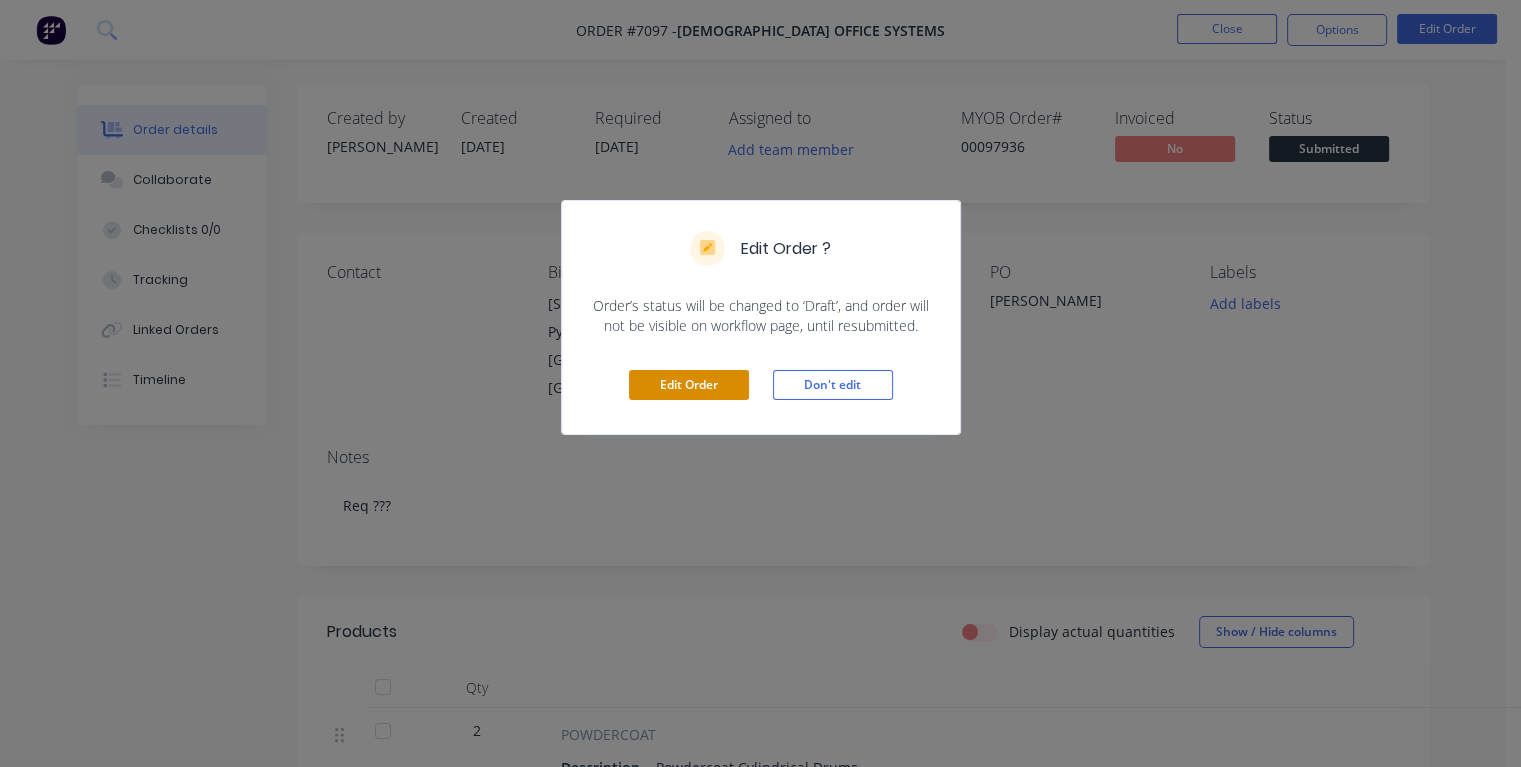 click on "Edit Order" at bounding box center (689, 385) 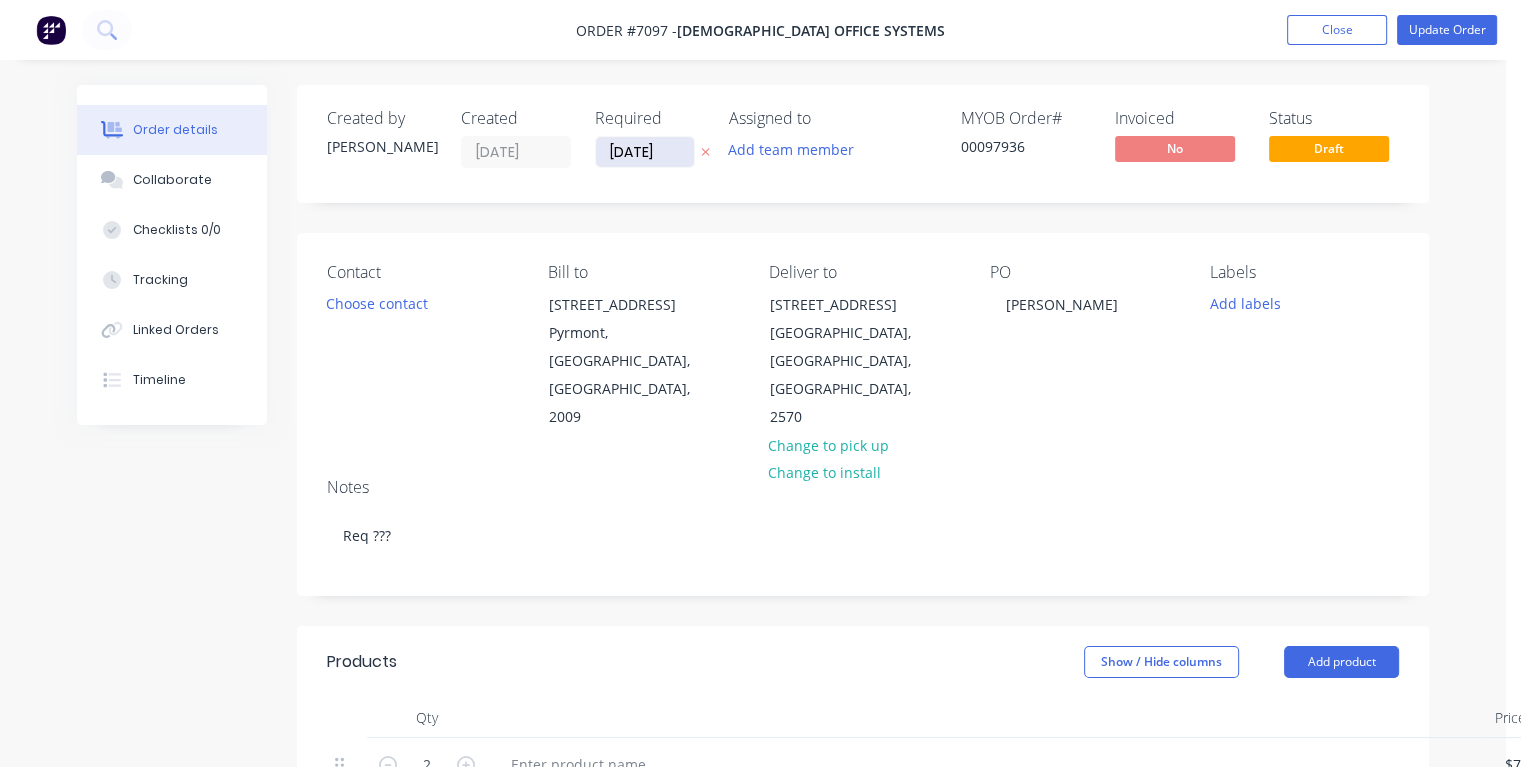 drag, startPoint x: 671, startPoint y: 155, endPoint x: 600, endPoint y: 157, distance: 71.02816 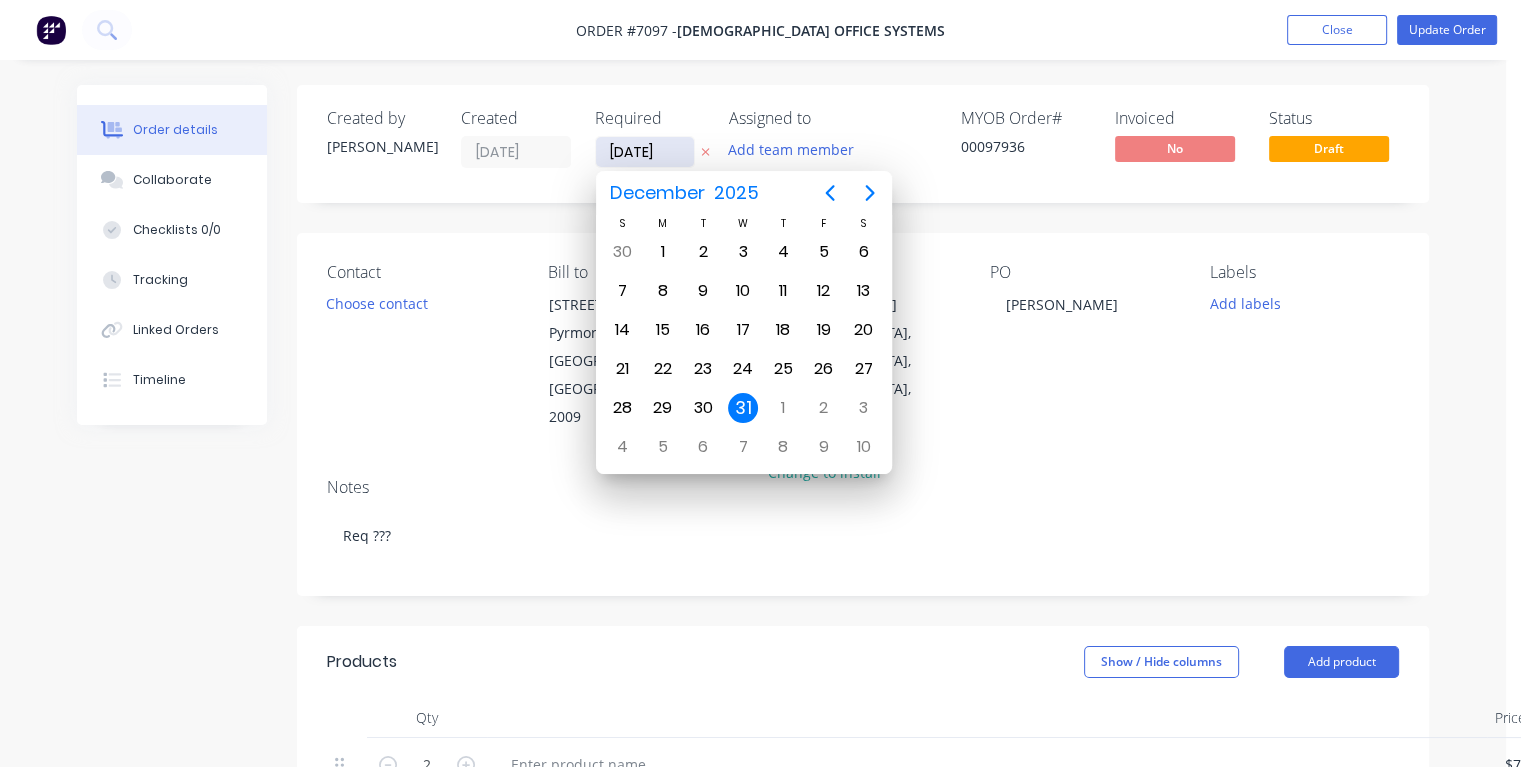 type on "[DATE]" 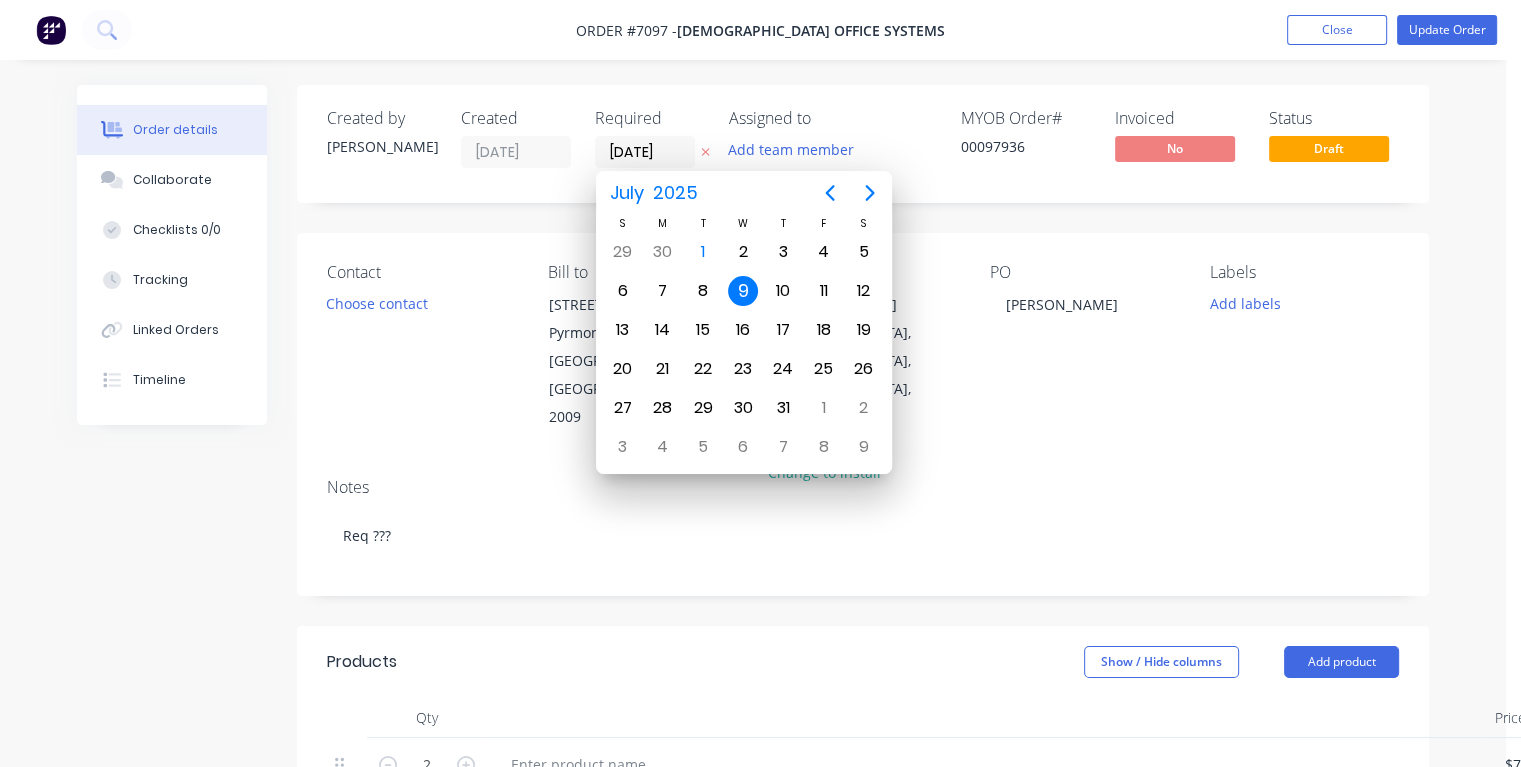 click on "9" at bounding box center [743, 291] 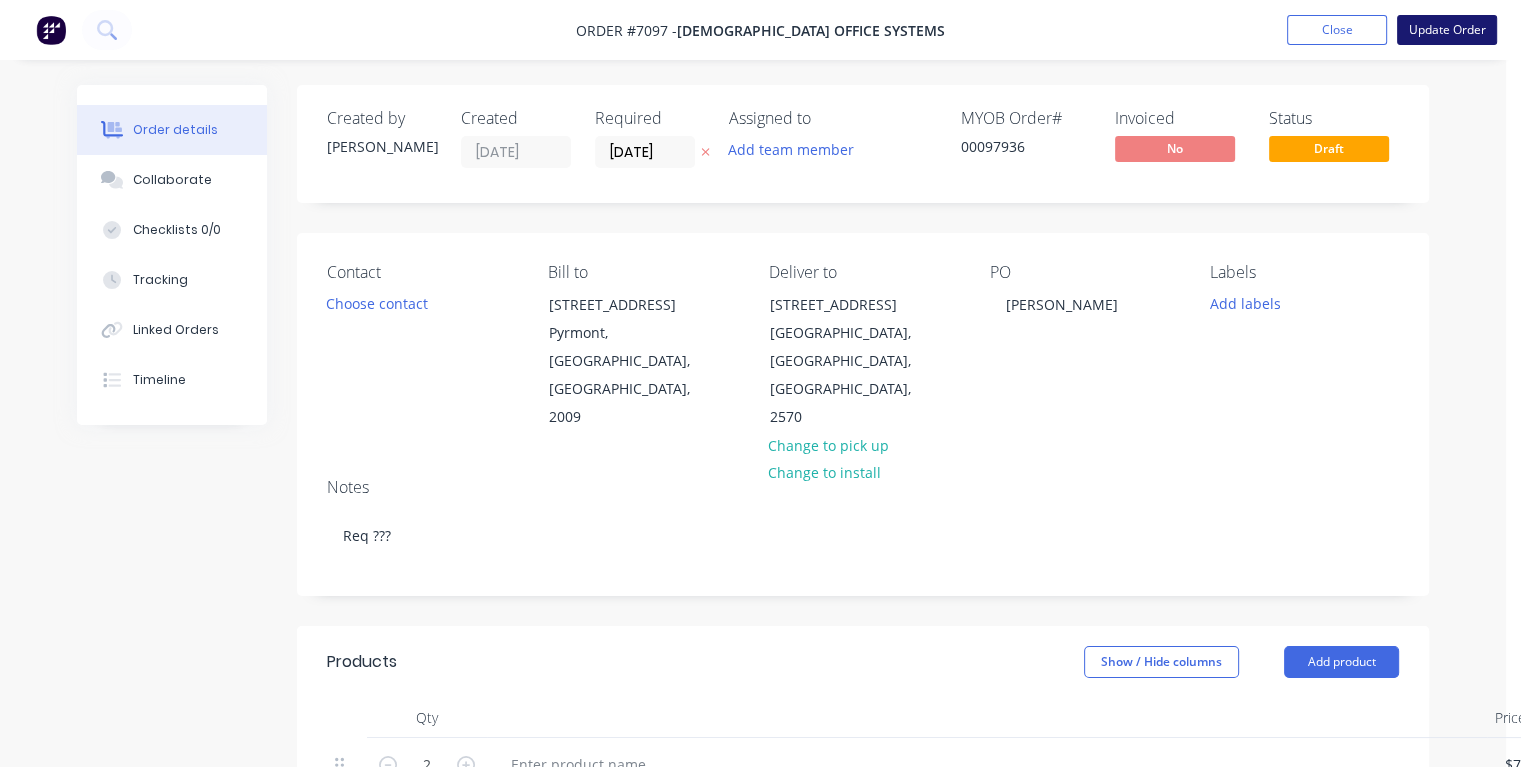 click on "Update Order" at bounding box center (1447, 30) 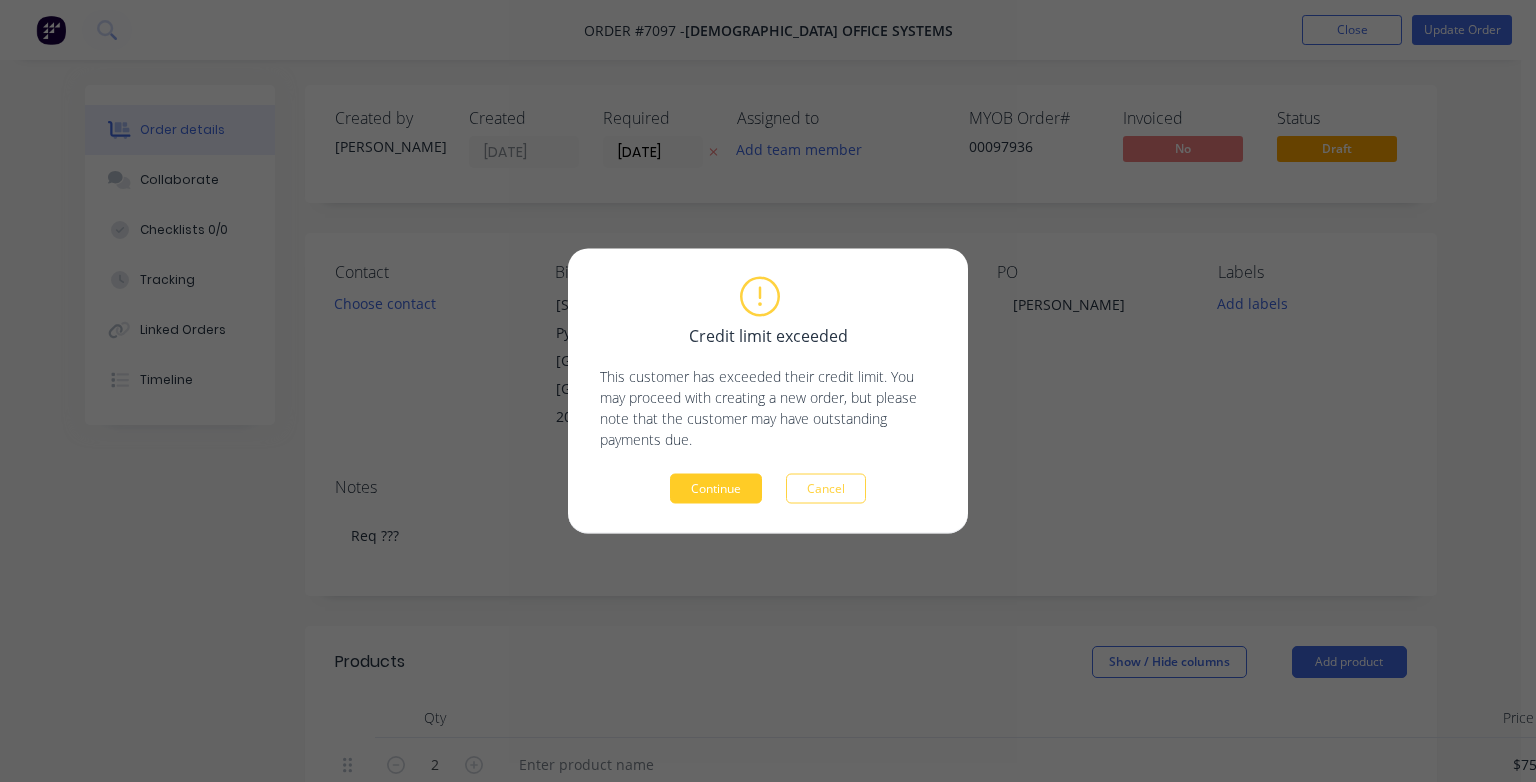click on "Continue" at bounding box center (716, 489) 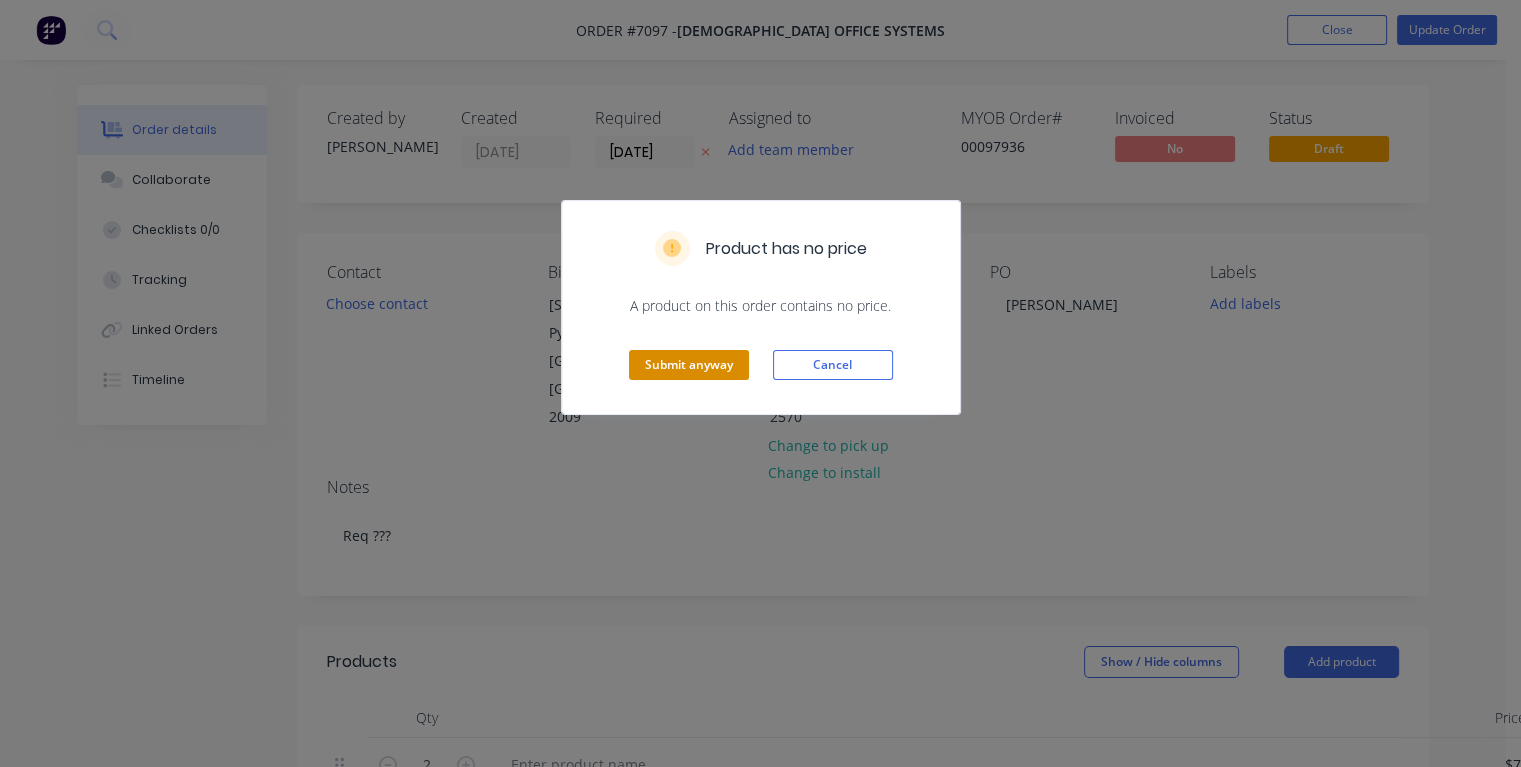 click on "Submit anyway" at bounding box center [689, 365] 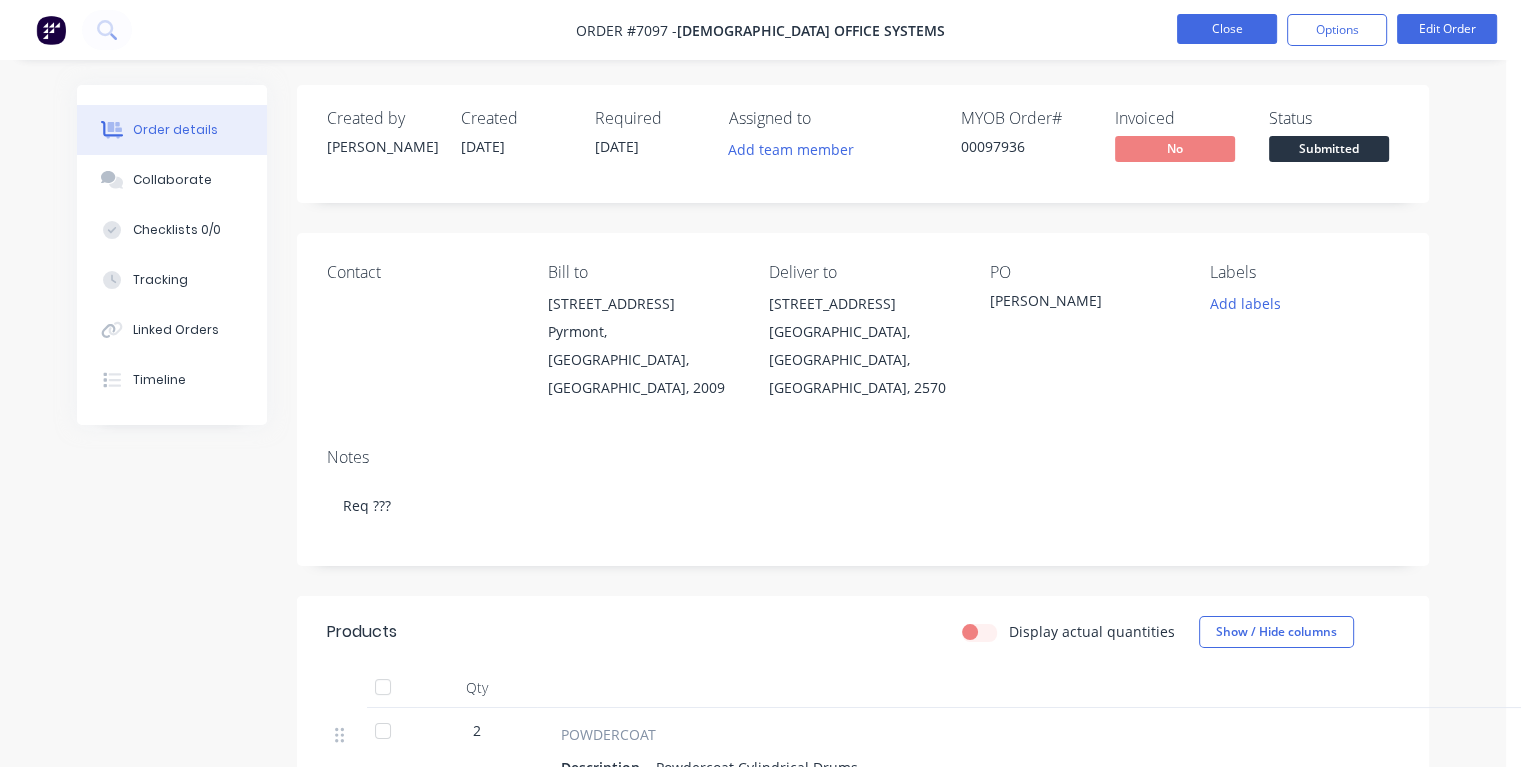 click on "Close" at bounding box center [1227, 29] 